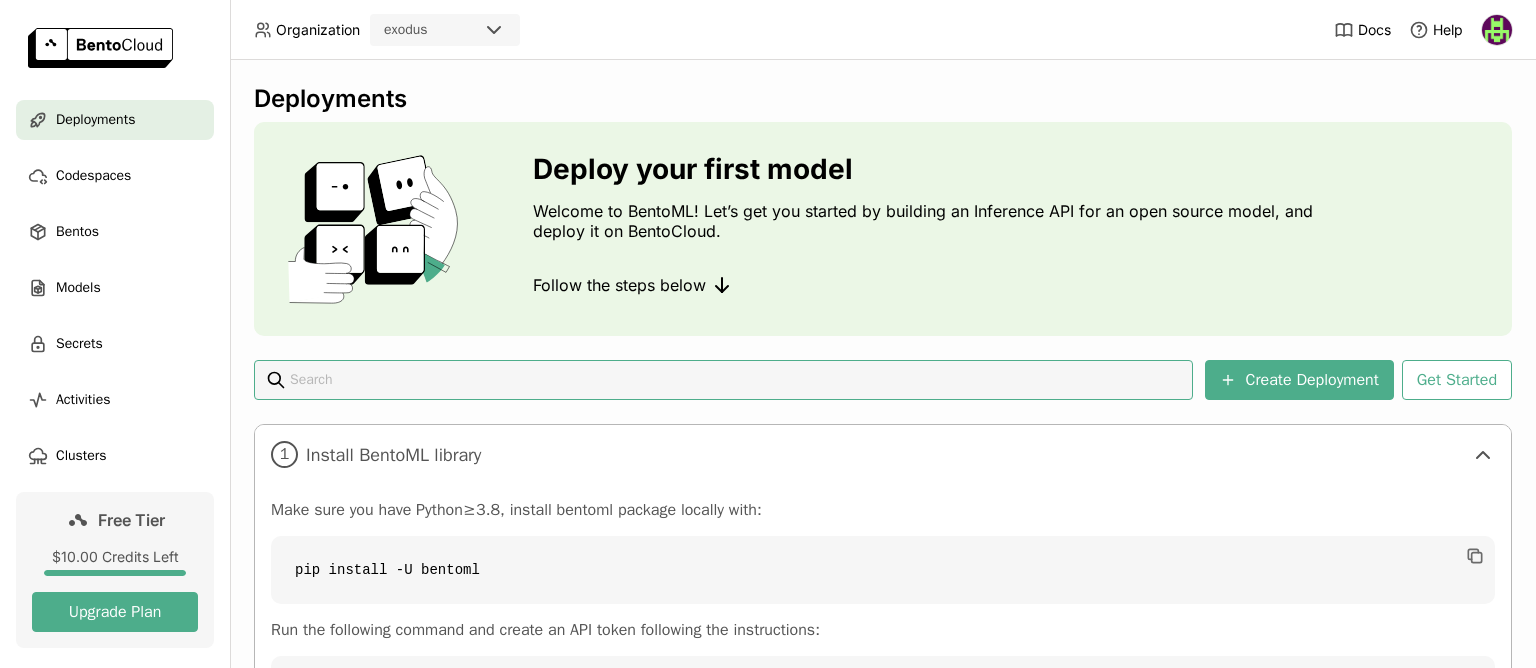 scroll, scrollTop: 0, scrollLeft: 0, axis: both 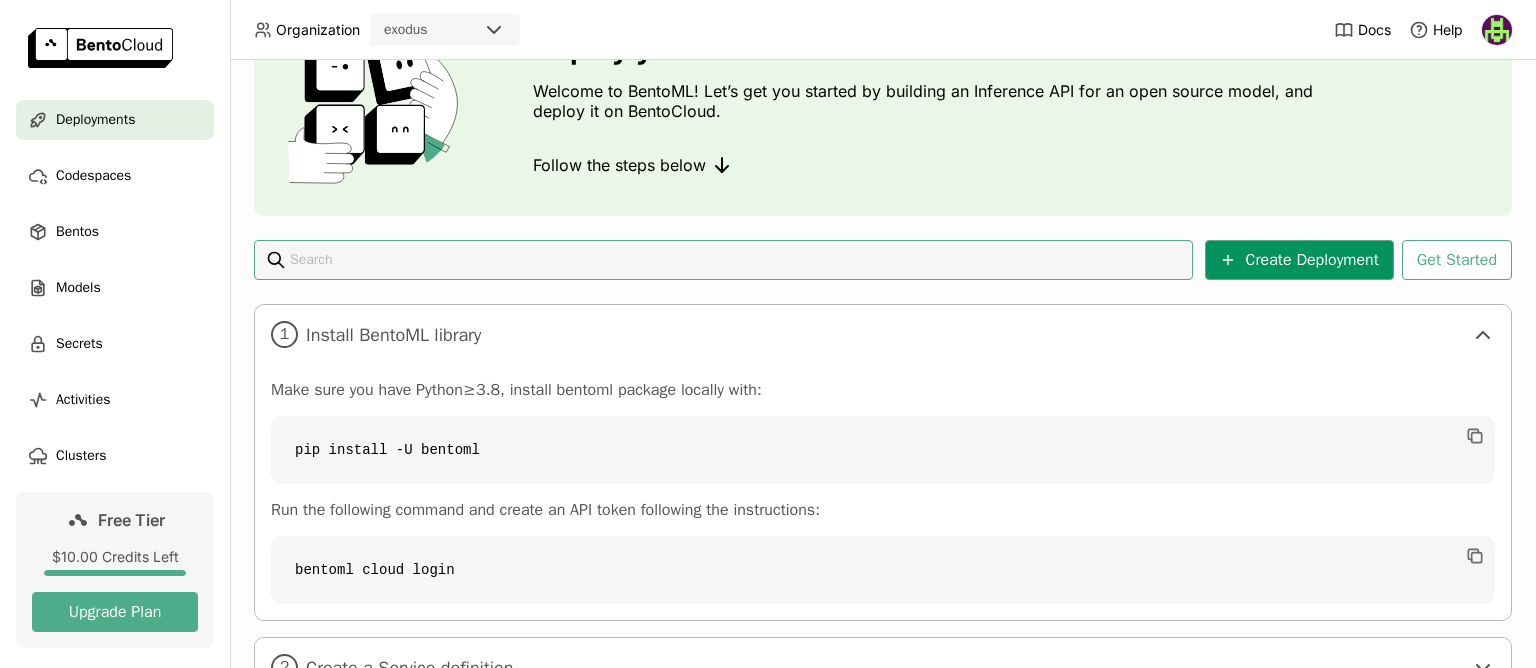 click on "Create Deployment" at bounding box center (1299, 260) 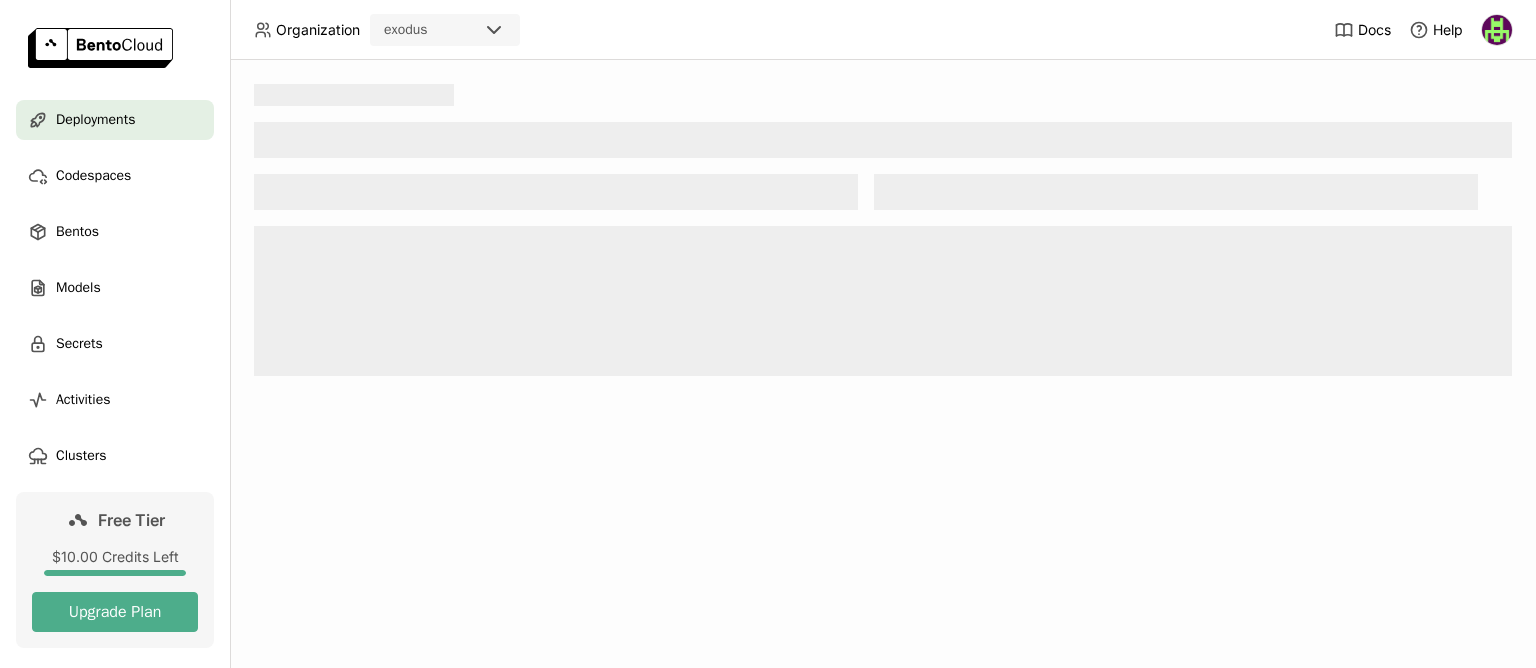scroll, scrollTop: 0, scrollLeft: 0, axis: both 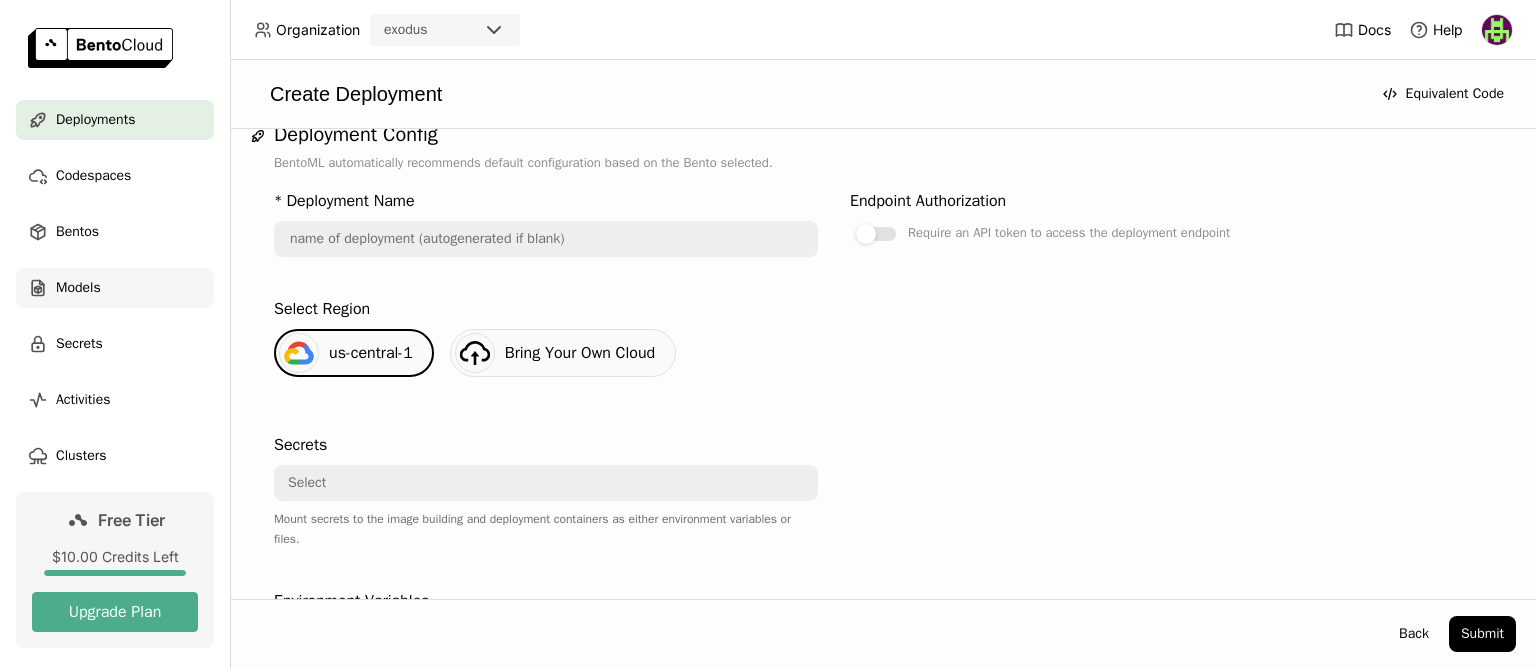 click on "Models" at bounding box center (78, 288) 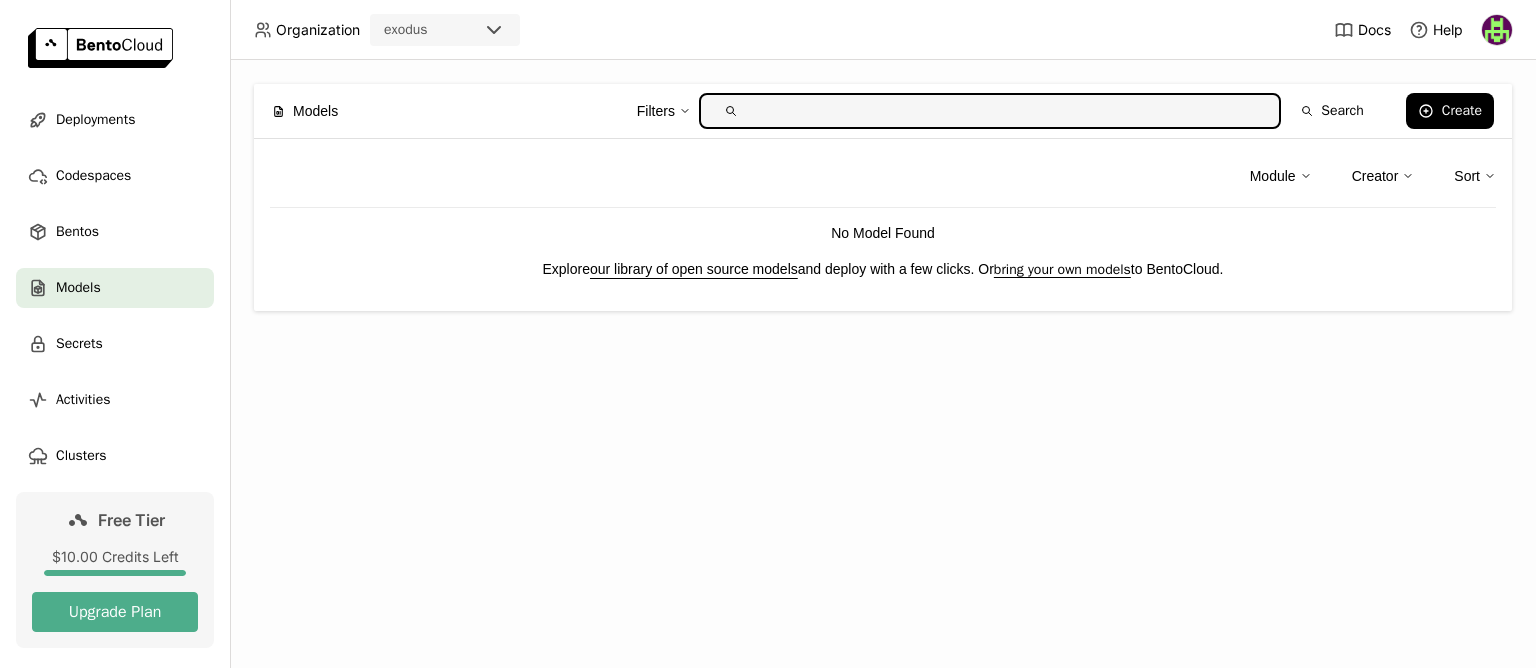 click on "our library of open source models" at bounding box center [694, 269] 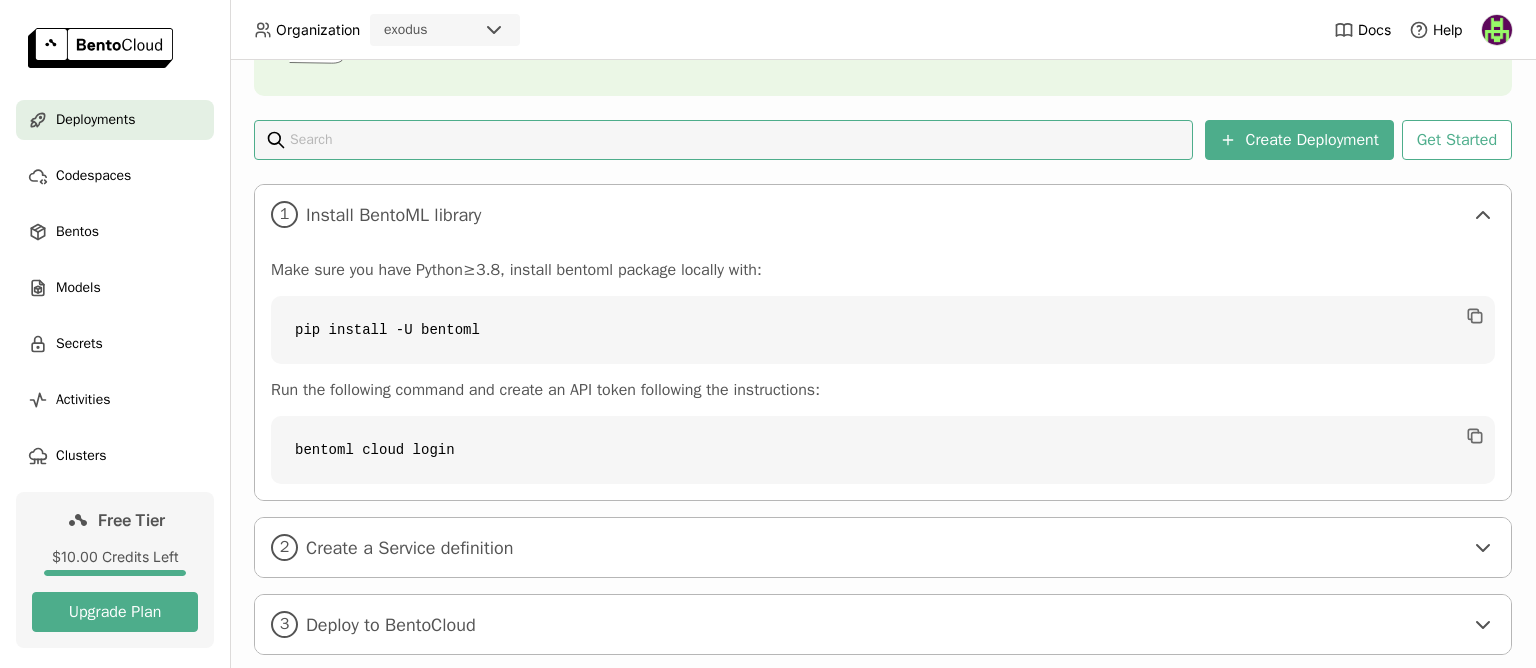 scroll, scrollTop: 279, scrollLeft: 0, axis: vertical 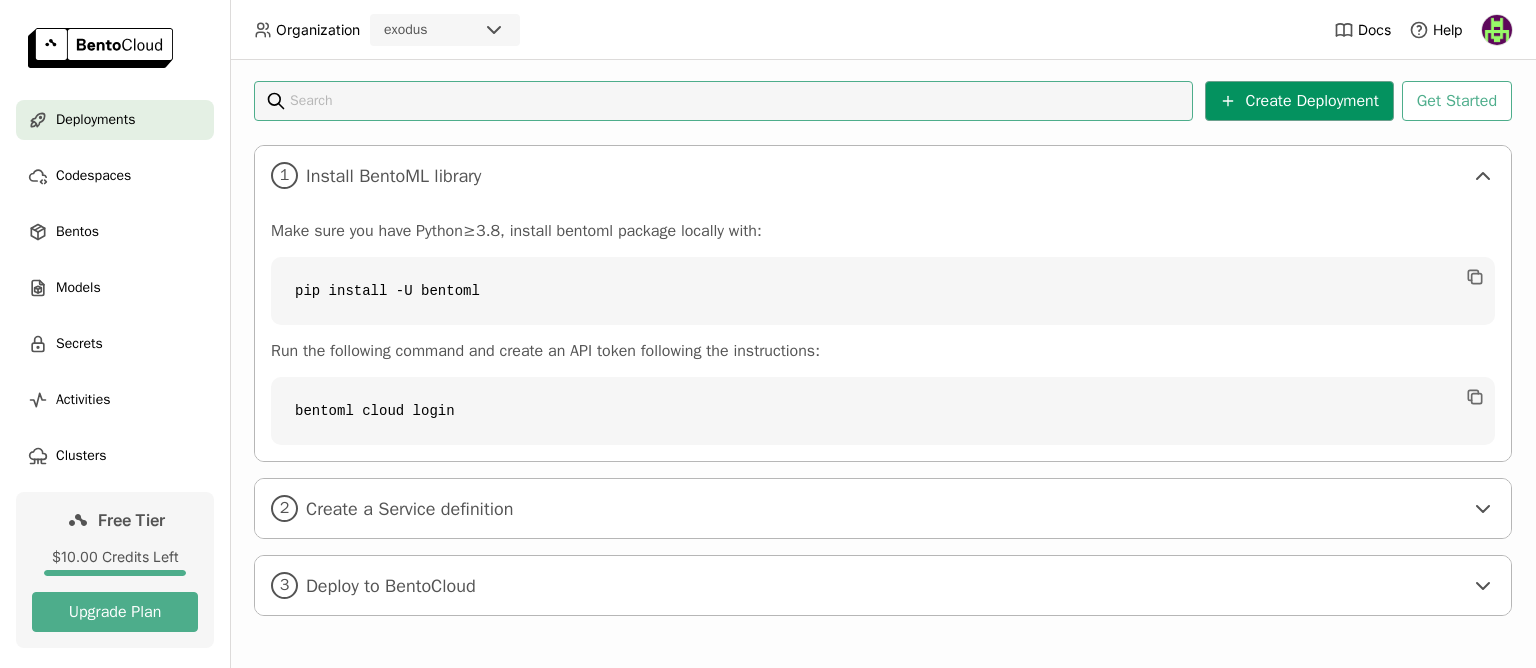 click on "Create Deployment" at bounding box center (1299, 101) 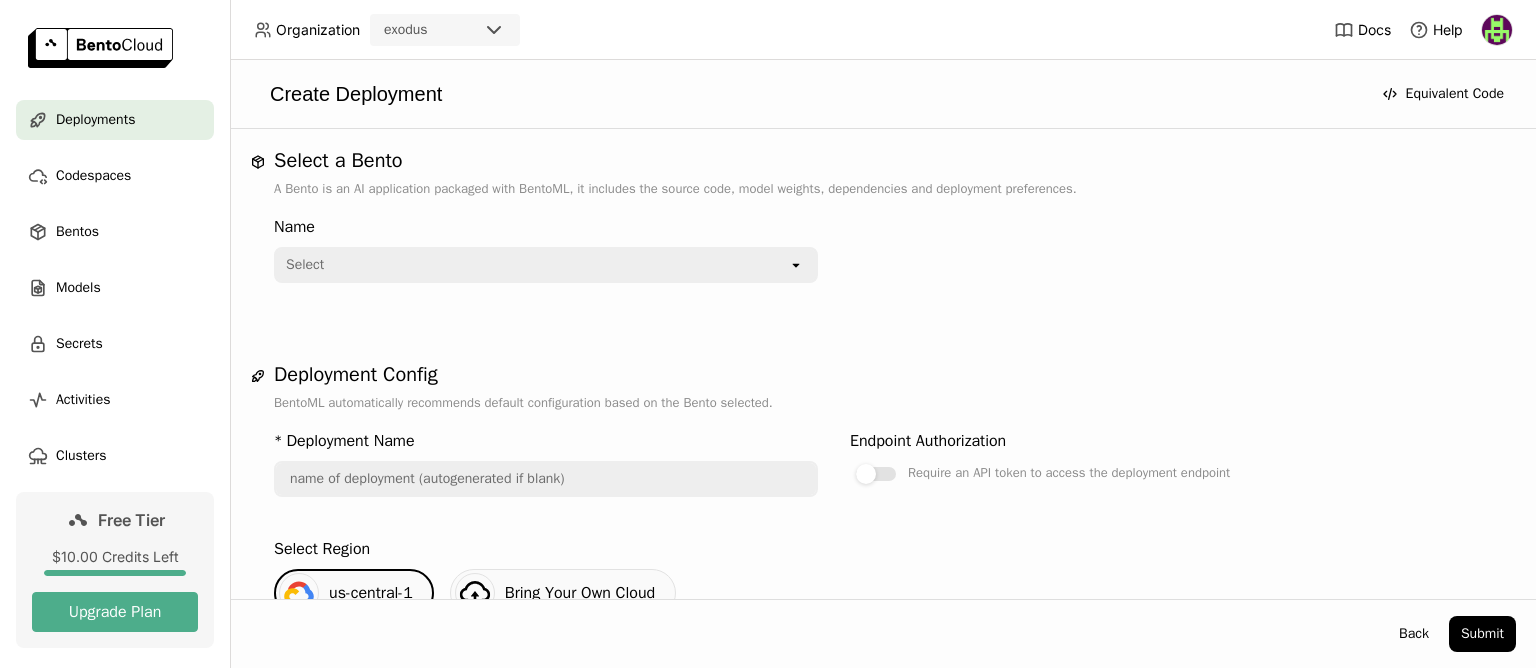 scroll, scrollTop: 0, scrollLeft: 0, axis: both 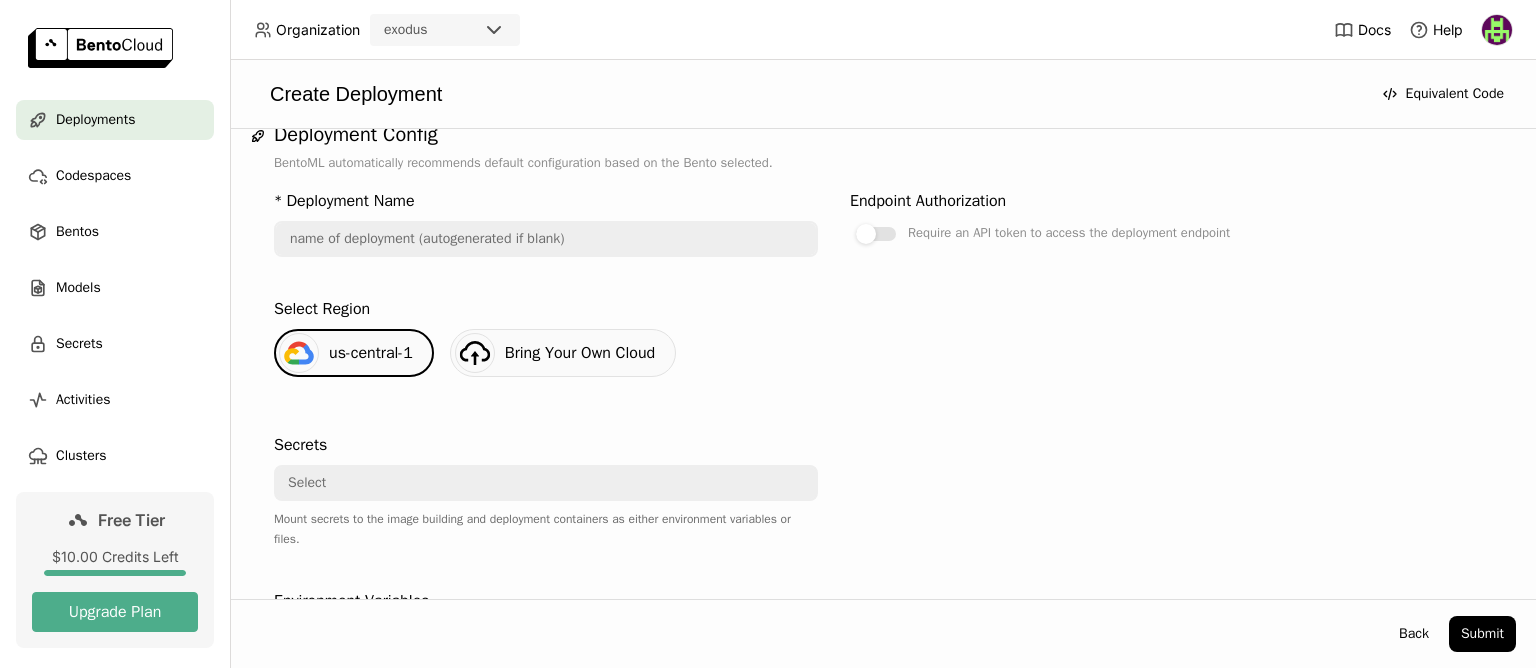click on "us-central-1" at bounding box center [371, 353] 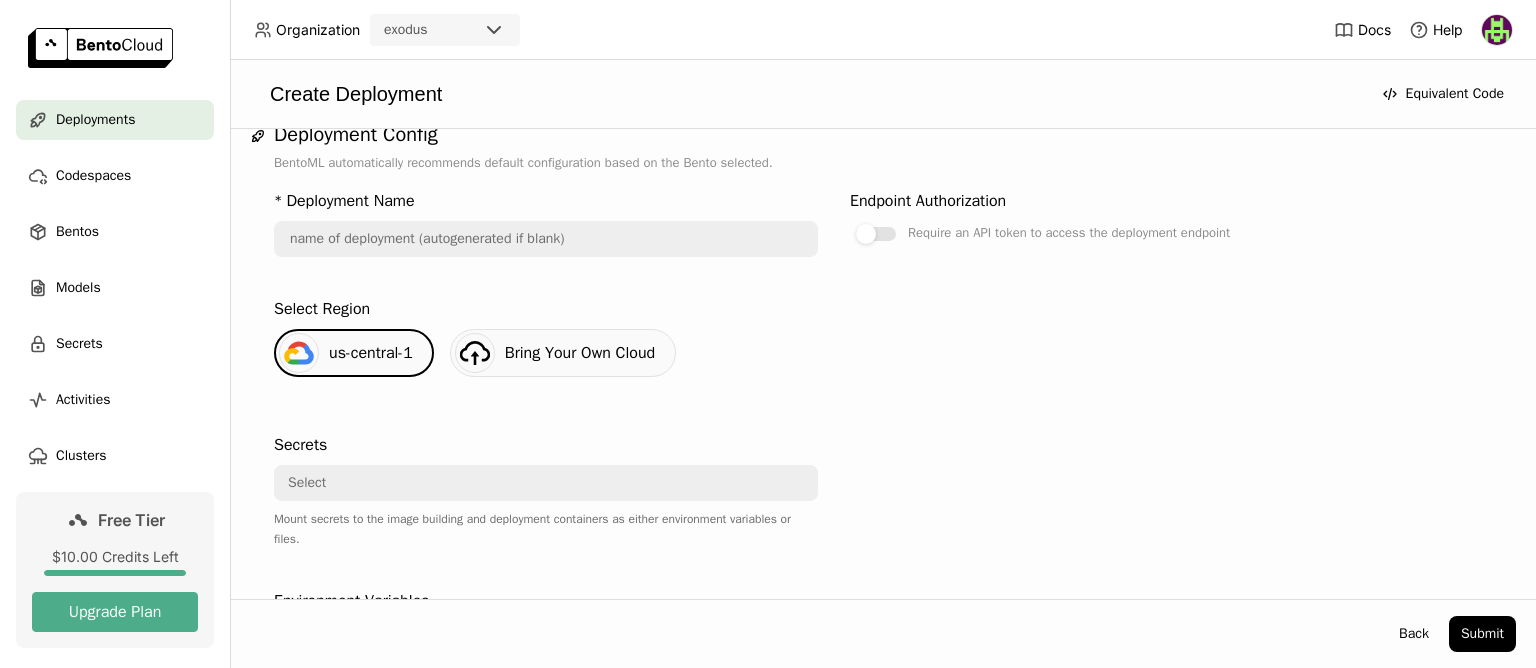 click on "Bring Your Own Cloud" at bounding box center [580, 353] 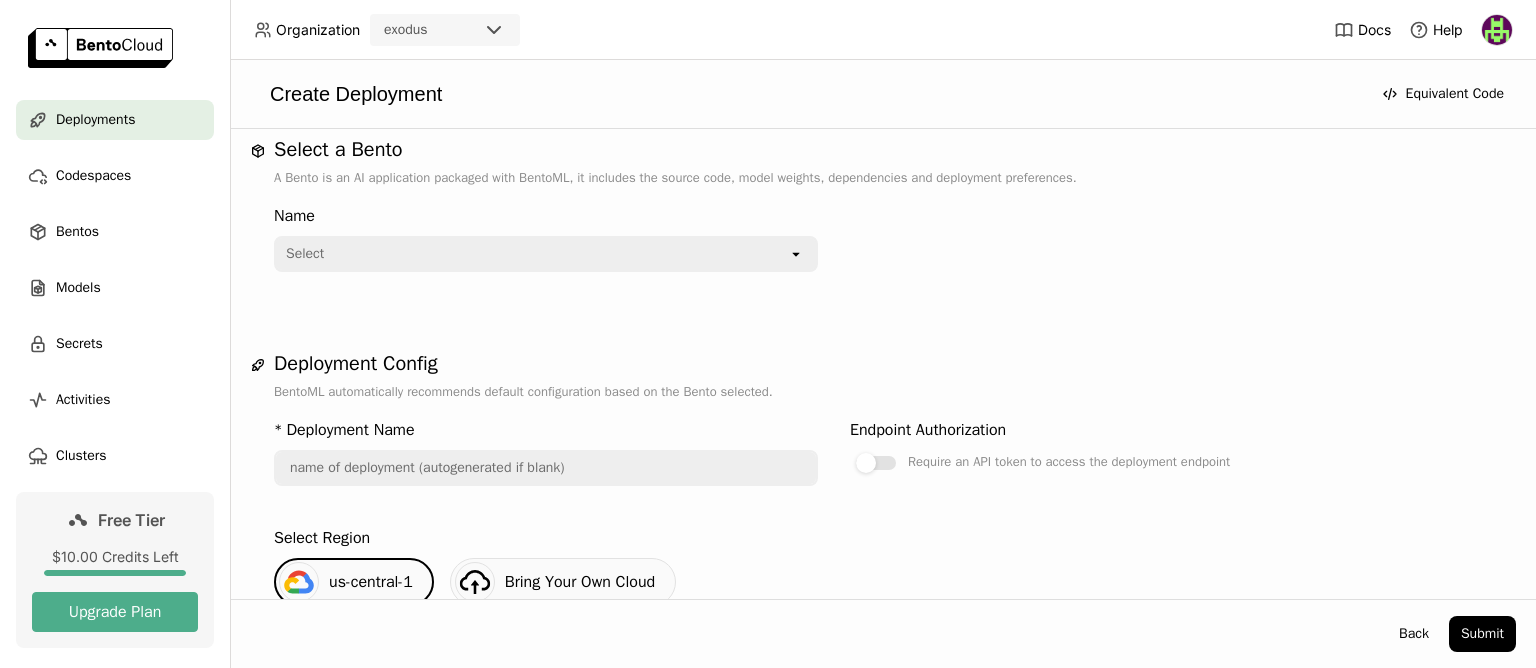 scroll, scrollTop: 0, scrollLeft: 0, axis: both 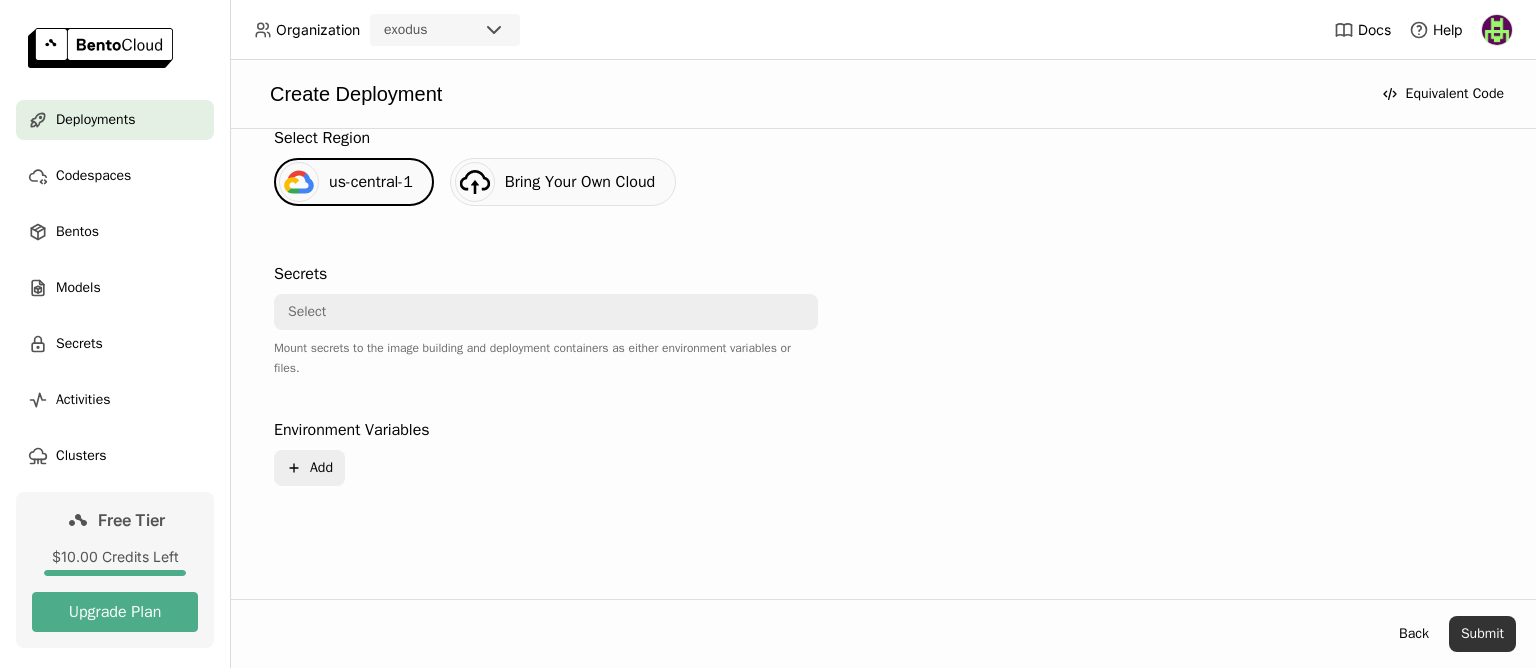 drag, startPoint x: 1512, startPoint y: 627, endPoint x: 1499, endPoint y: 635, distance: 15.264338 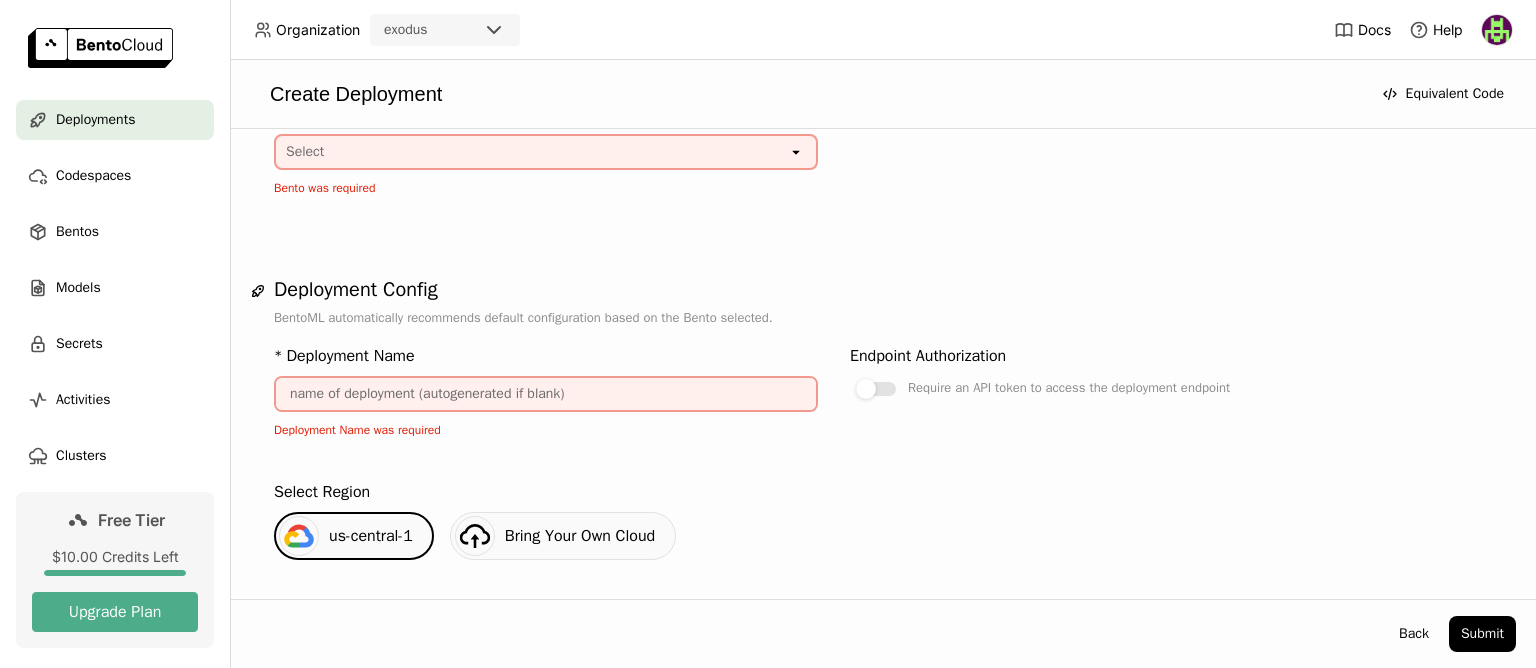 scroll, scrollTop: 107, scrollLeft: 0, axis: vertical 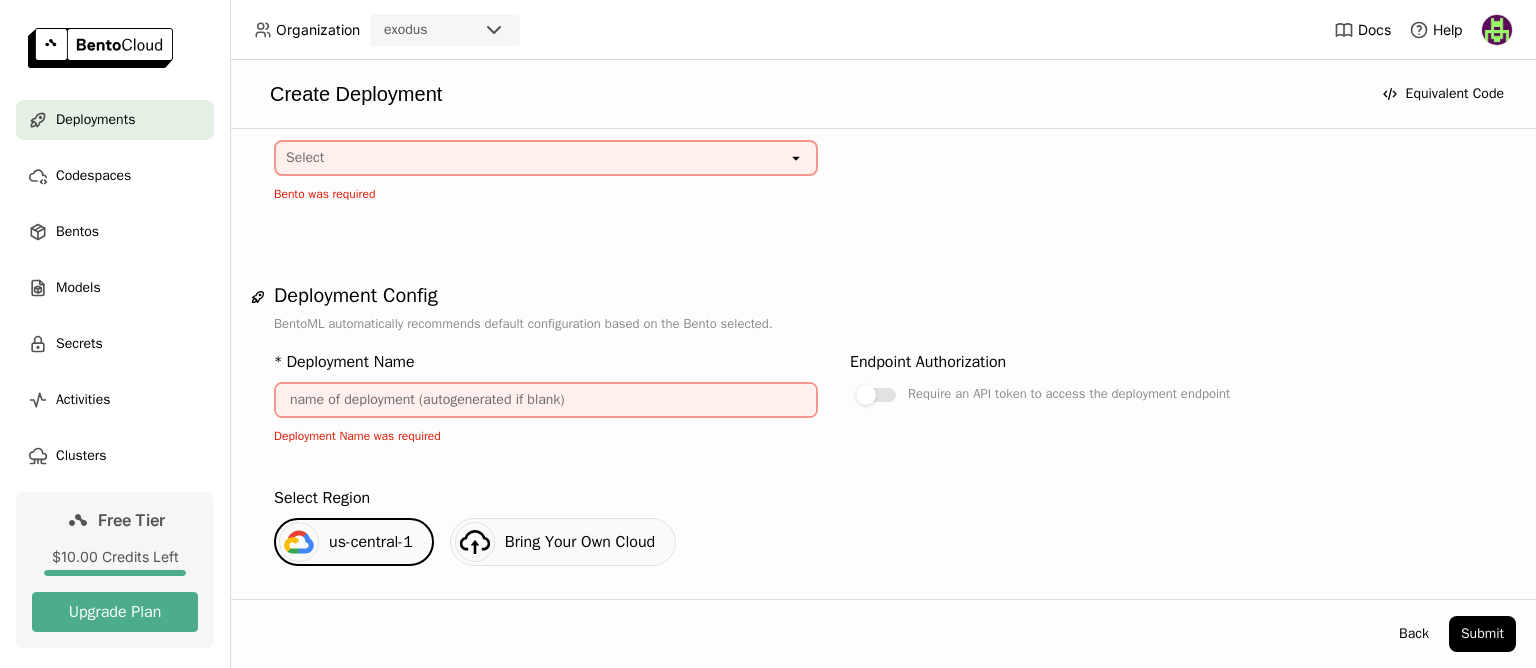 click at bounding box center [546, 400] 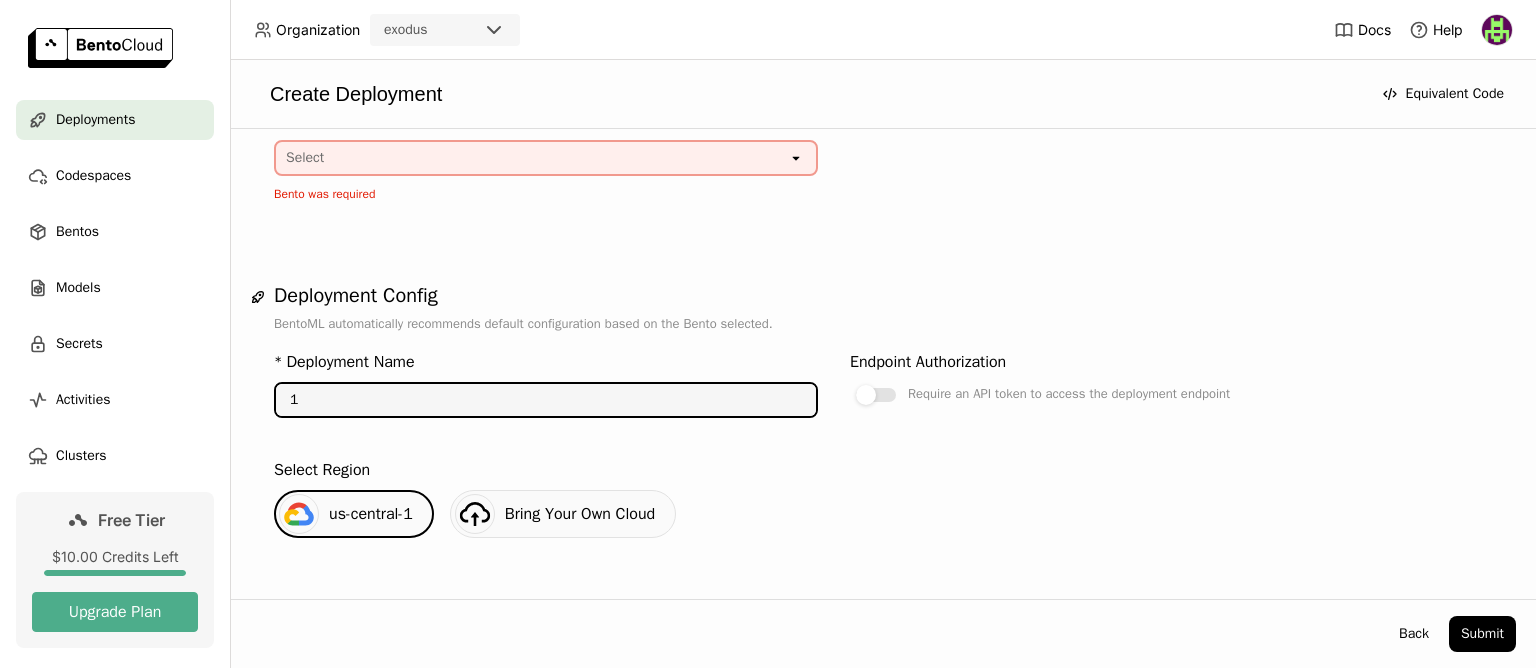 click on "Select" at bounding box center (532, 158) 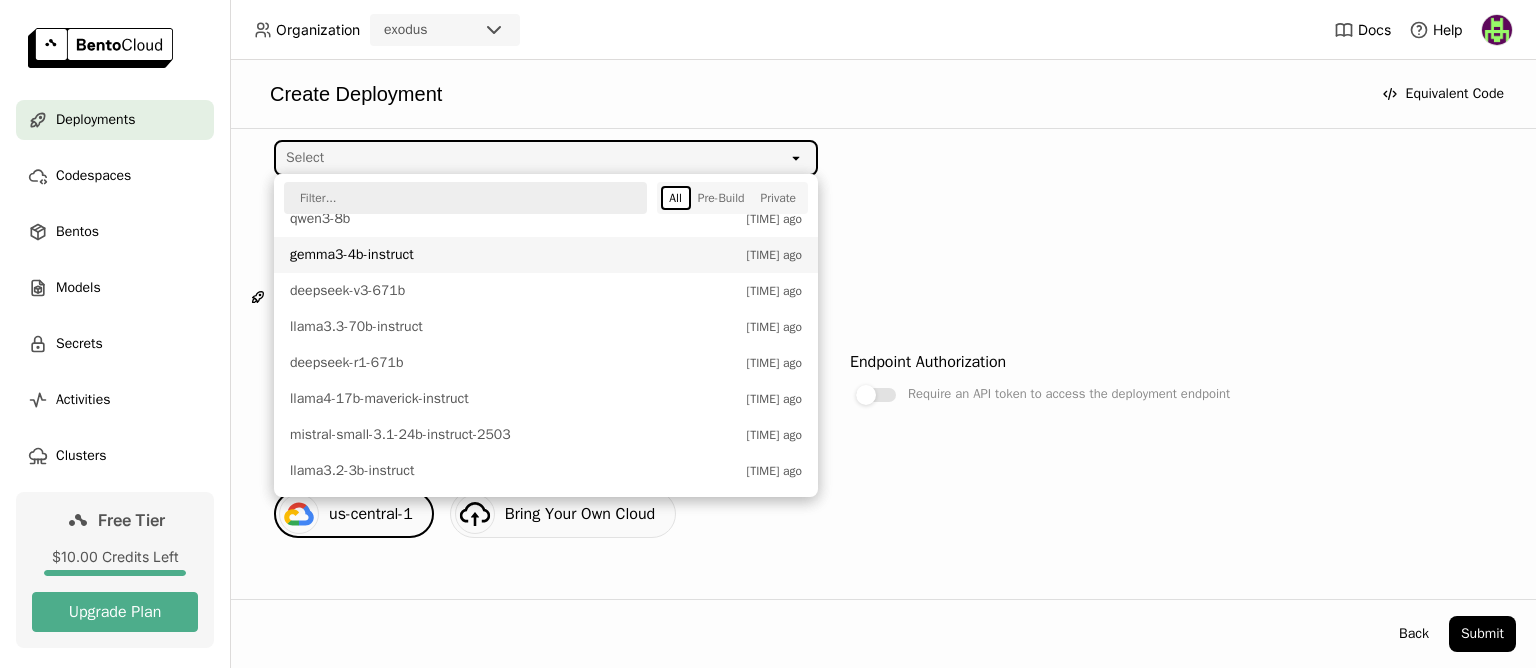 scroll, scrollTop: 600, scrollLeft: 0, axis: vertical 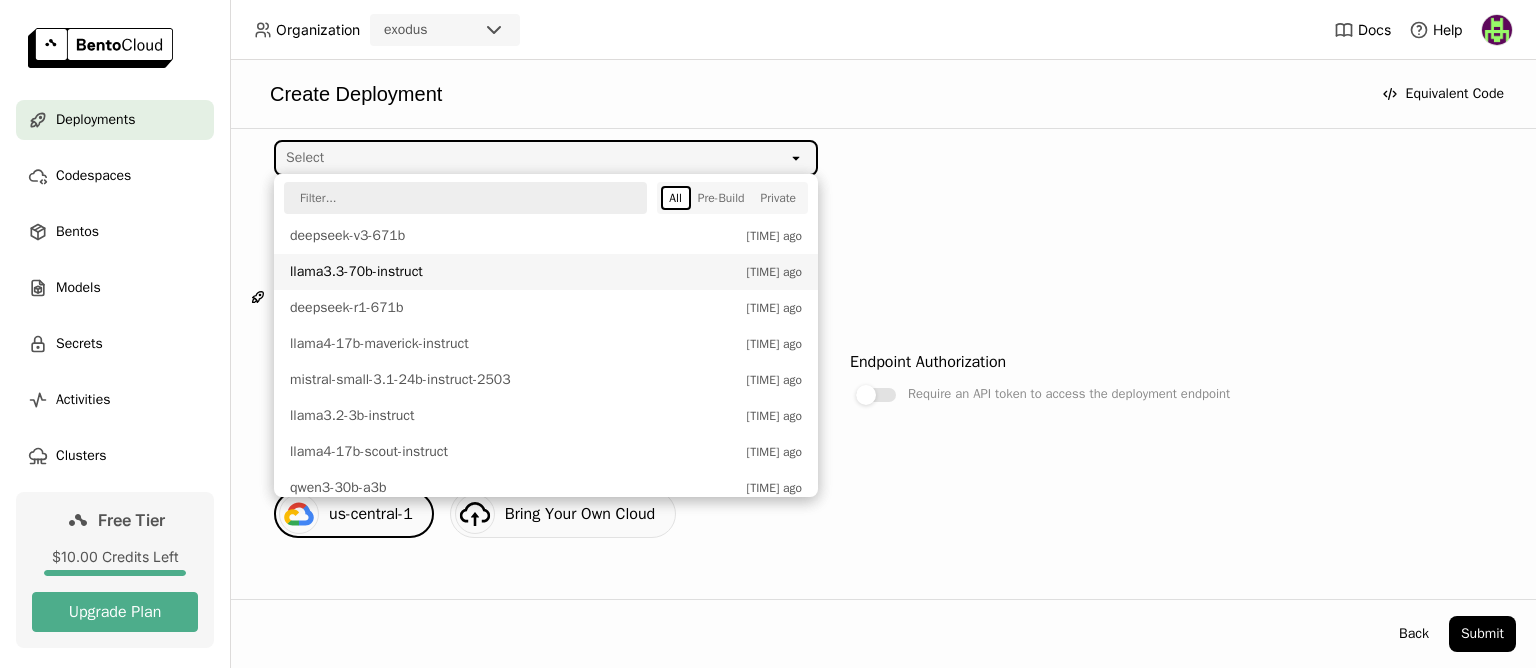 click on "llama3.3-70b-instruct" at bounding box center [513, 272] 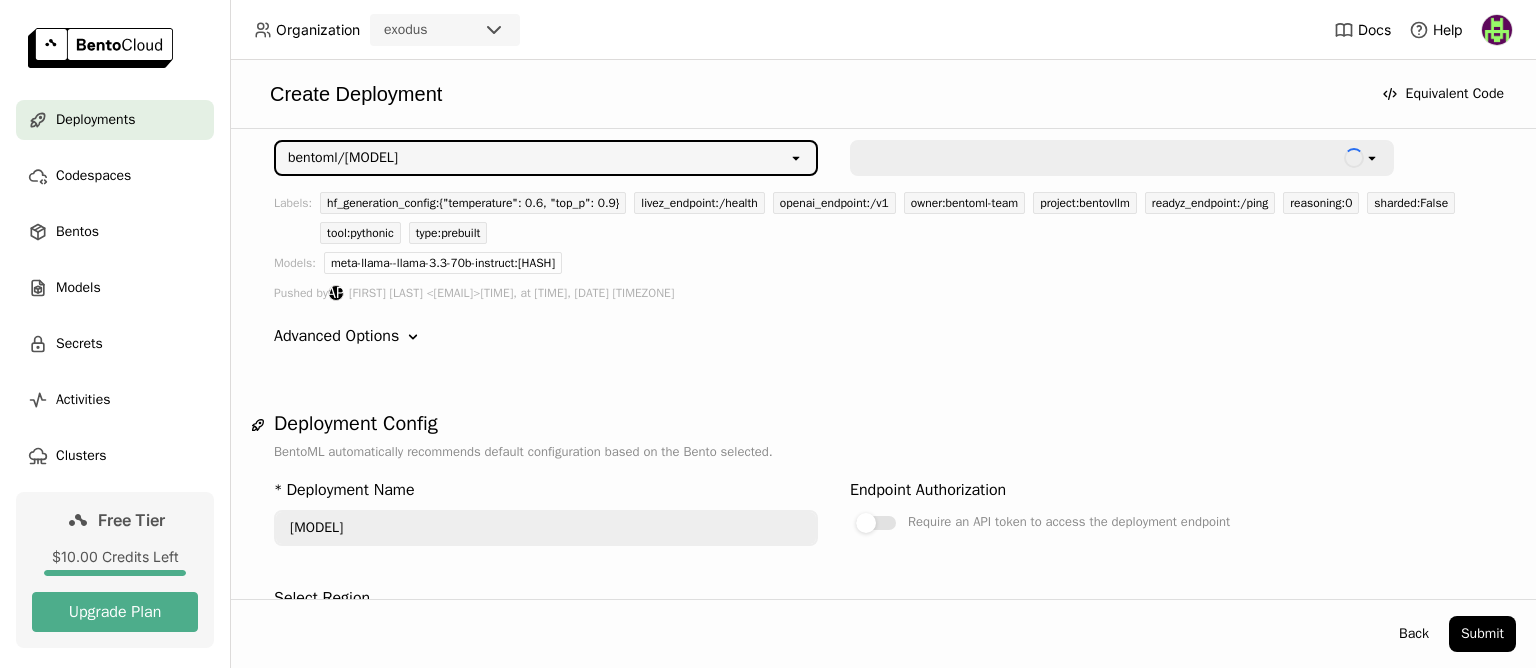 click on "bentoml/[MODEL]" at bounding box center [343, 158] 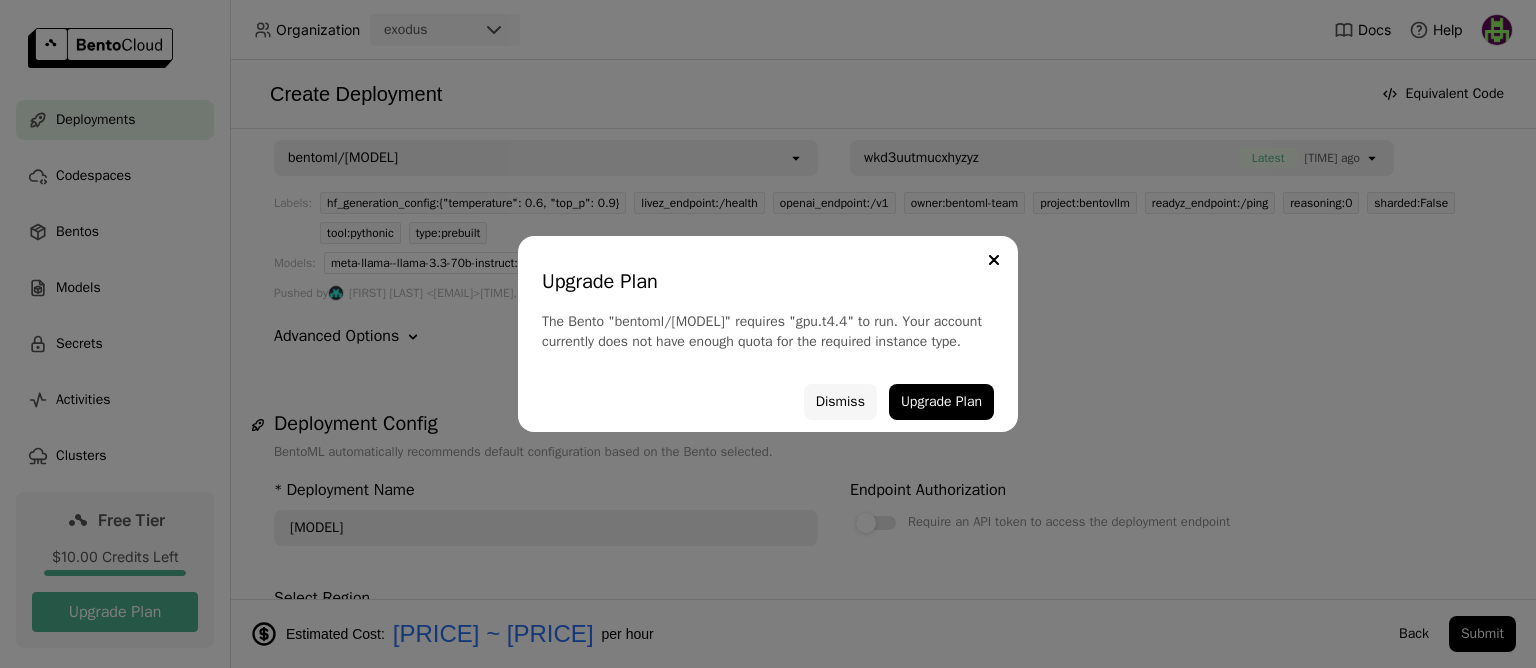 click on "Dismiss" at bounding box center (840, 402) 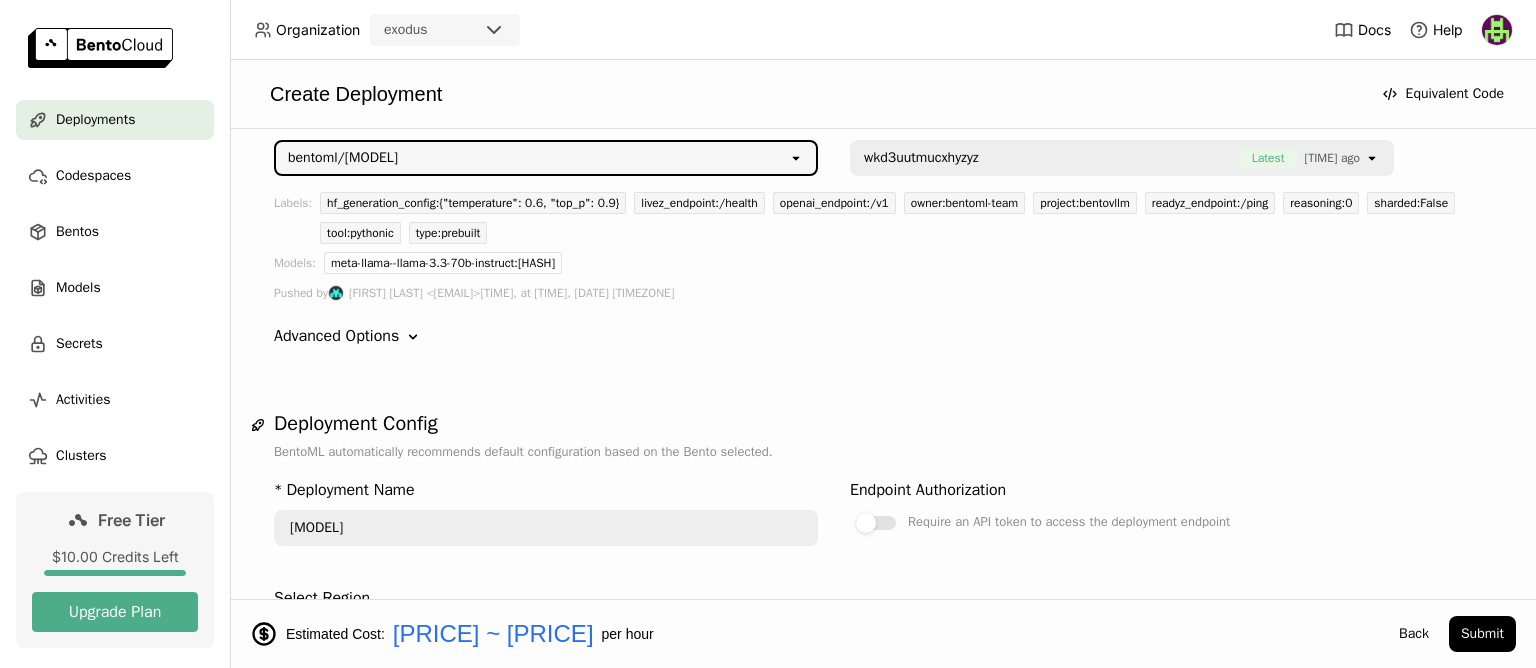 click on "bentoml/[MODEL]" at bounding box center (532, 158) 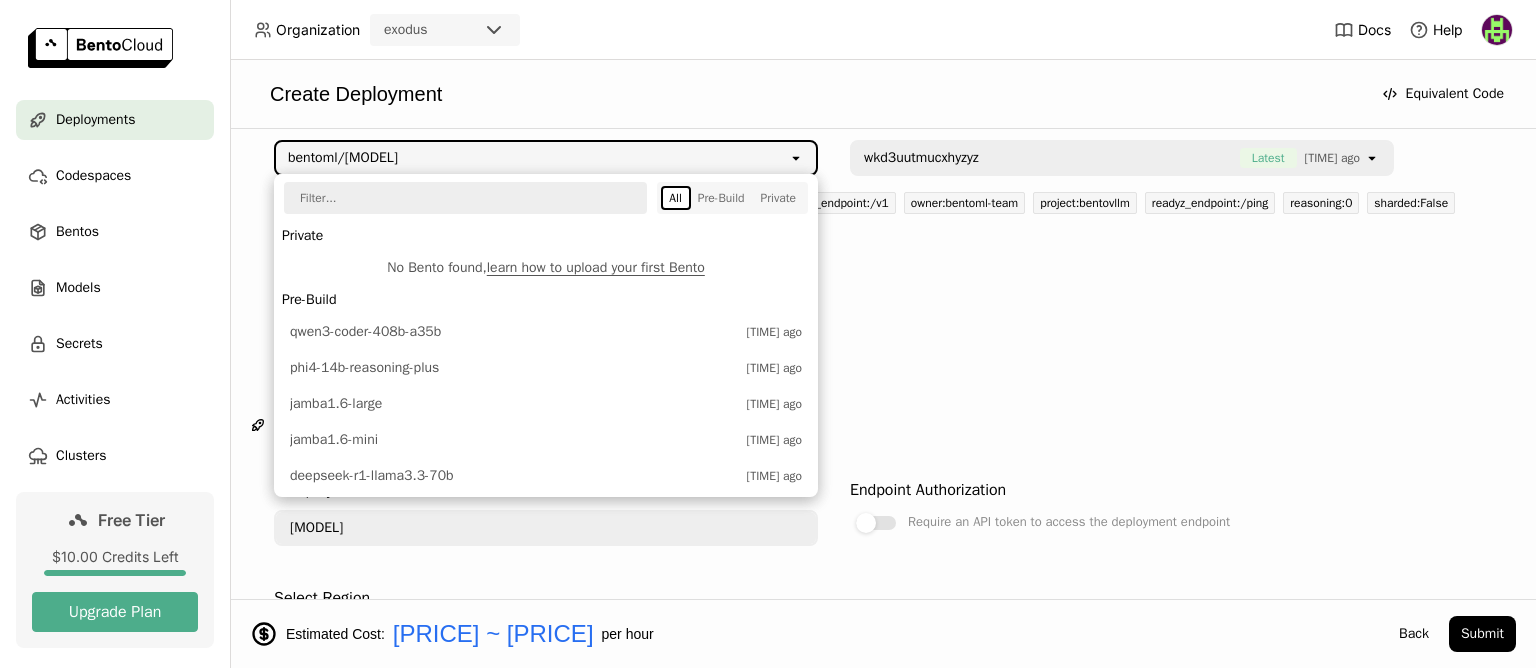 scroll, scrollTop: 516, scrollLeft: 0, axis: vertical 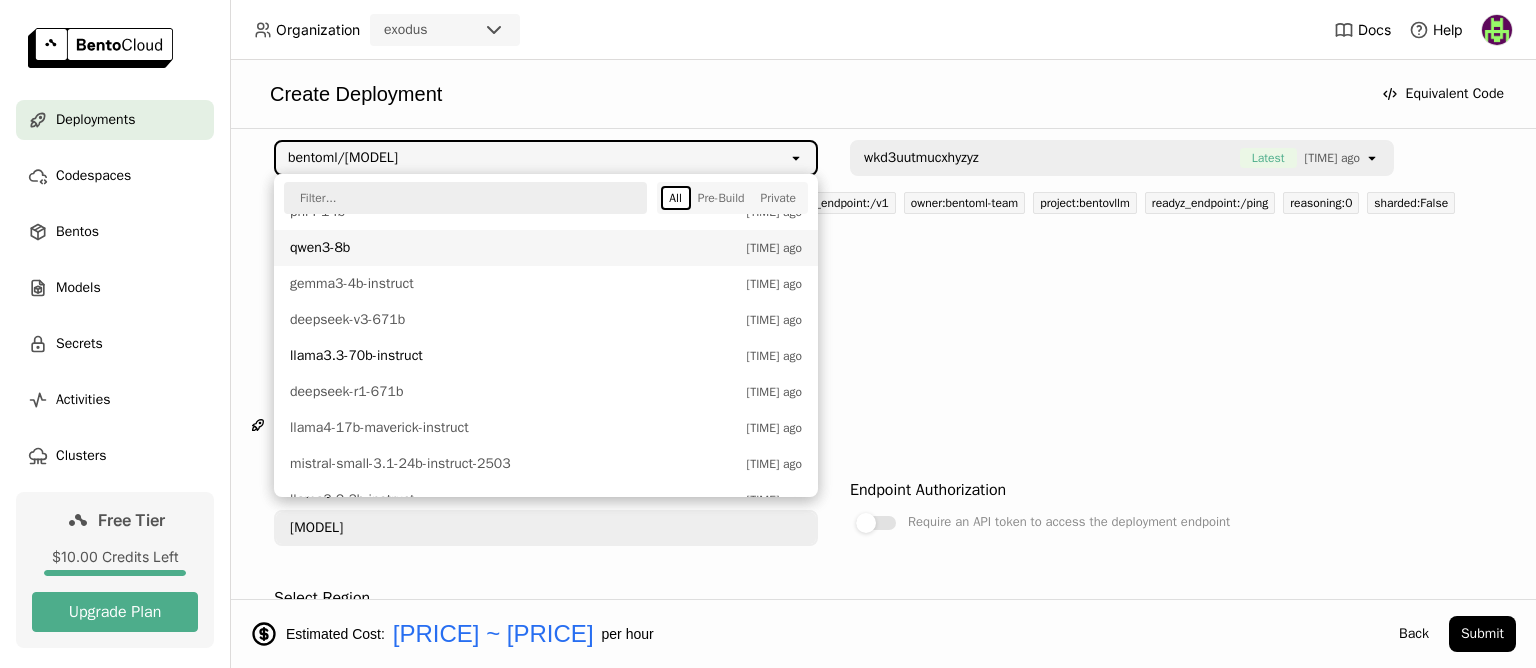 click on "qwen3-8b" at bounding box center (513, 248) 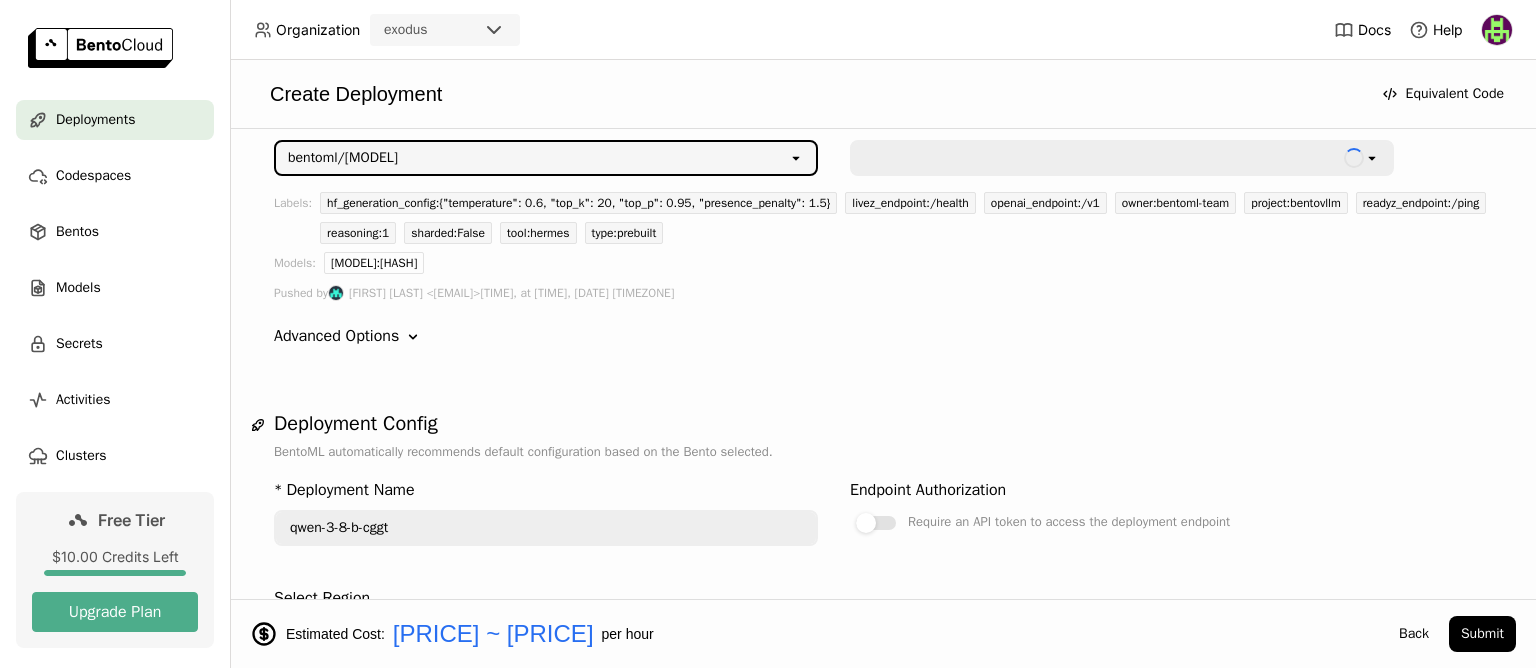 click on "bentoml/[MODEL]" at bounding box center [532, 158] 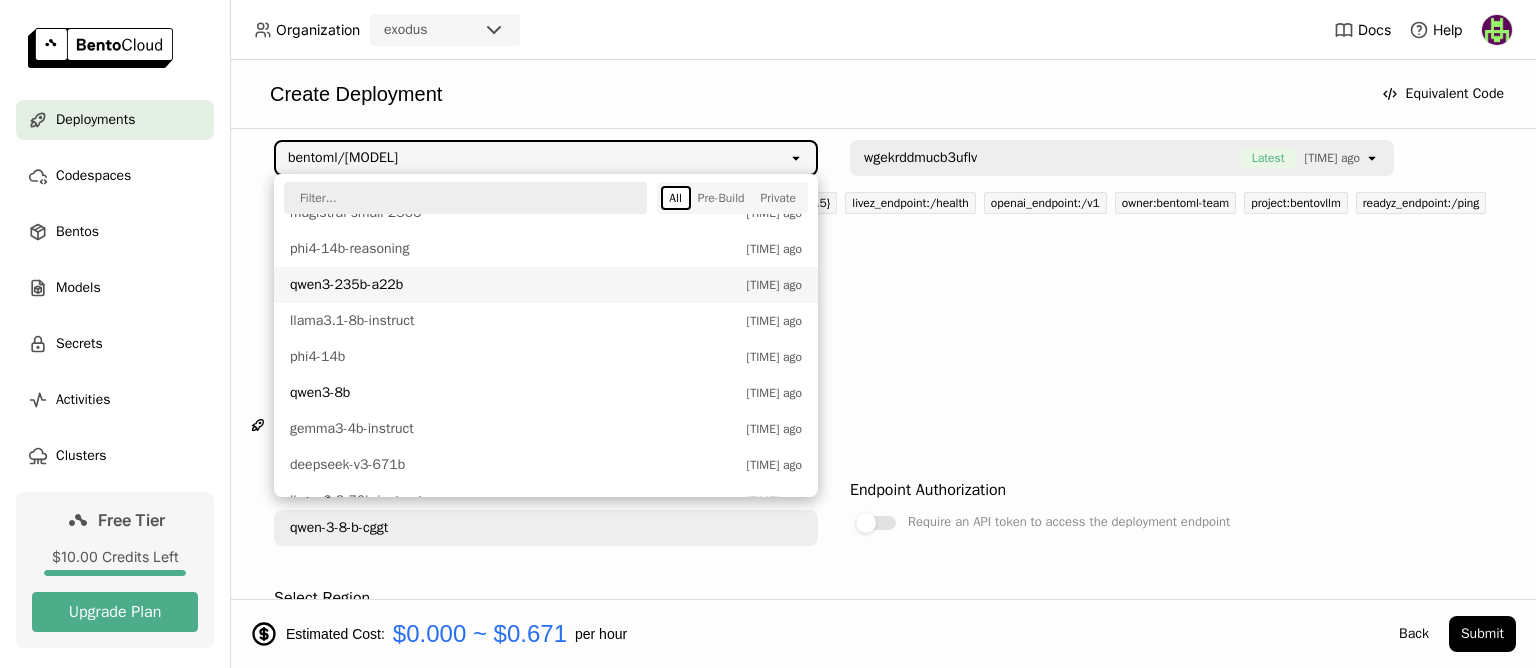 scroll, scrollTop: 408, scrollLeft: 0, axis: vertical 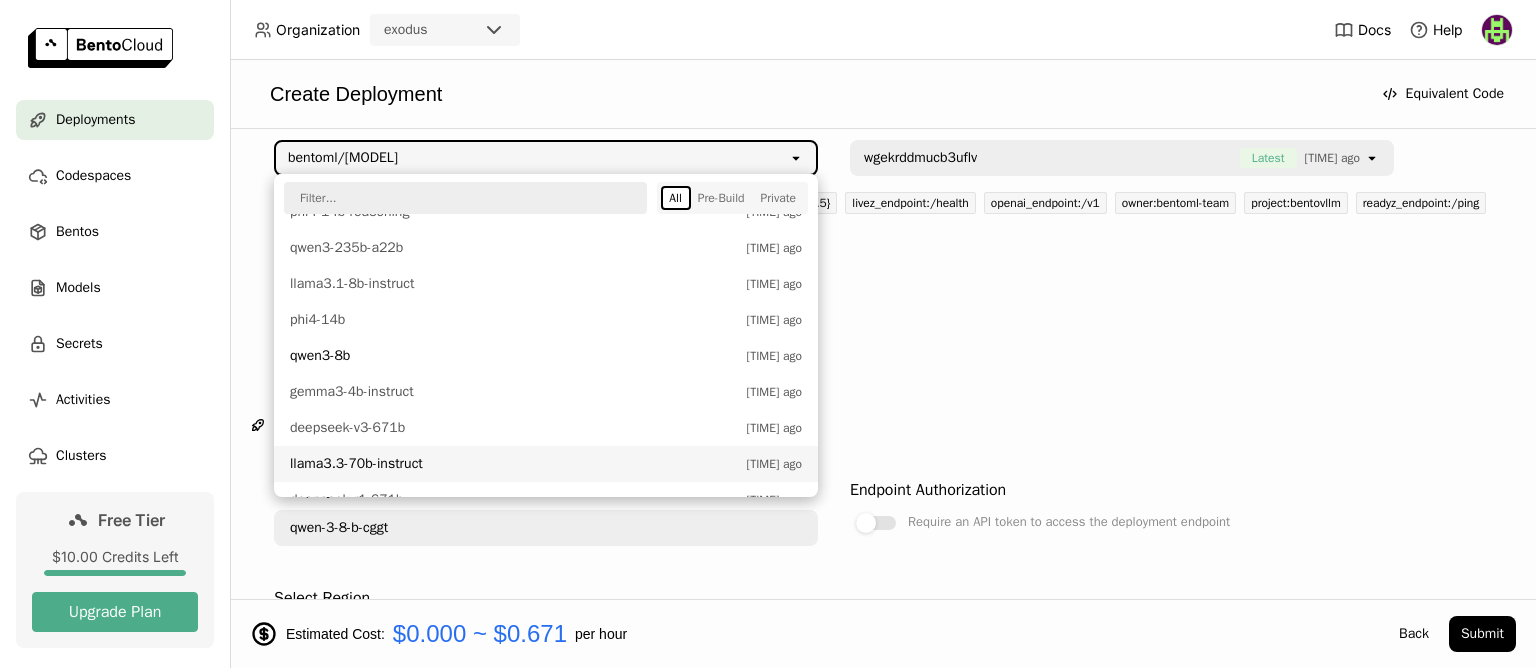 click on "[MODEL] [TIME] ago" at bounding box center (546, 464) 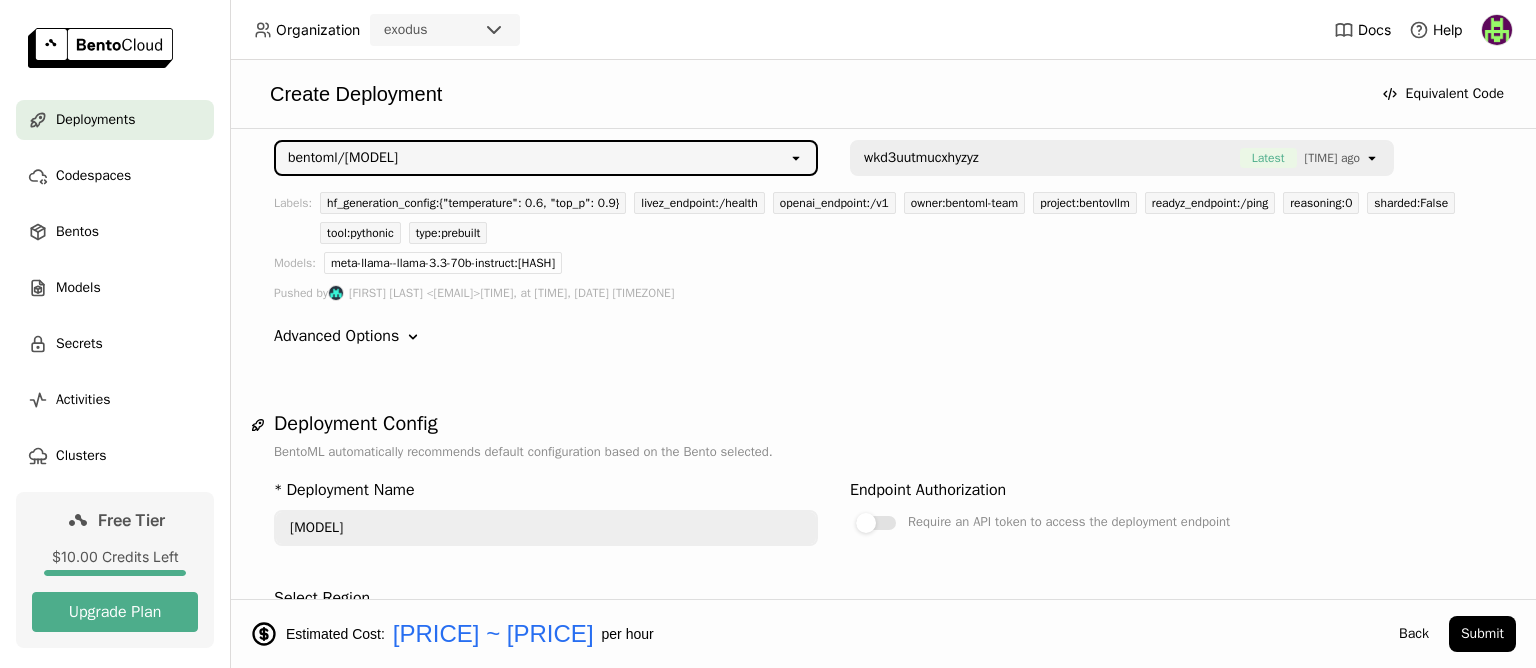 click on "bentoml/[MODEL]" at bounding box center [343, 158] 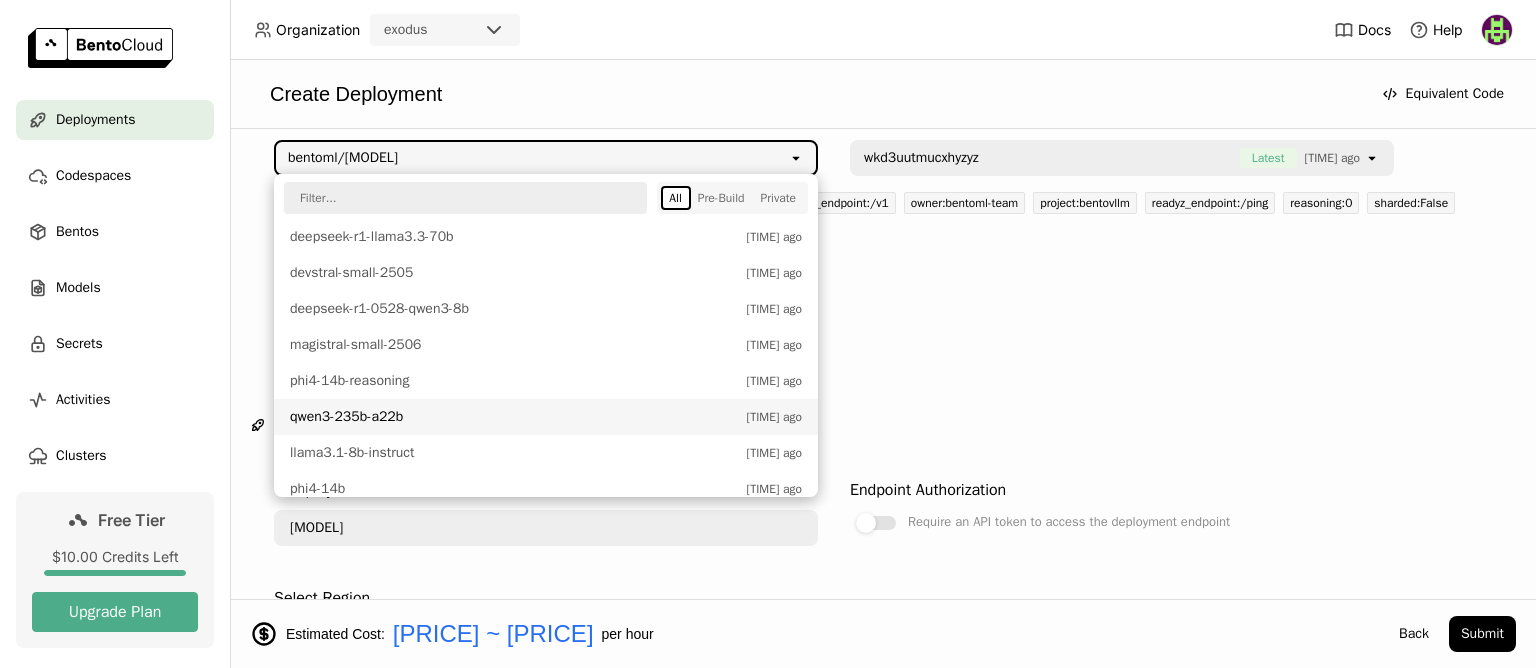 scroll, scrollTop: 276, scrollLeft: 0, axis: vertical 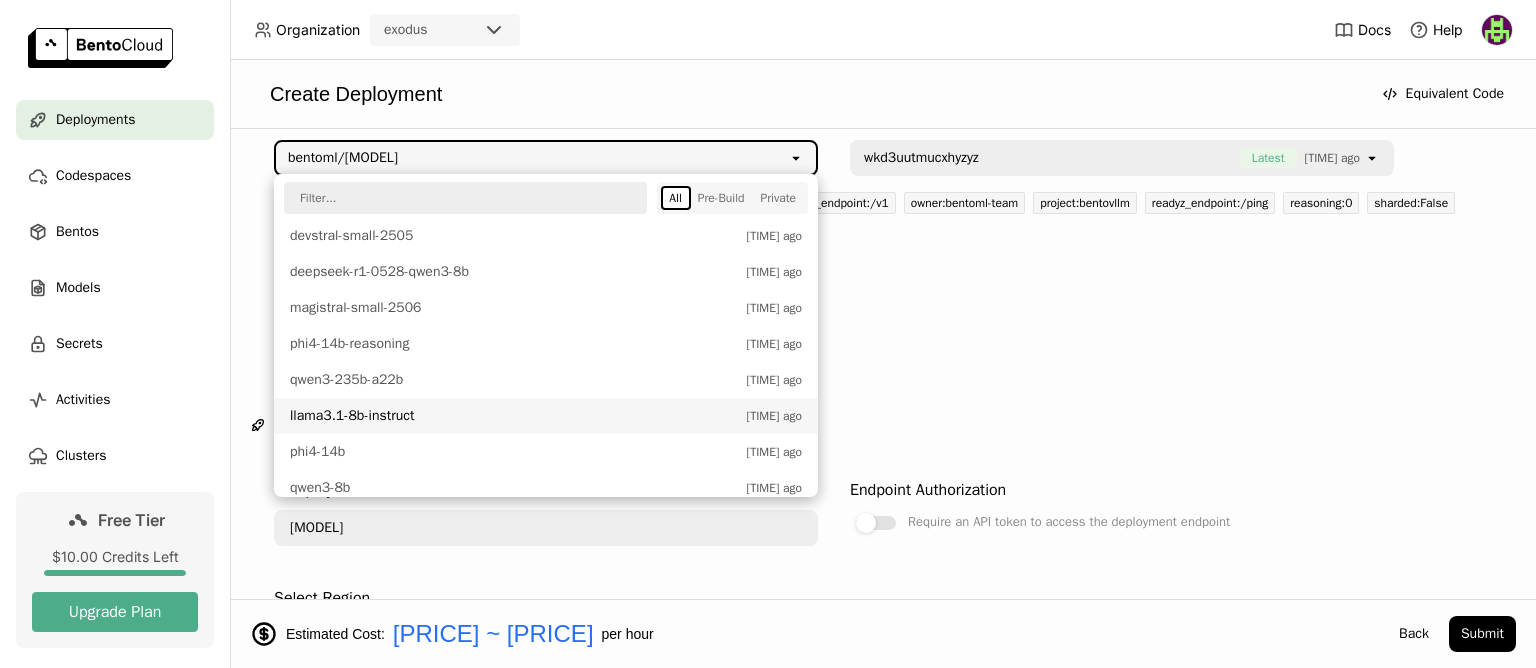 click on "llama3.1-8b-instruct" at bounding box center (513, 416) 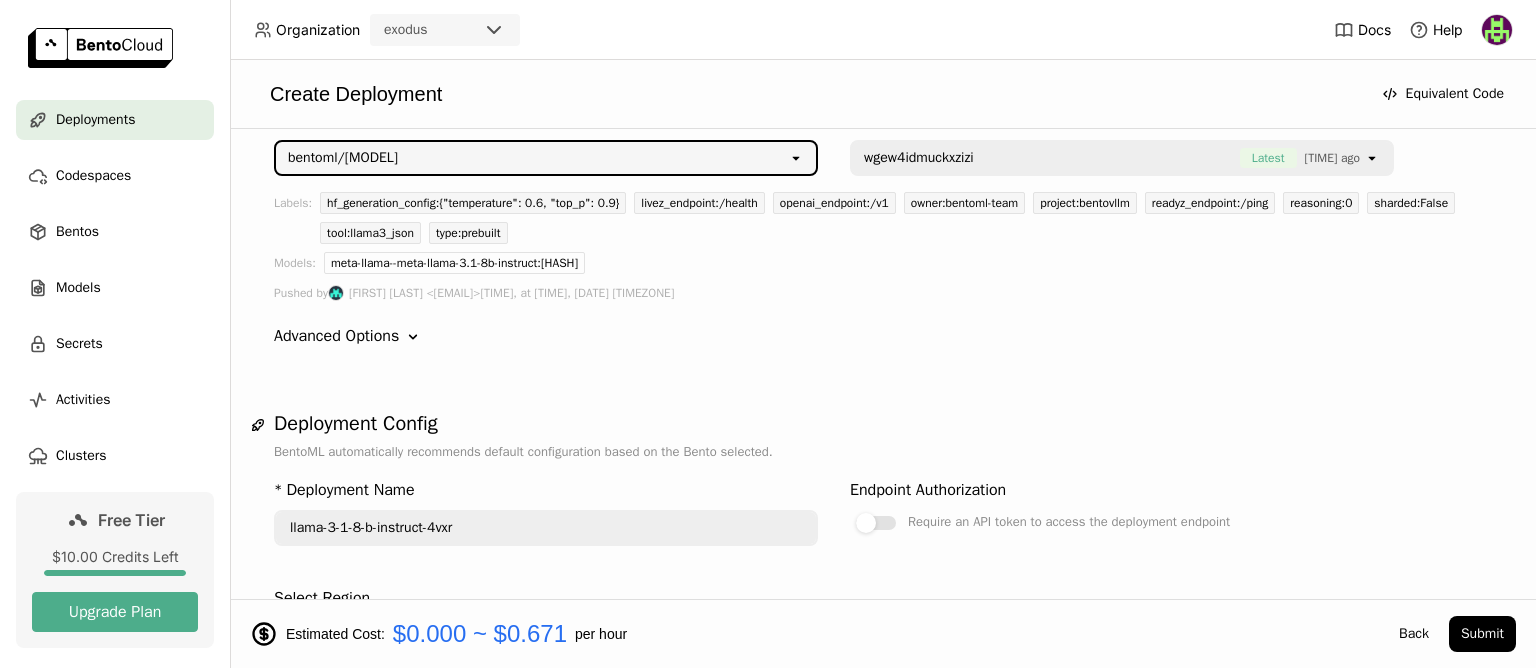 click on "bentoml/[MODEL]" at bounding box center (343, 158) 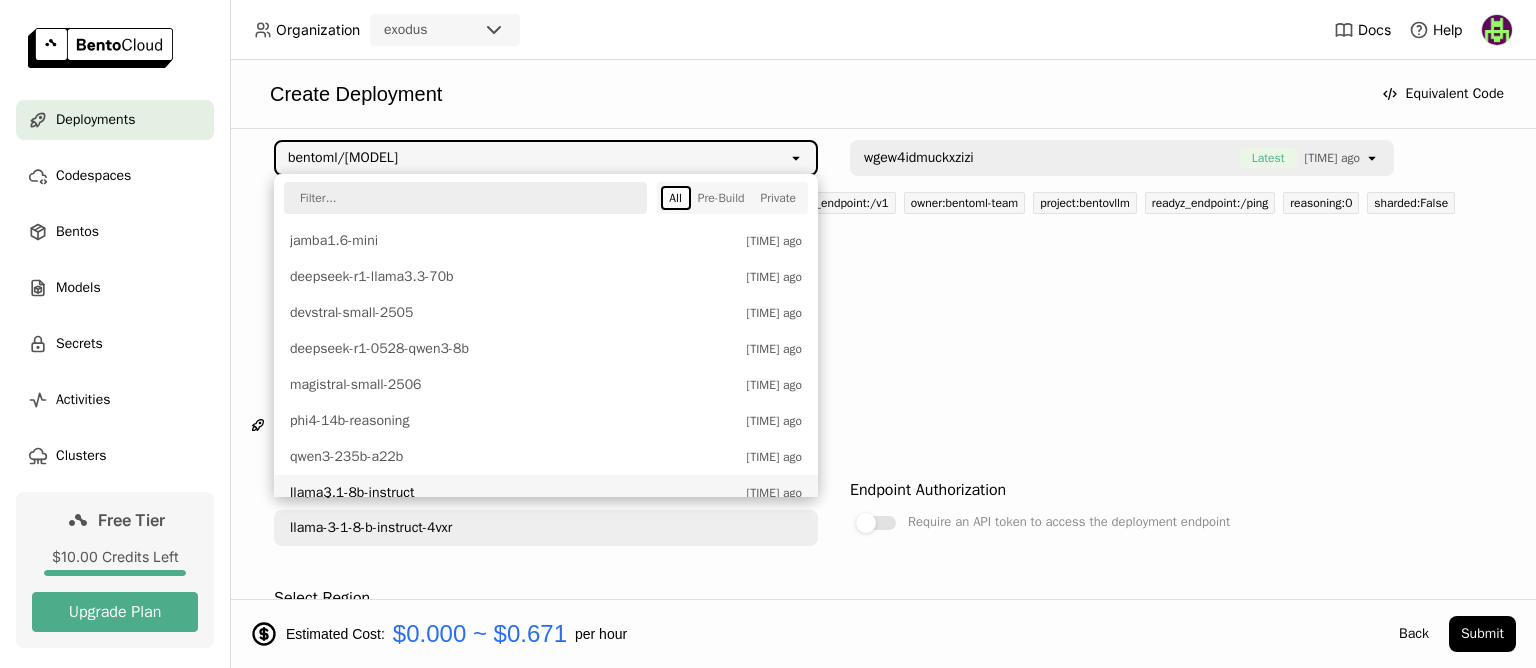 scroll, scrollTop: 96, scrollLeft: 0, axis: vertical 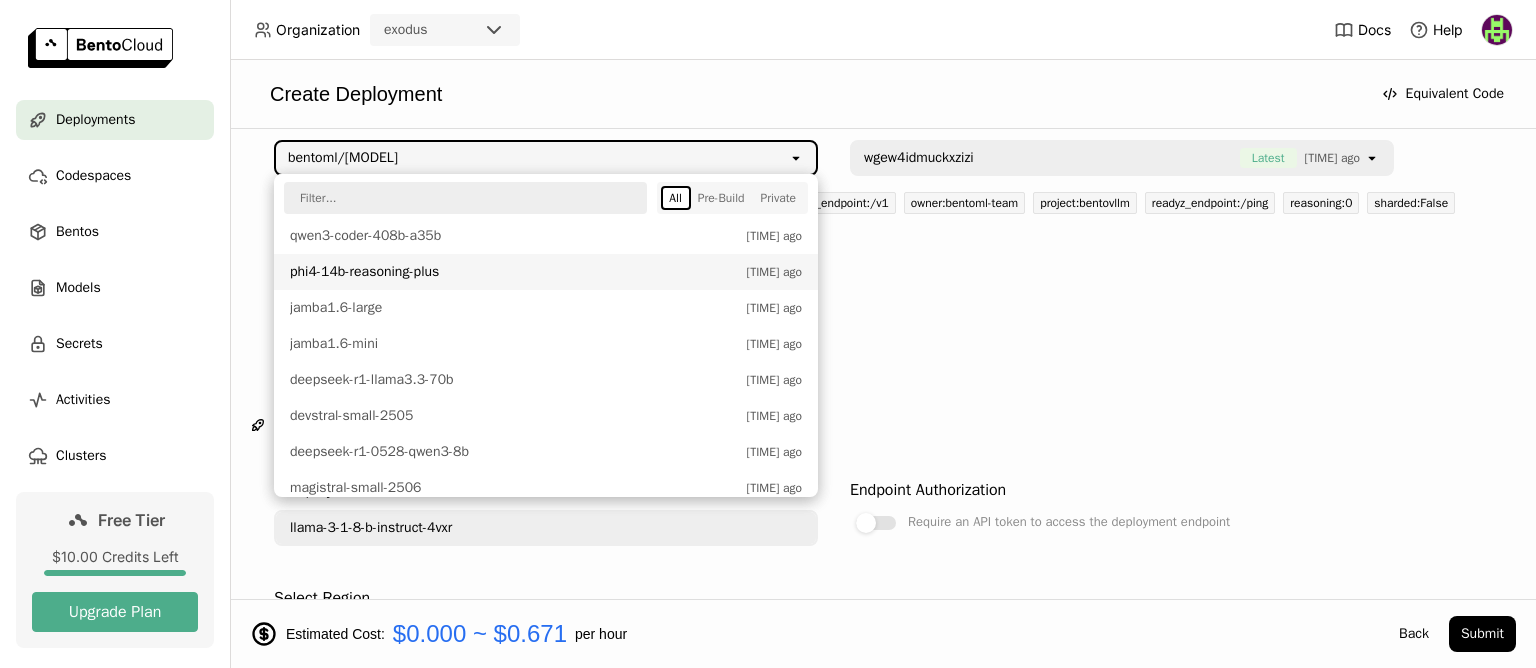 click on "phi4-14b-reasoning-plus" at bounding box center (513, 272) 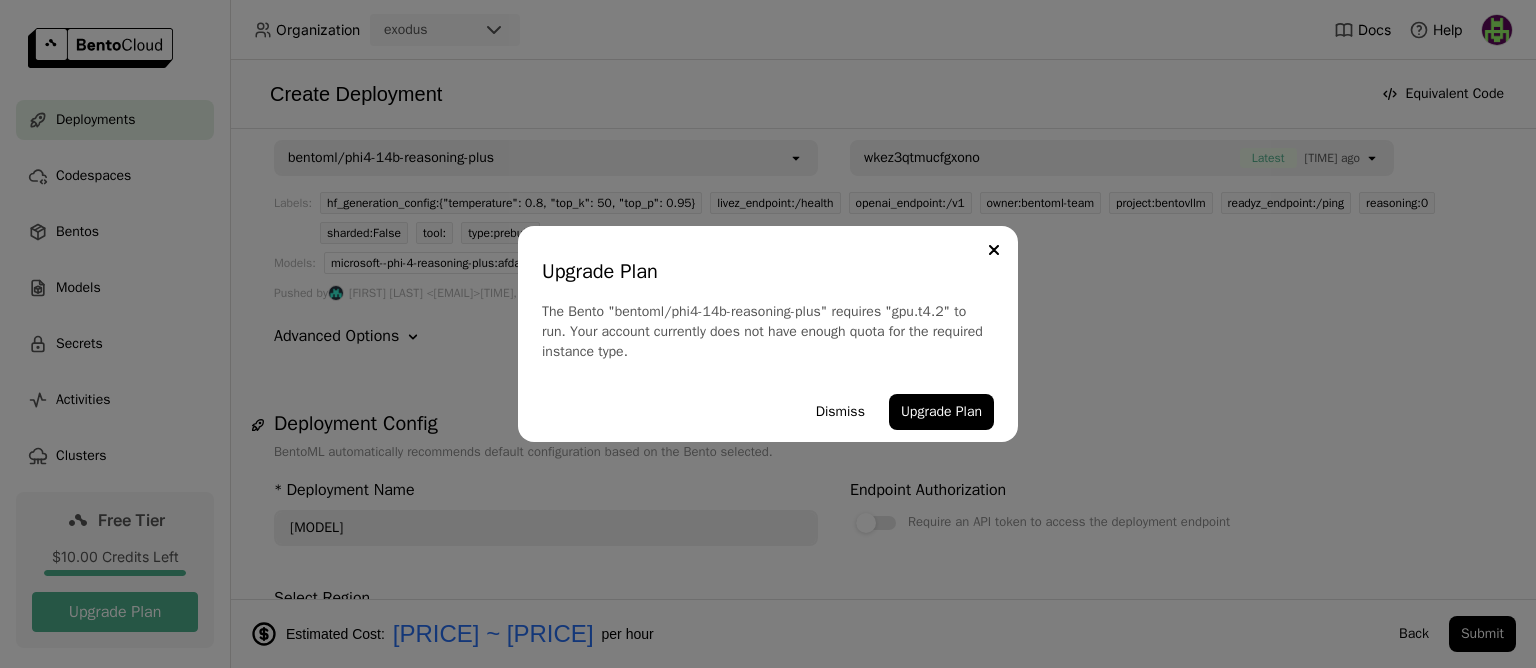 click on "Upgrade Plan The Bento "bentoml/[MODEL]" requires "gpu.t4.2" to run. Your account currently does not have enough quota for the required instance type. Dismiss Upgrade Plan" at bounding box center [768, 334] 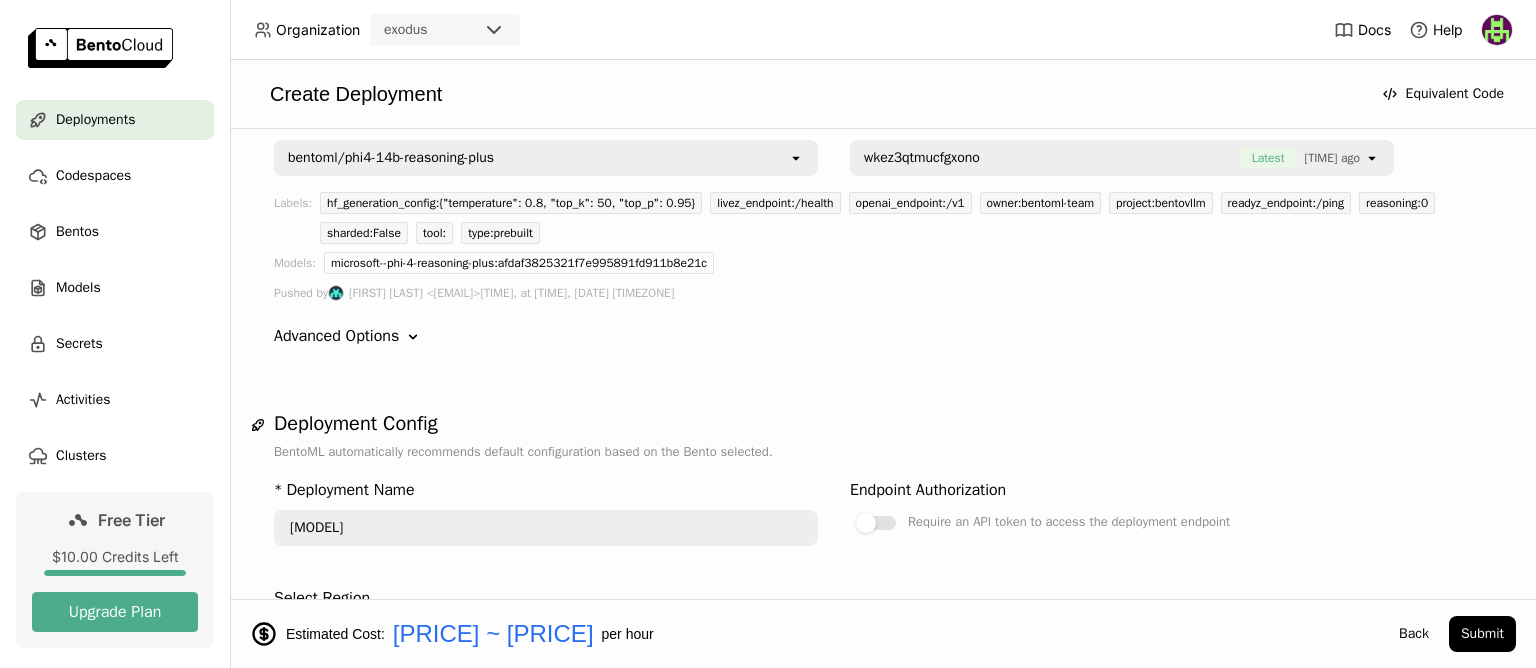 click on "Upgrade Plan The Bento "bentoml/[MODEL]" requires "" to run. Your account currently does not have enough quota for the required instance type. Dismiss Upgrade Plan" at bounding box center (768, 334) 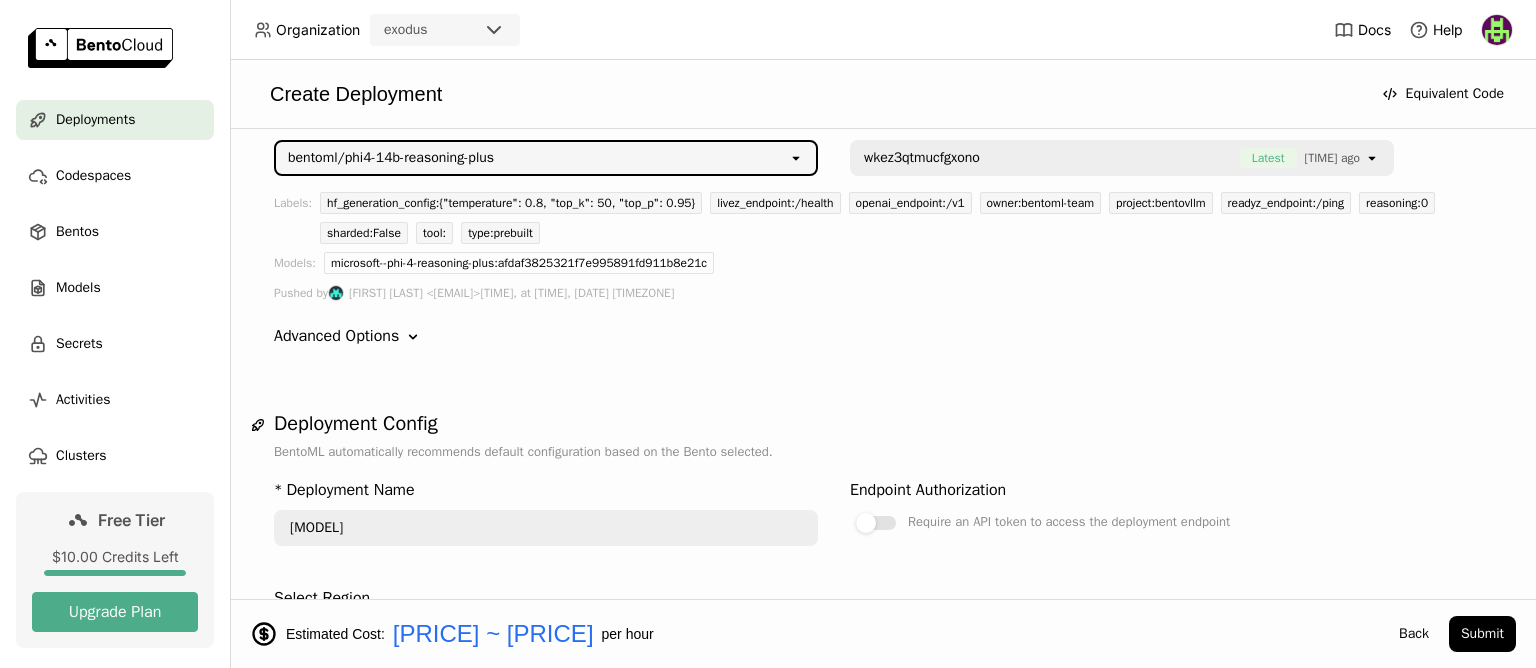 click on "bentoml/phi4-14b-reasoning-plus" at bounding box center (391, 158) 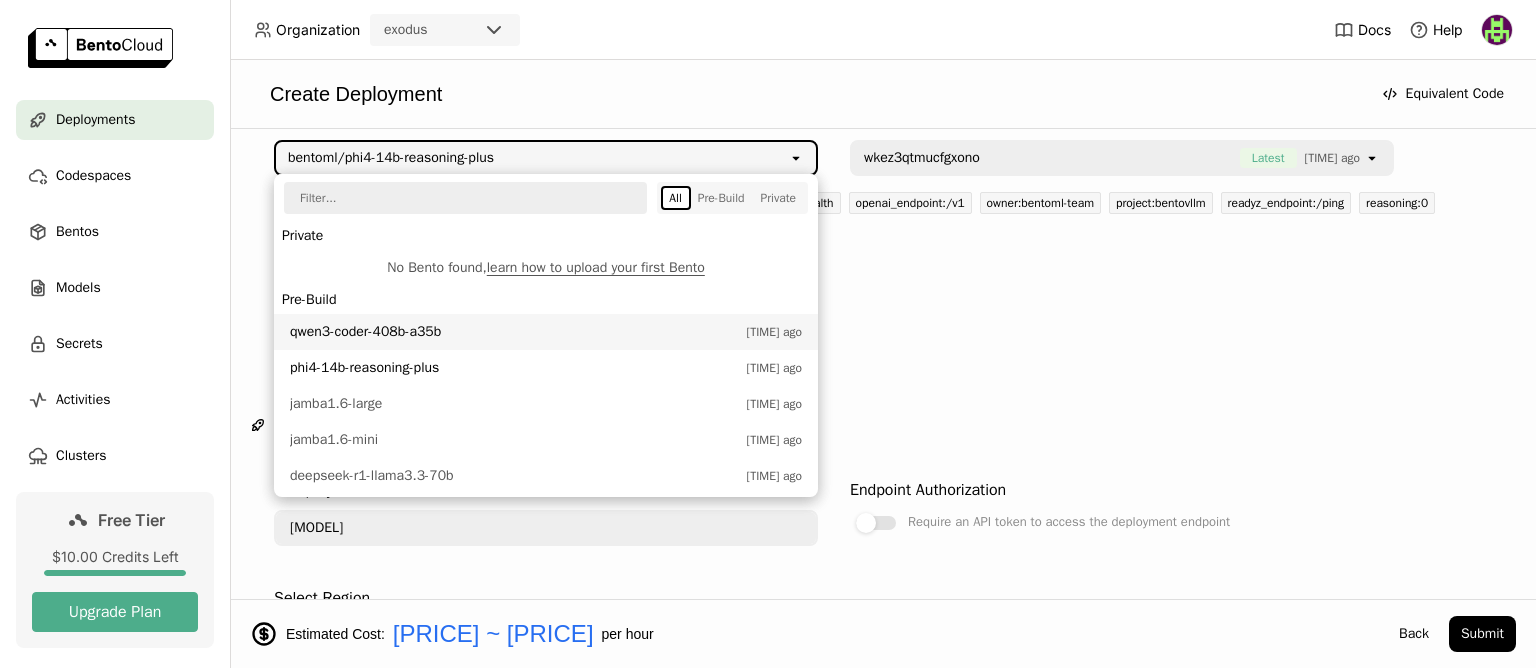 click on "qwen3-coder-408b-a35b" at bounding box center [513, 332] 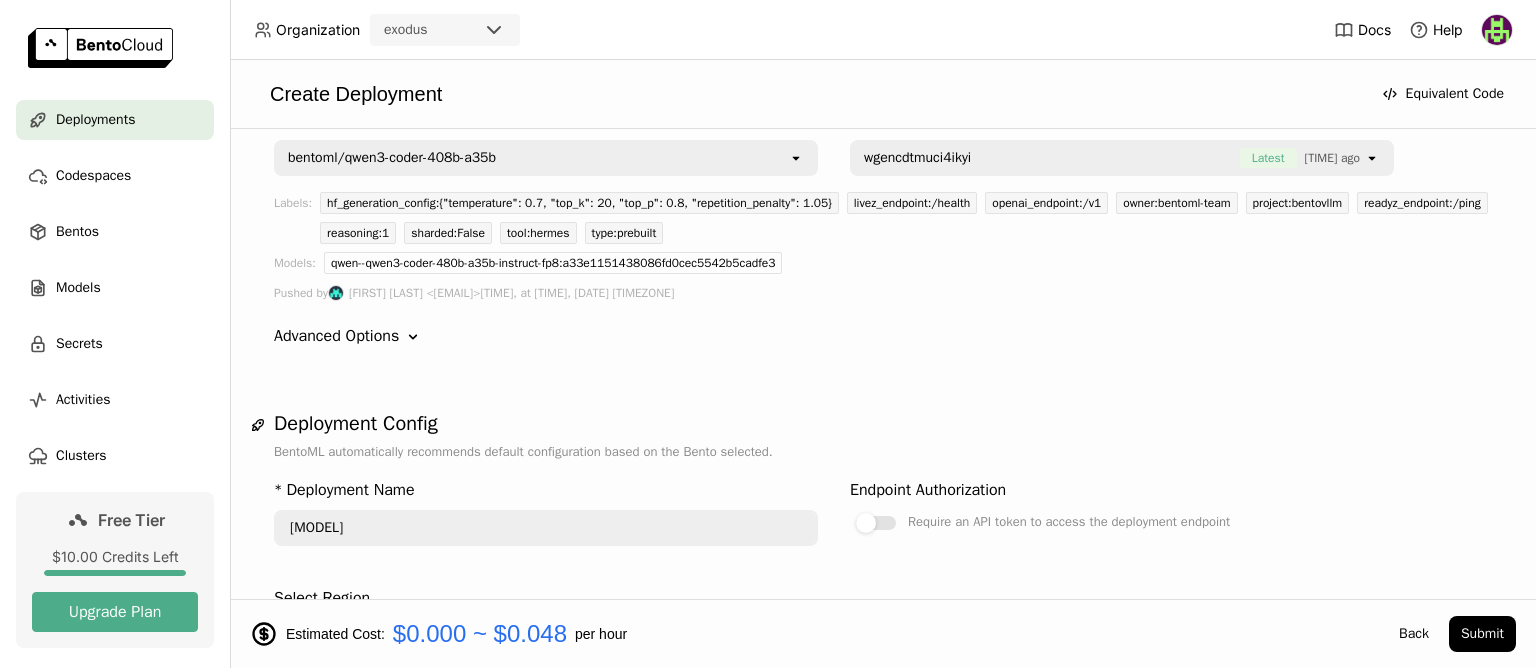 click on "Insufficient GPU The selected instance type  cpu.1  has insufficient  GPU  to run this Bento. Continuing may lead to an unsuccessful deployment. Do you wish to proceed? Cancel Okay" at bounding box center [768, 334] 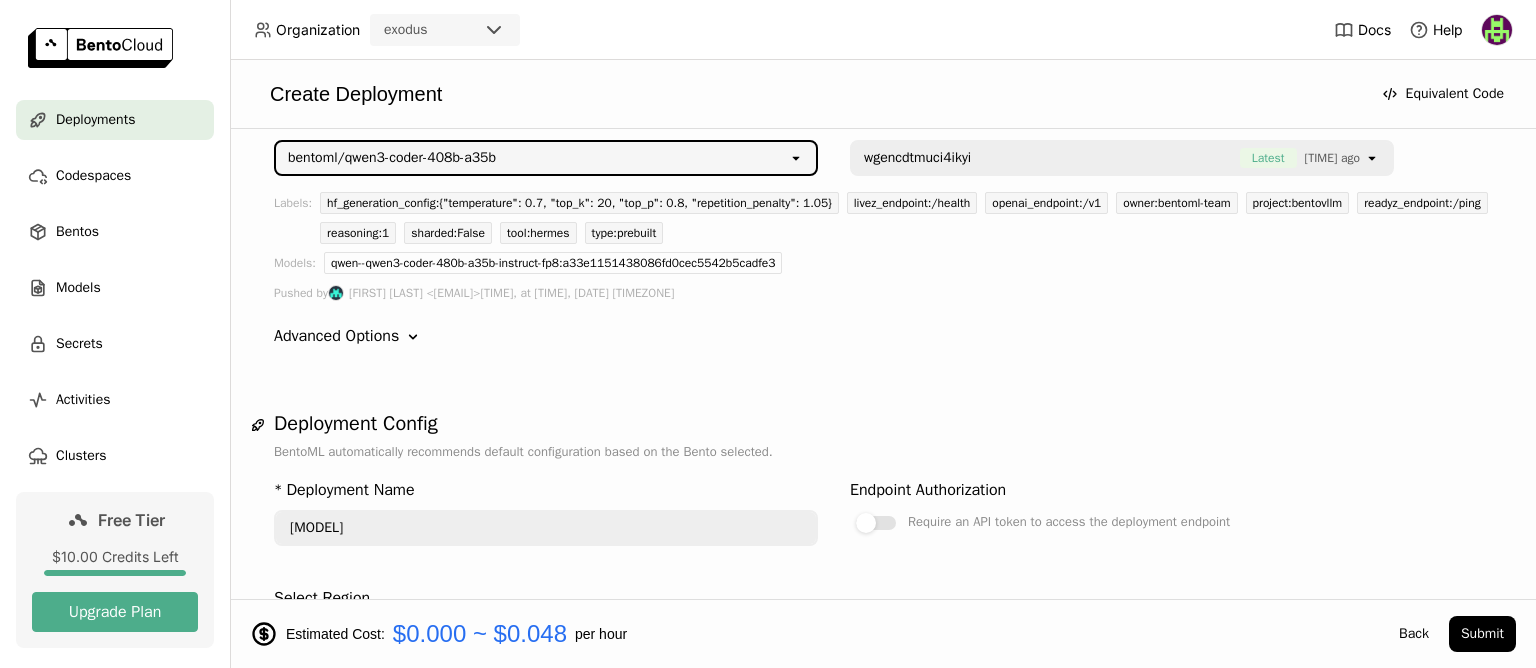 click on "bentoml/qwen3-coder-408b-a35b" at bounding box center [532, 158] 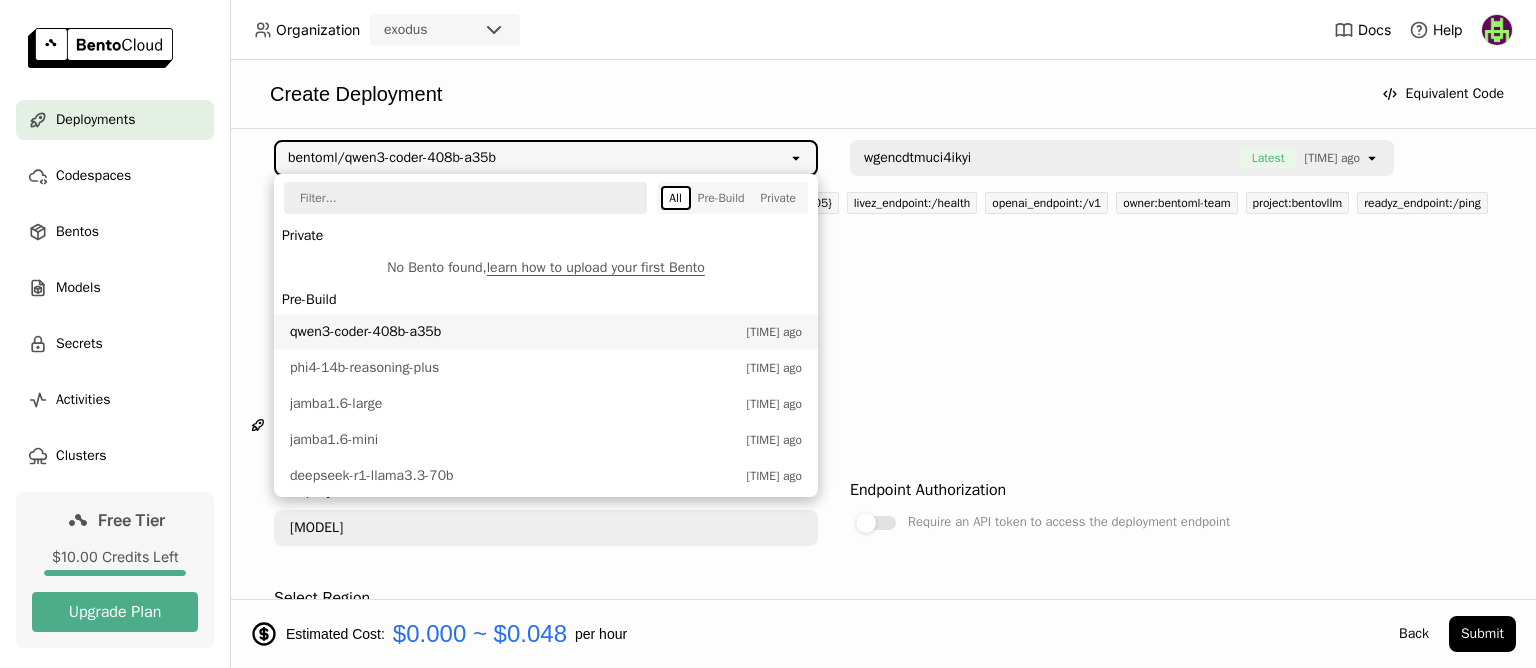 click at bounding box center (458, 198) 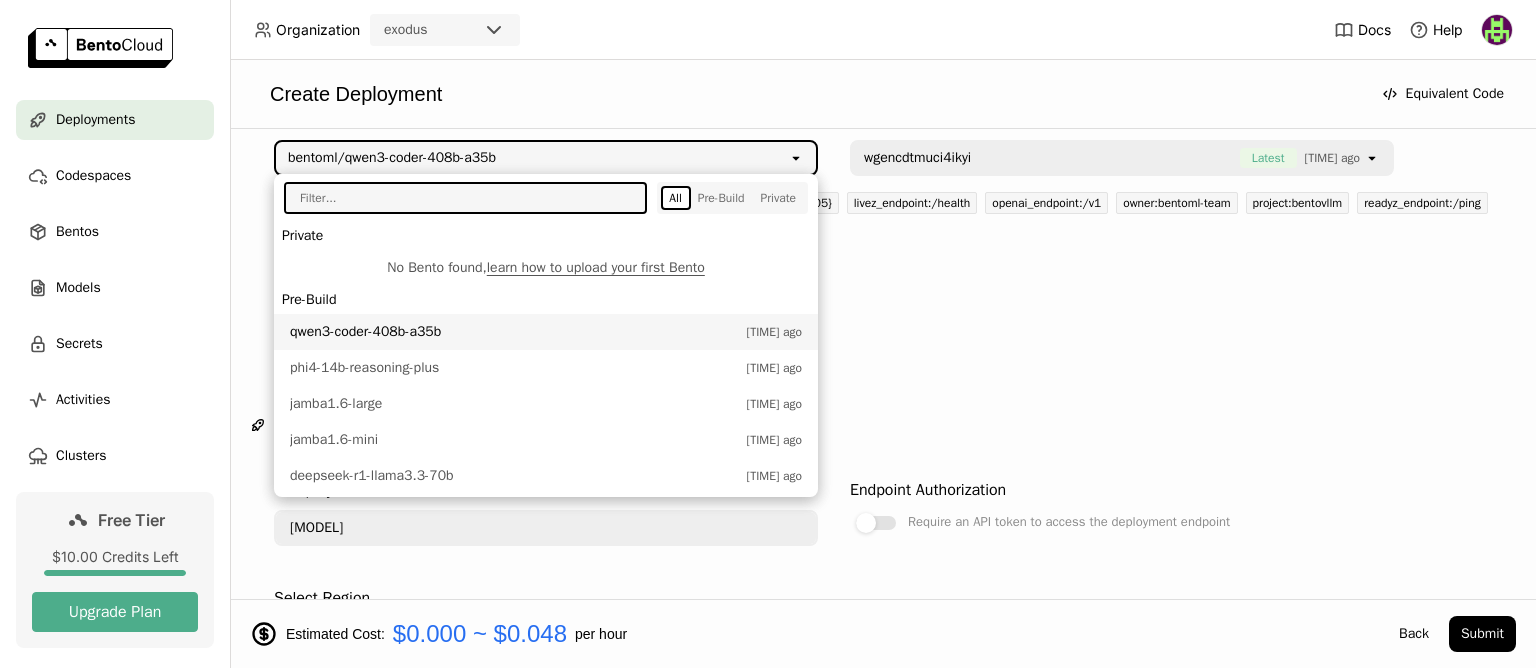 click at bounding box center [458, 198] 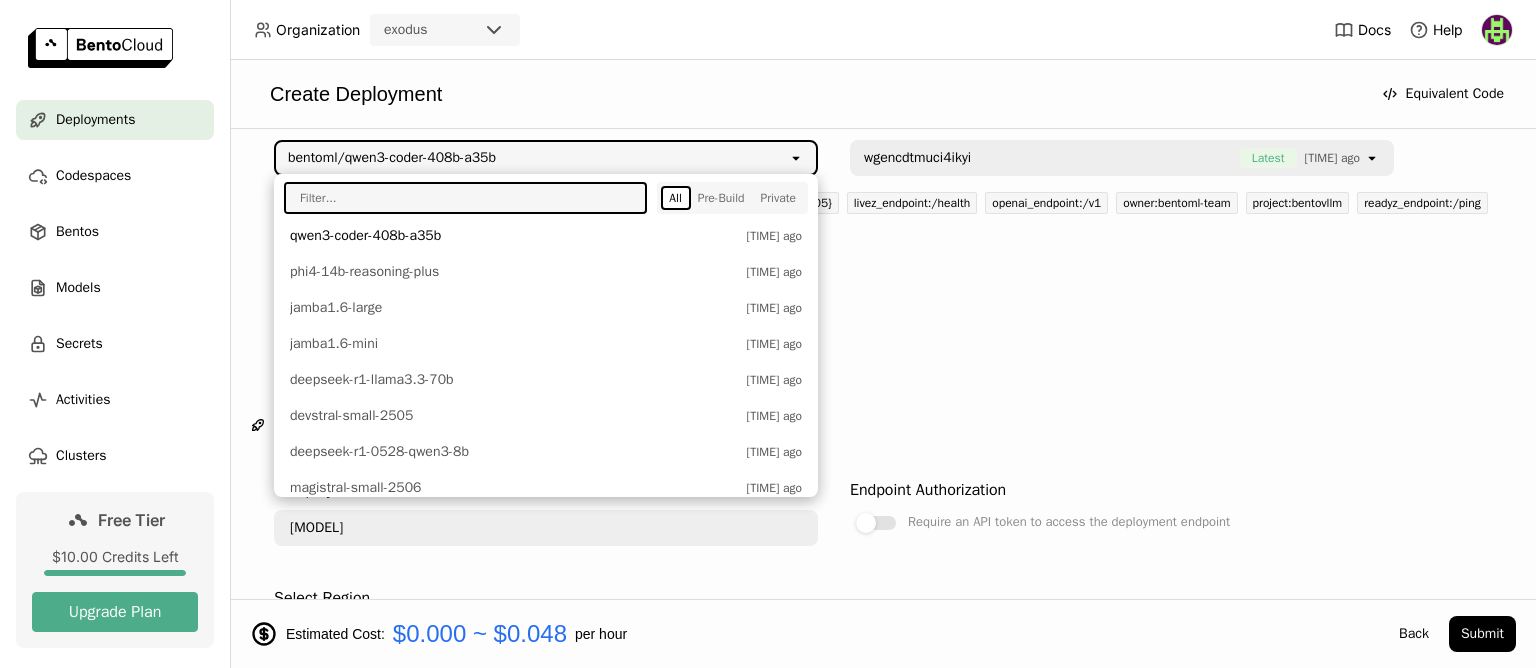 scroll, scrollTop: 360, scrollLeft: 0, axis: vertical 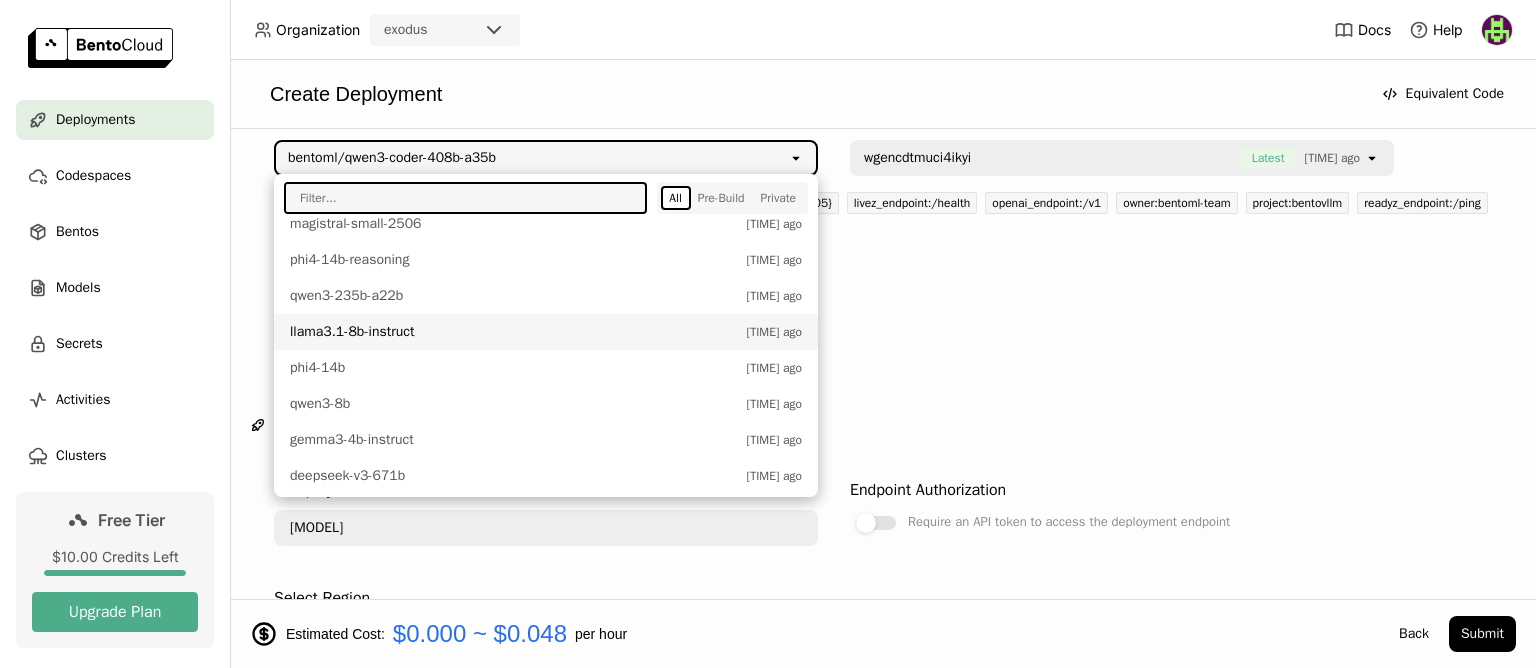 click on "Advanced Options Down" at bounding box center (883, 336) 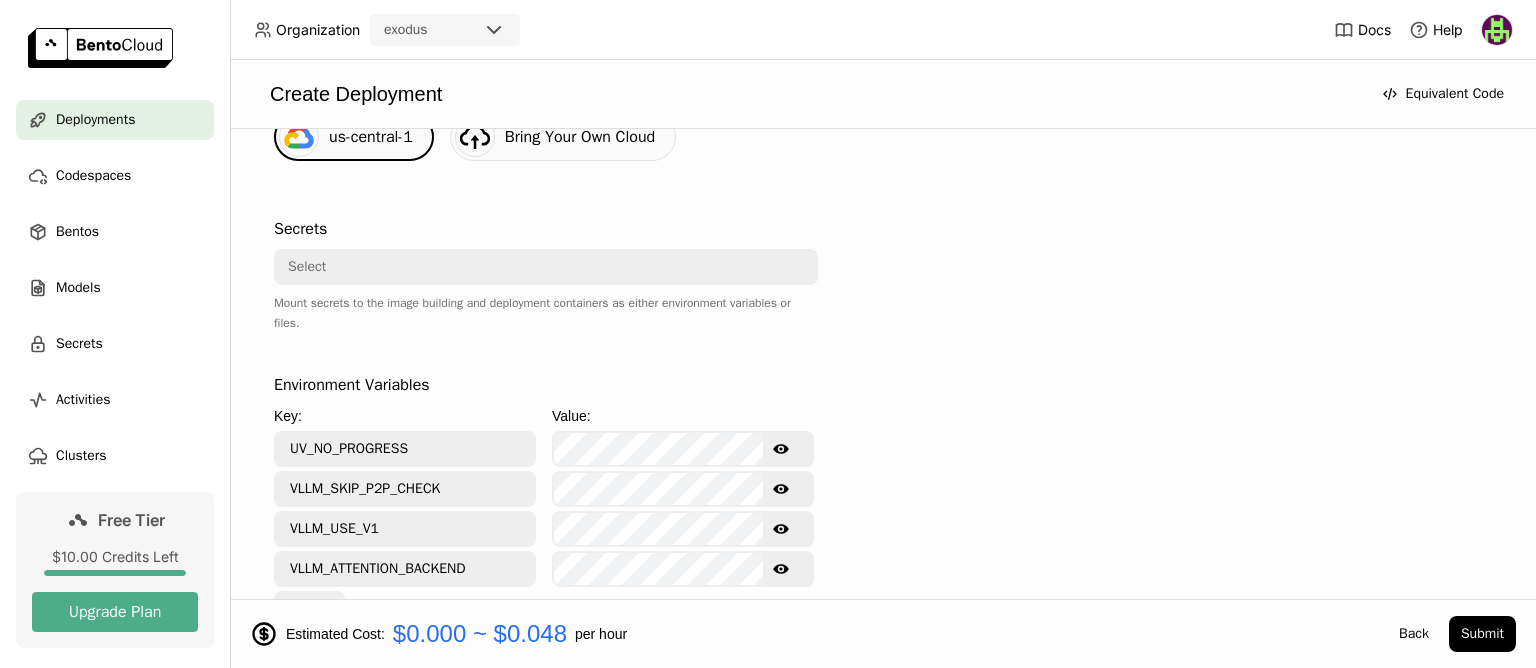 scroll, scrollTop: 707, scrollLeft: 0, axis: vertical 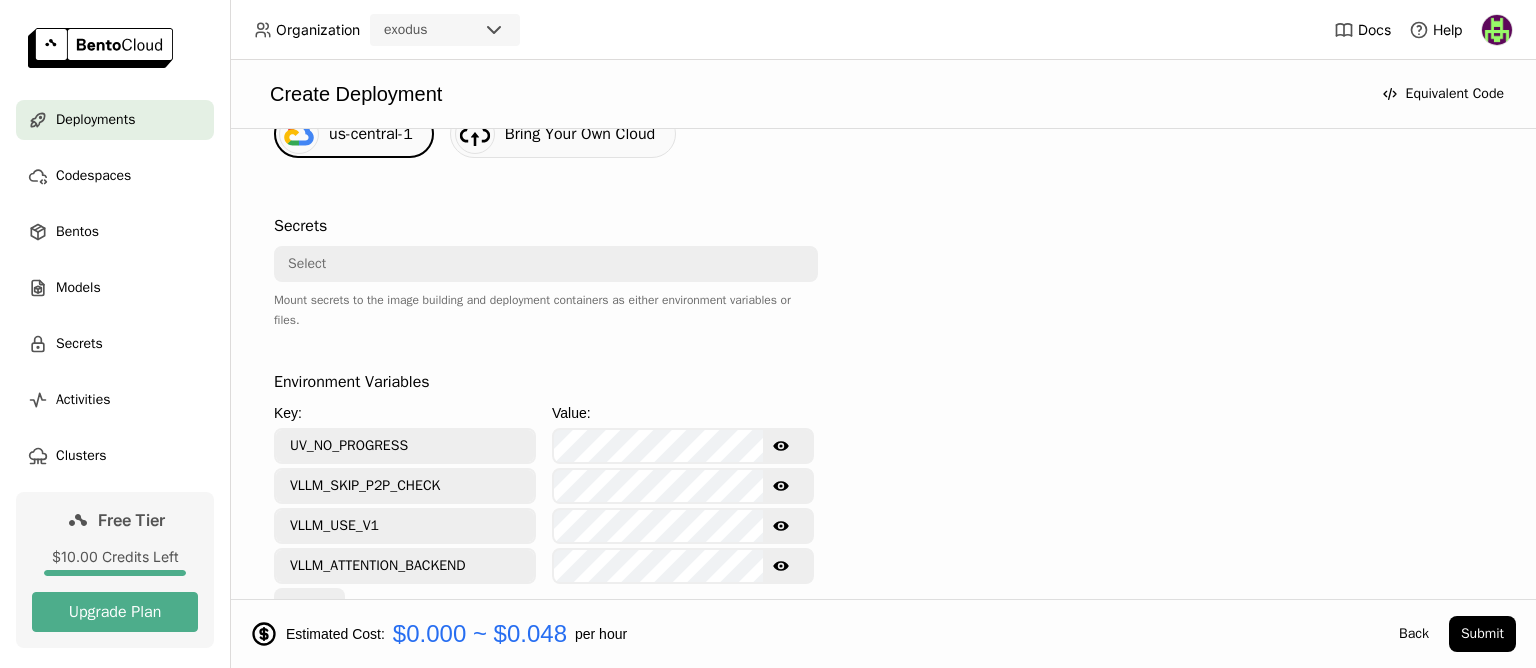 click on "Select" at bounding box center [540, 264] 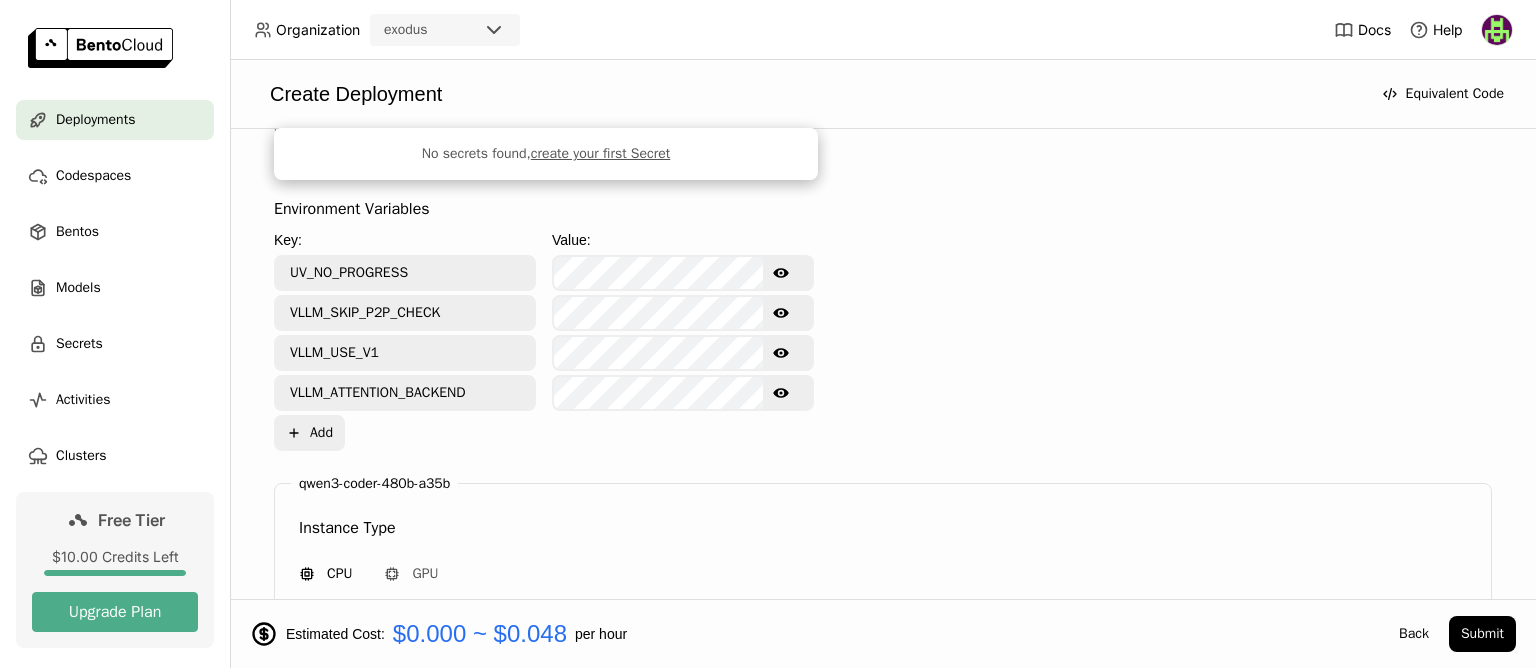 scroll, scrollTop: 827, scrollLeft: 0, axis: vertical 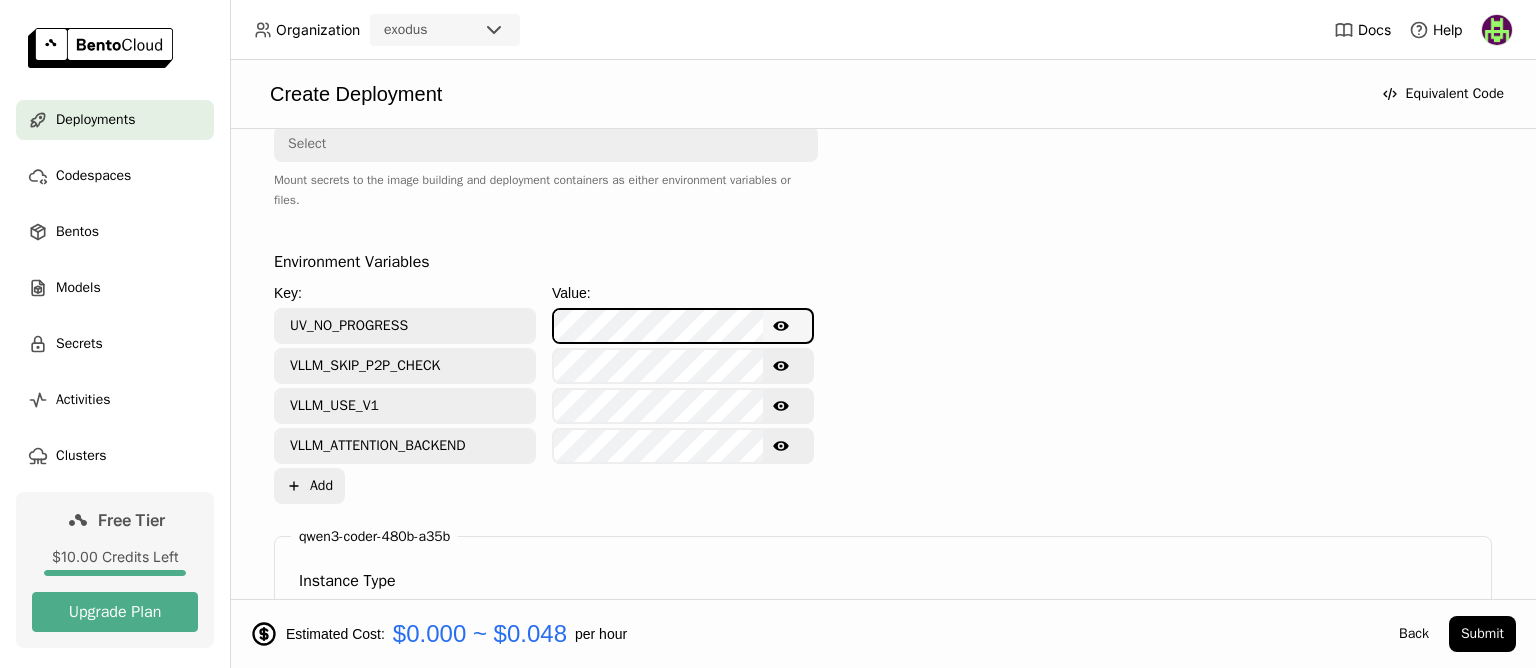 click on "Environment Variables" at bounding box center (550, 262) 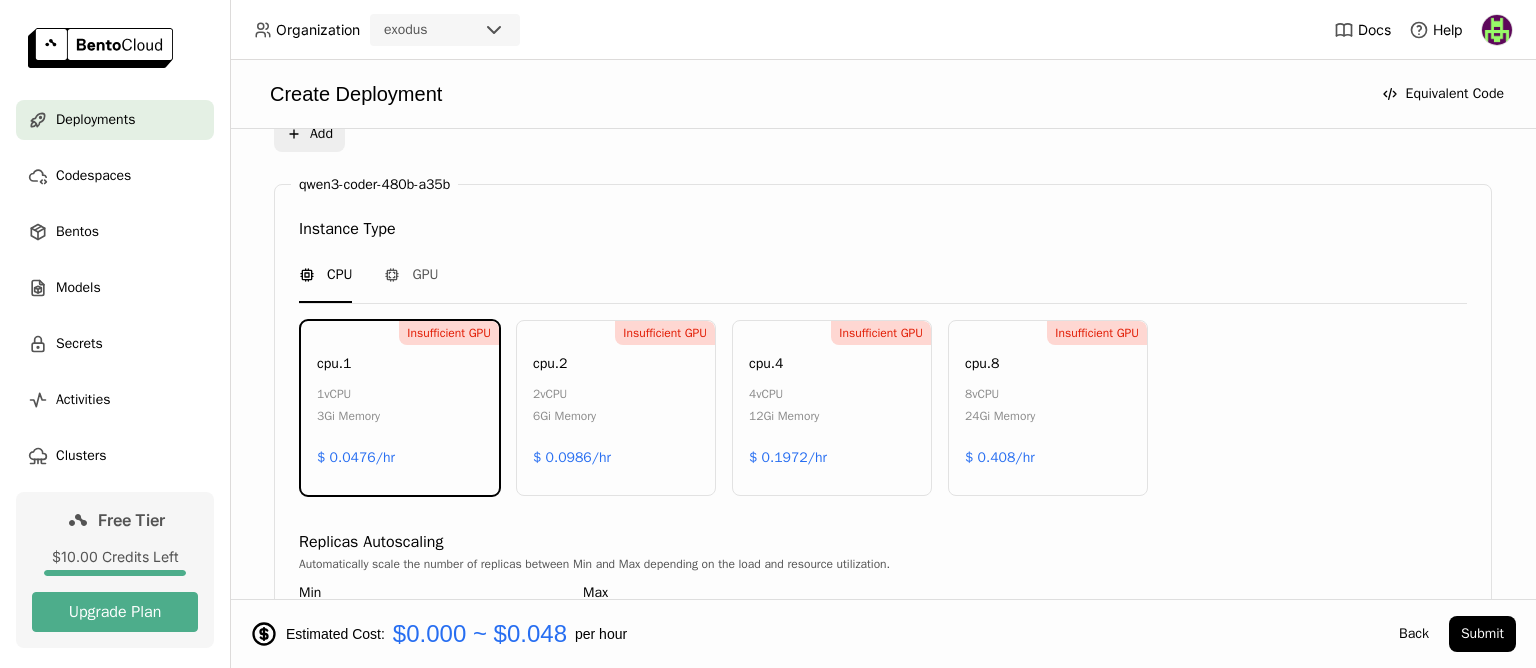 scroll, scrollTop: 1187, scrollLeft: 0, axis: vertical 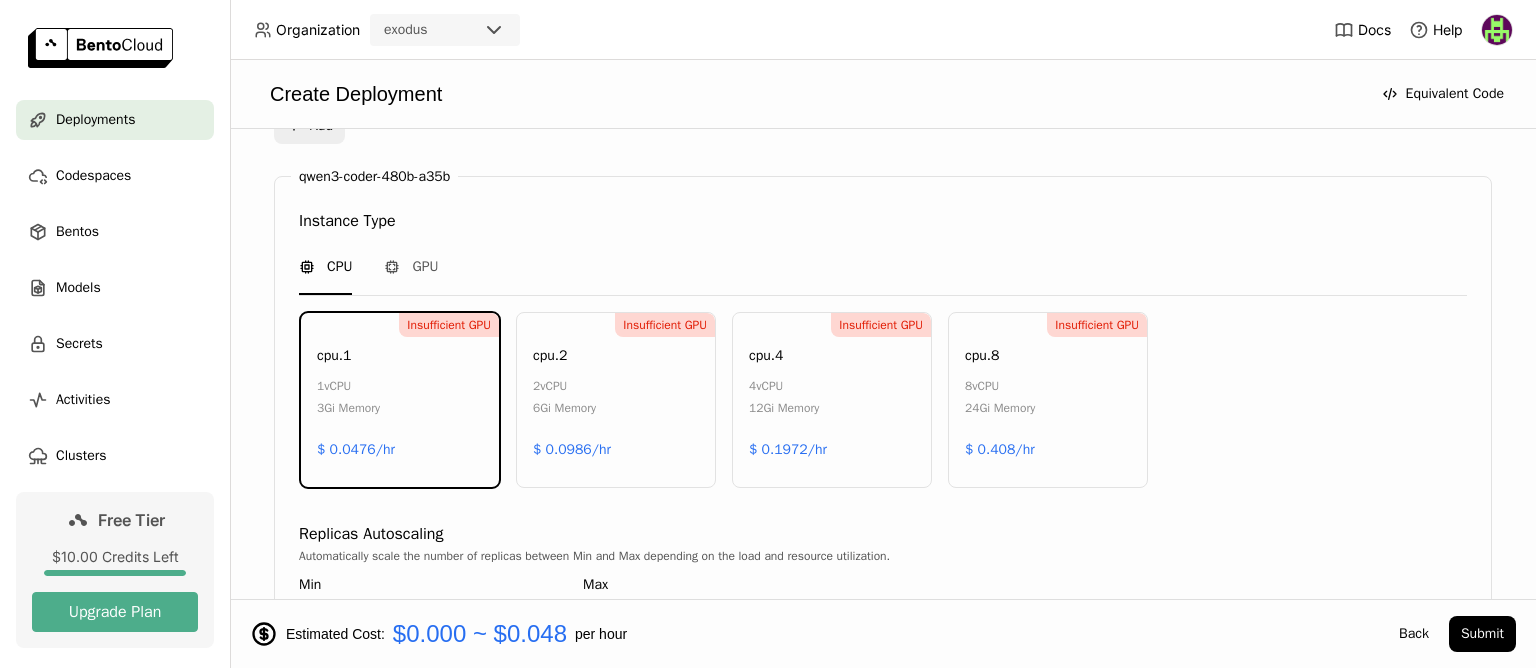 click on "Insufficient GPU cpu.1 1  vCPU [MEMORY]   Memory [PRICE]/hr" at bounding box center (400, 400) 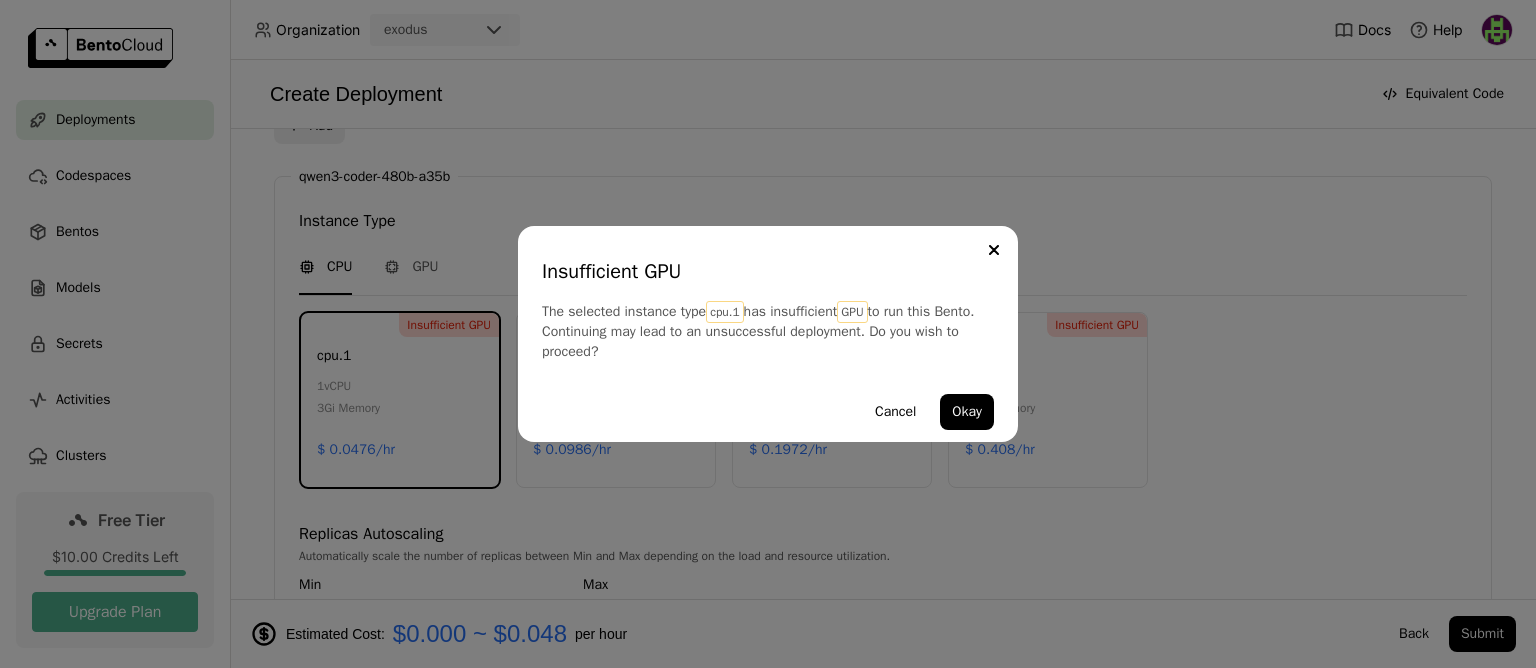 click on "Cancel" at bounding box center [895, 412] 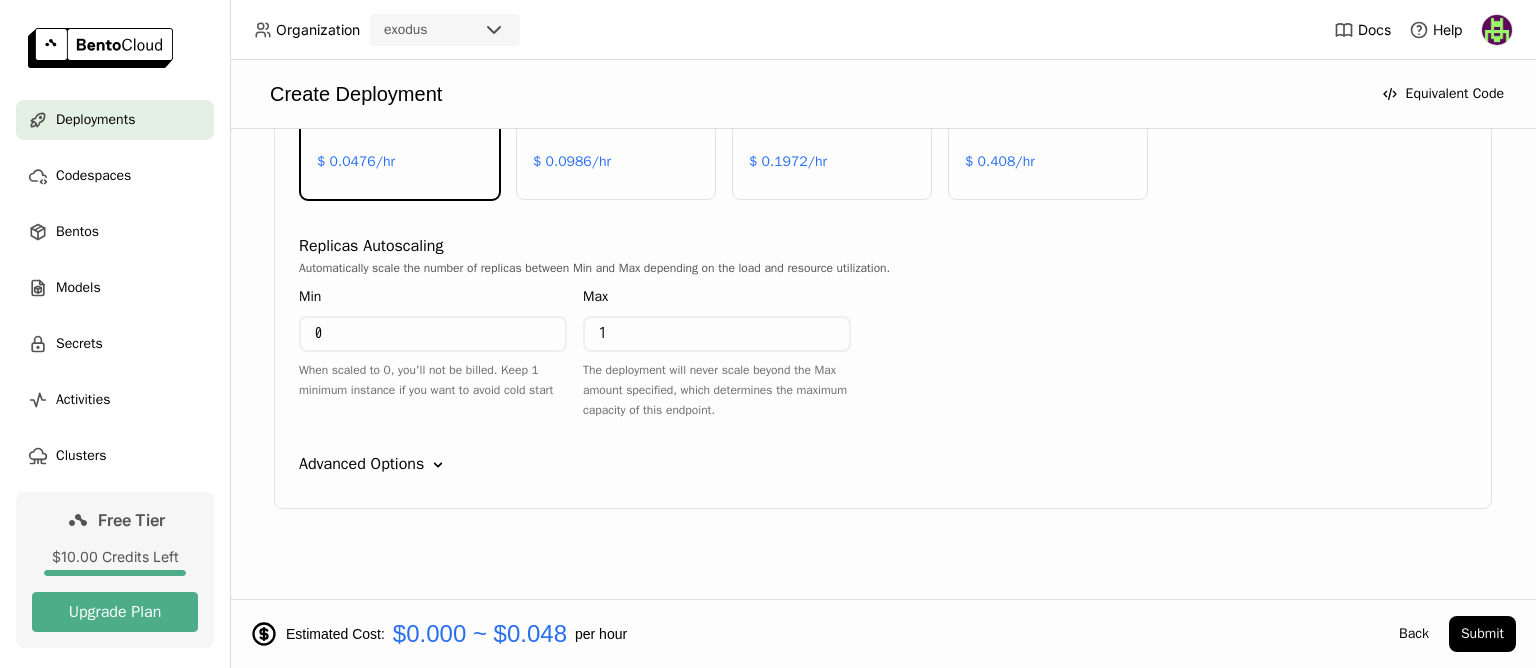 scroll, scrollTop: 1235, scrollLeft: 0, axis: vertical 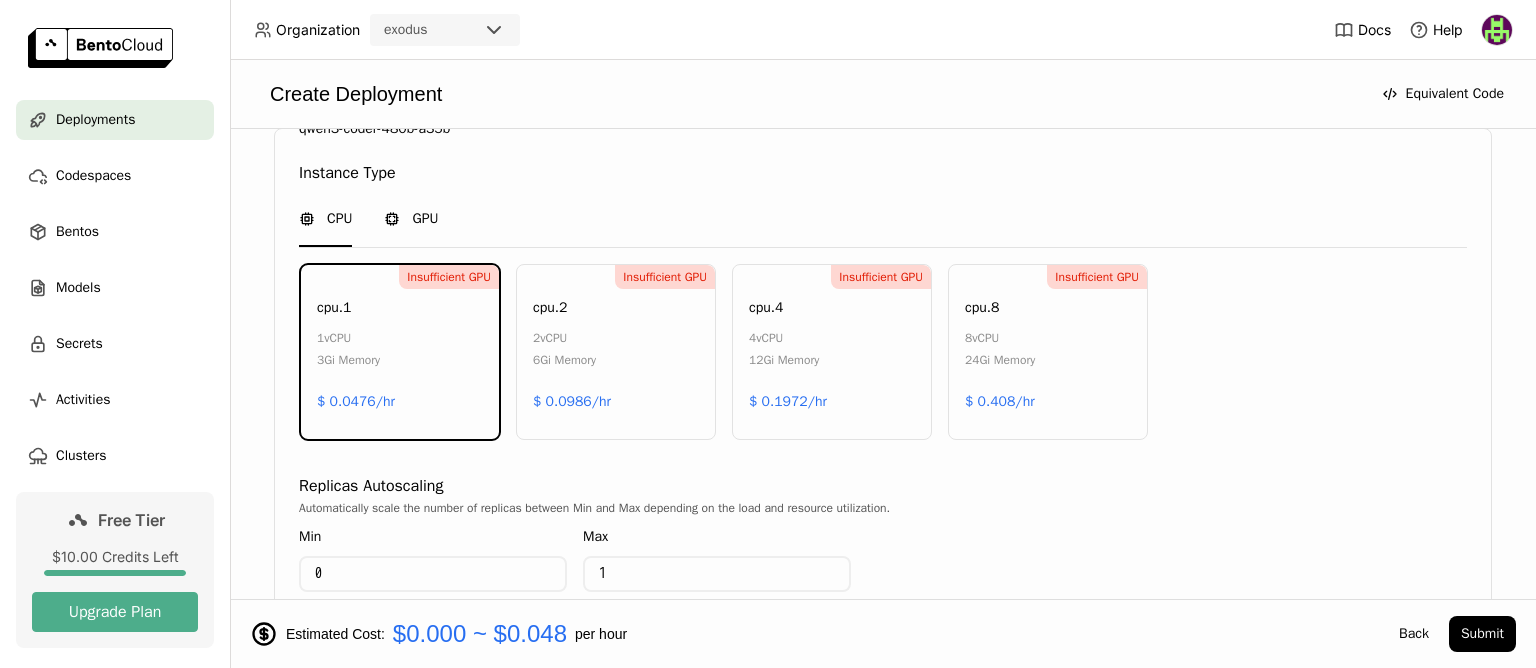 click on "GPU" at bounding box center (411, 219) 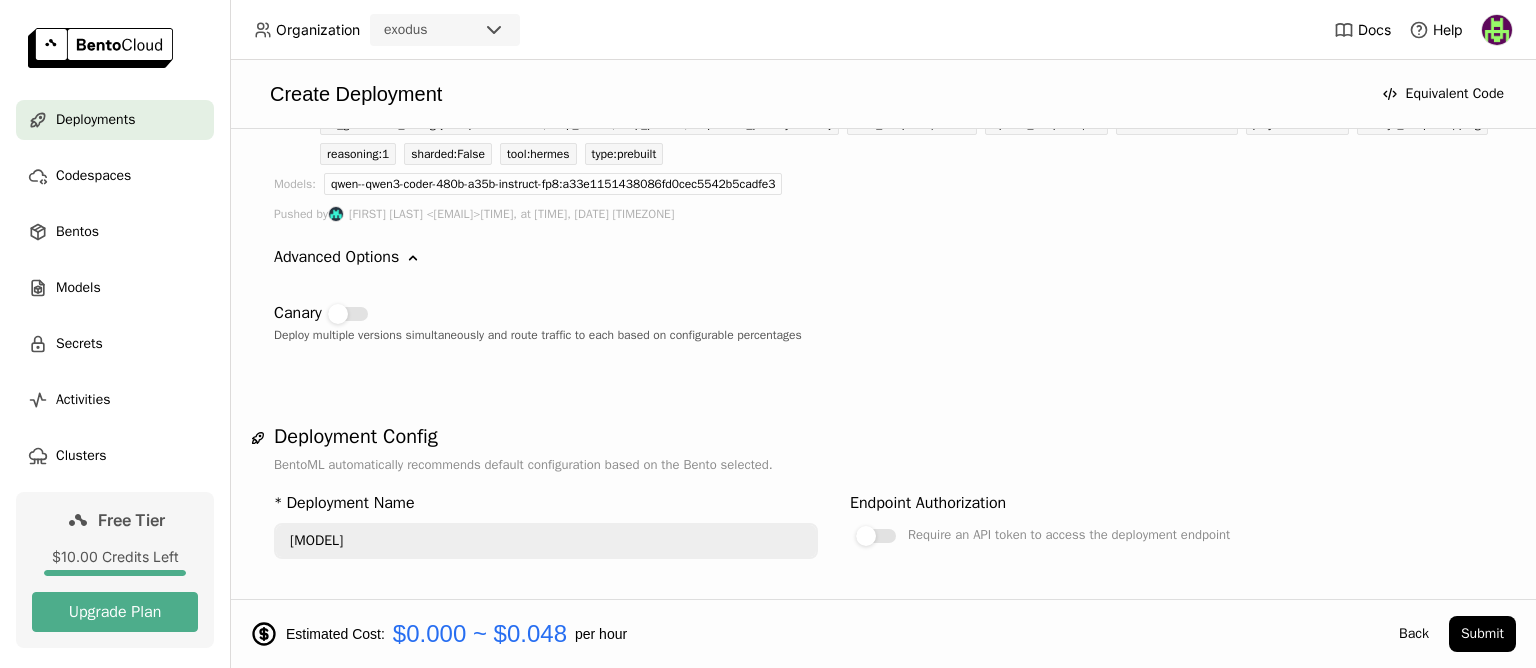 scroll, scrollTop: 0, scrollLeft: 0, axis: both 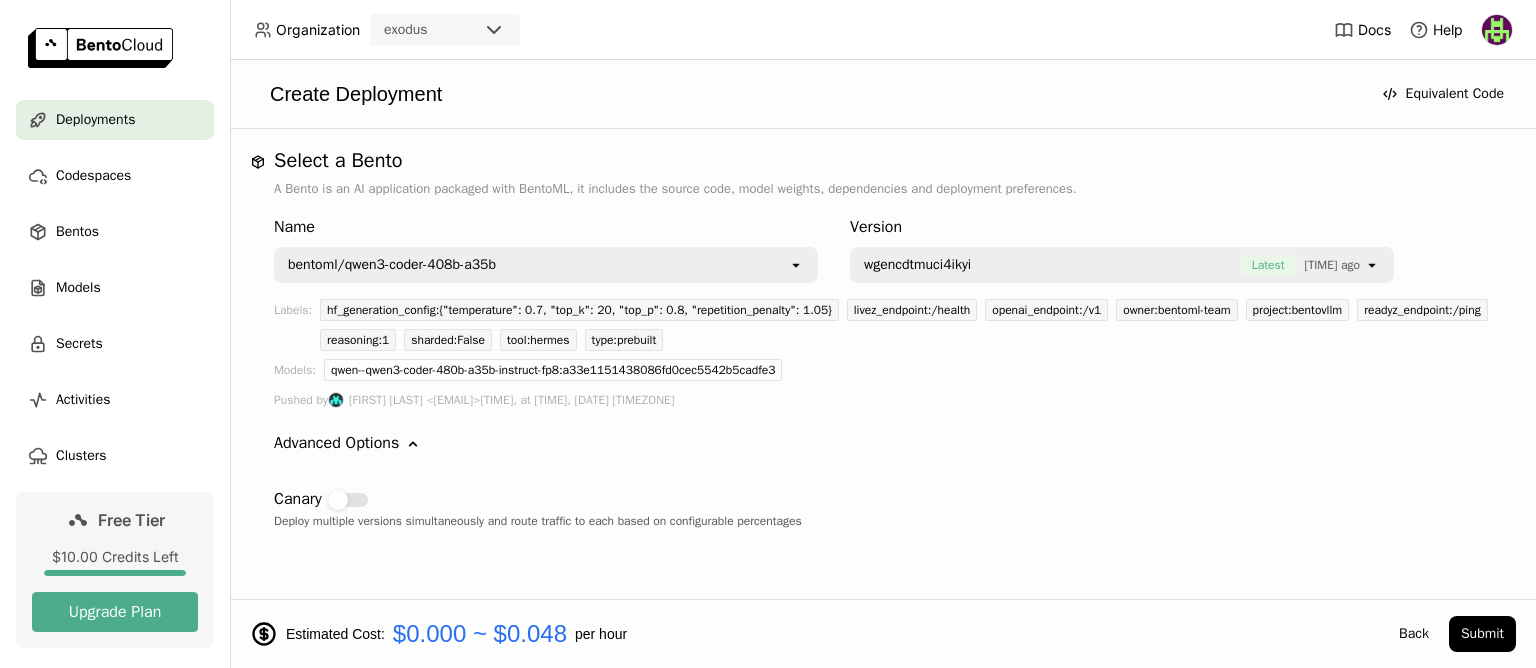 click on "bentoml/qwen3-coder-408b-a35b" at bounding box center [392, 265] 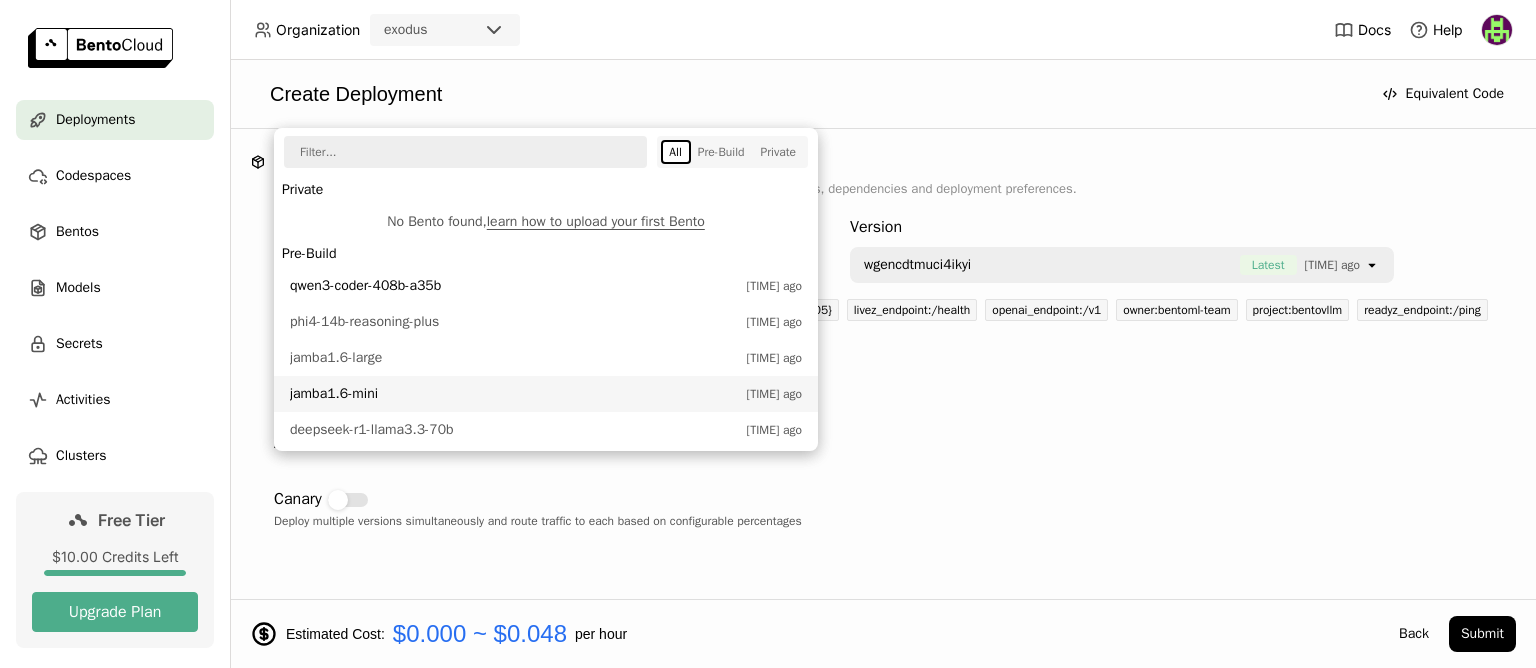 click on "jamba1.6-mini" at bounding box center [513, 394] 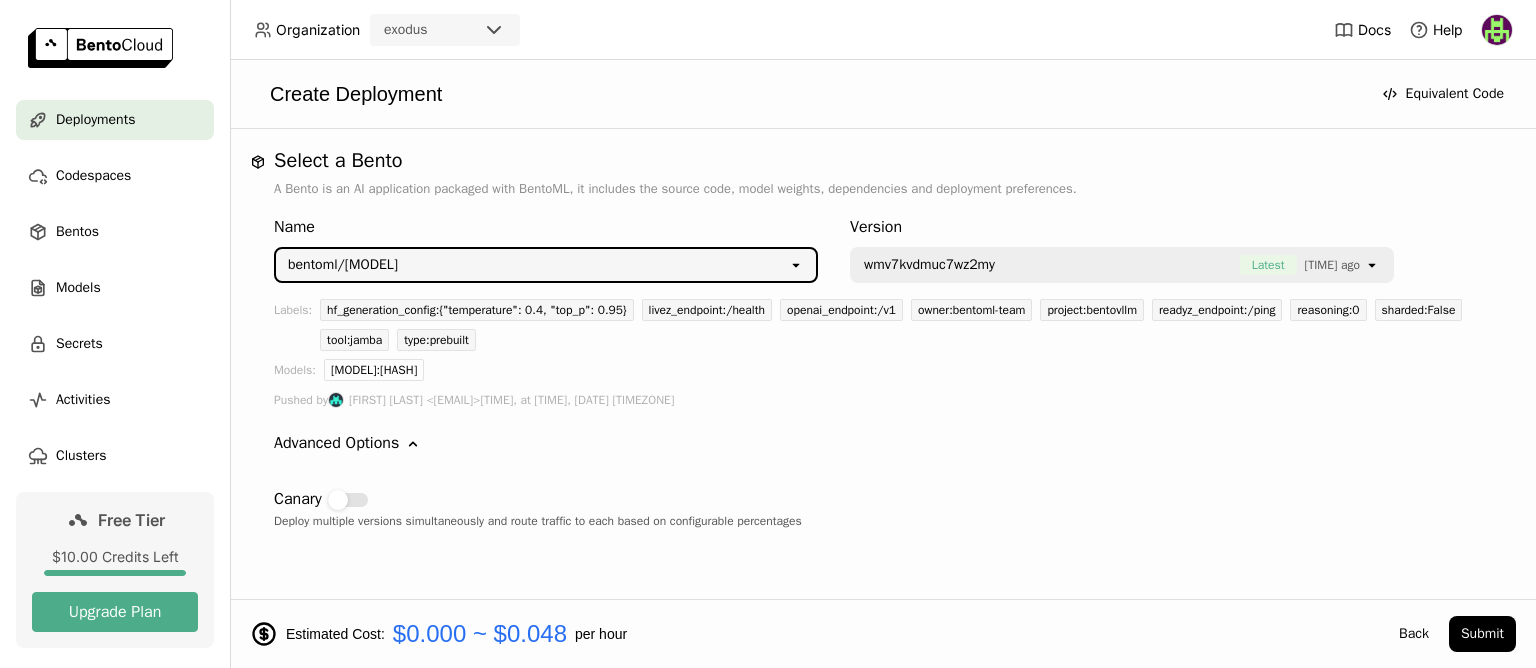 scroll, scrollTop: 480, scrollLeft: 0, axis: vertical 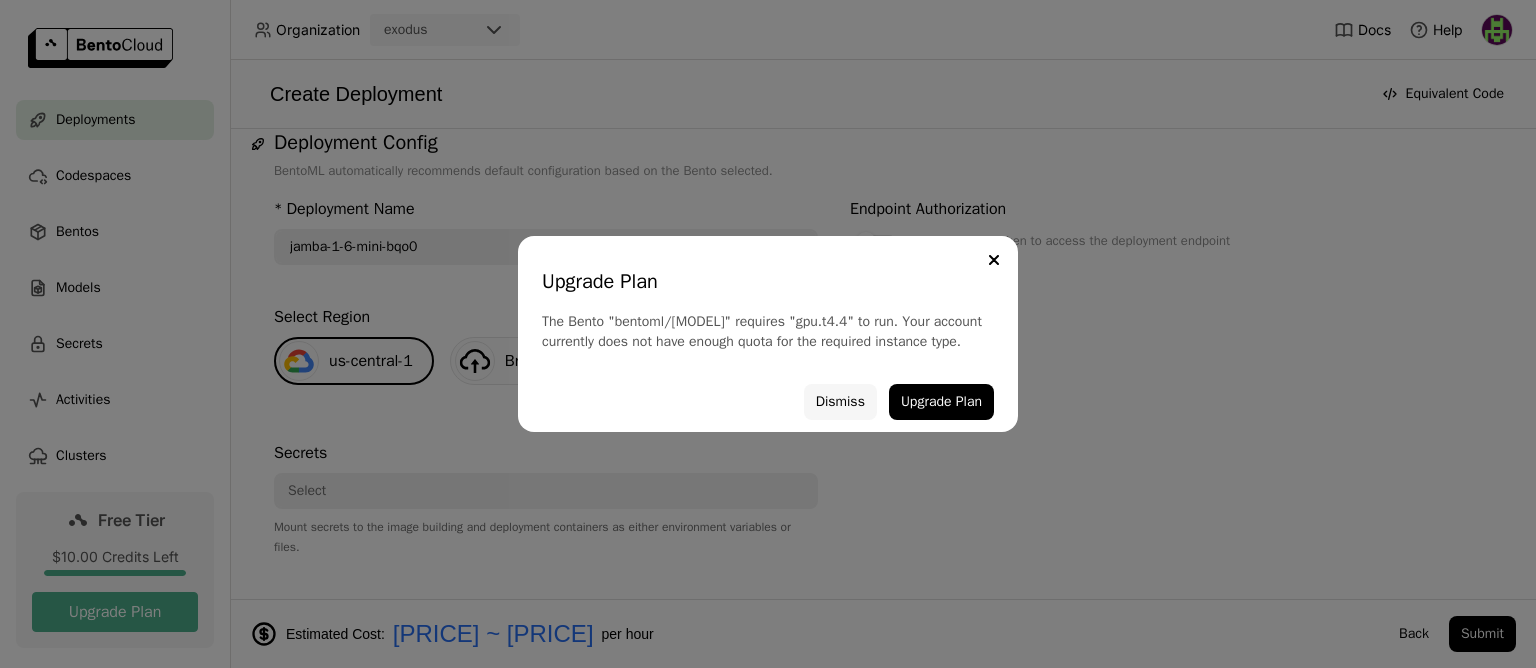 click on "Dismiss" at bounding box center [840, 402] 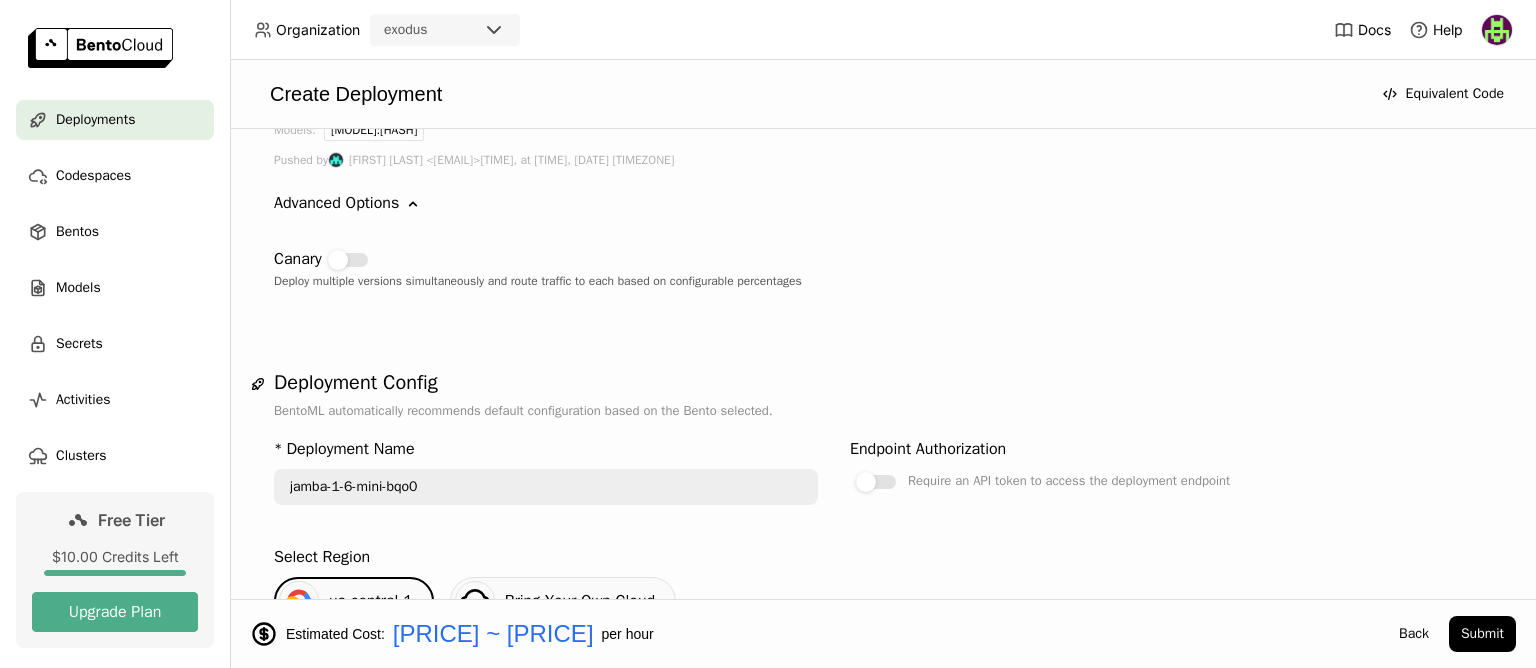 scroll, scrollTop: 0, scrollLeft: 0, axis: both 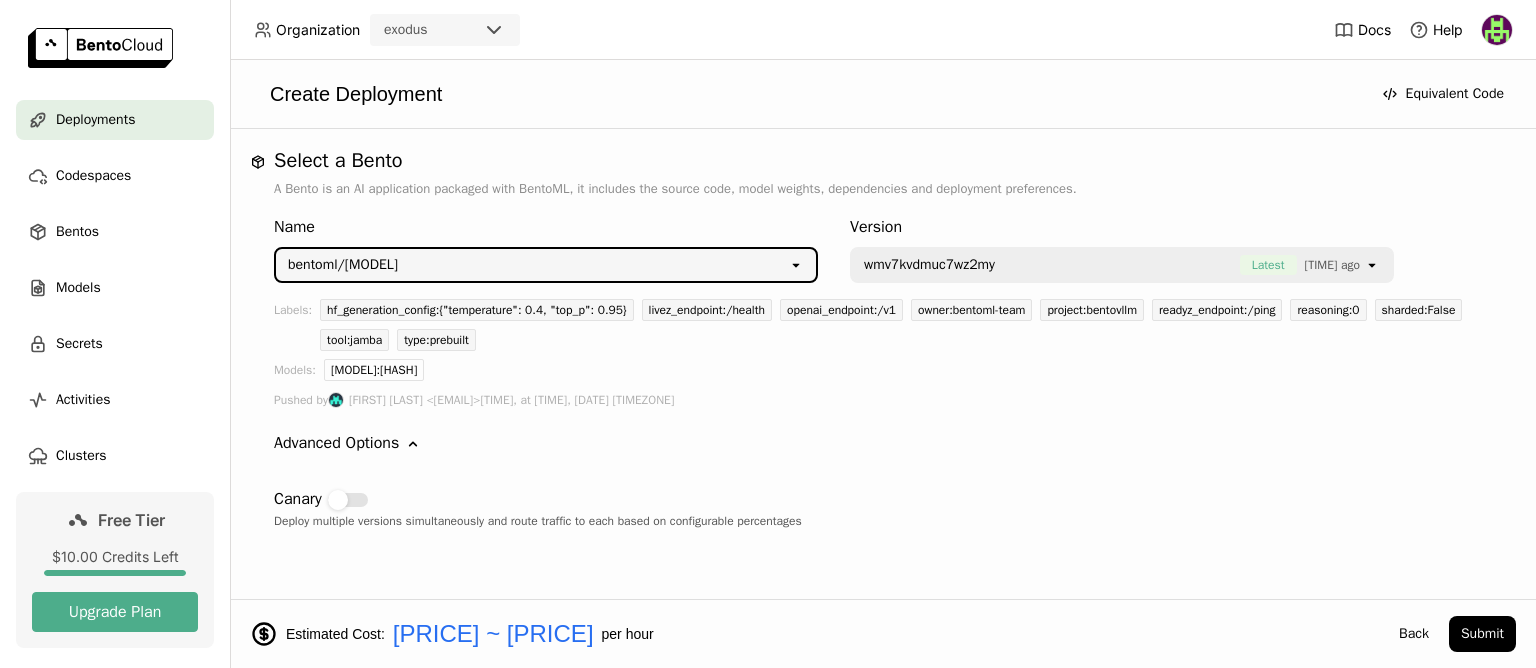 click on "bentoml/[MODEL]" at bounding box center [532, 265] 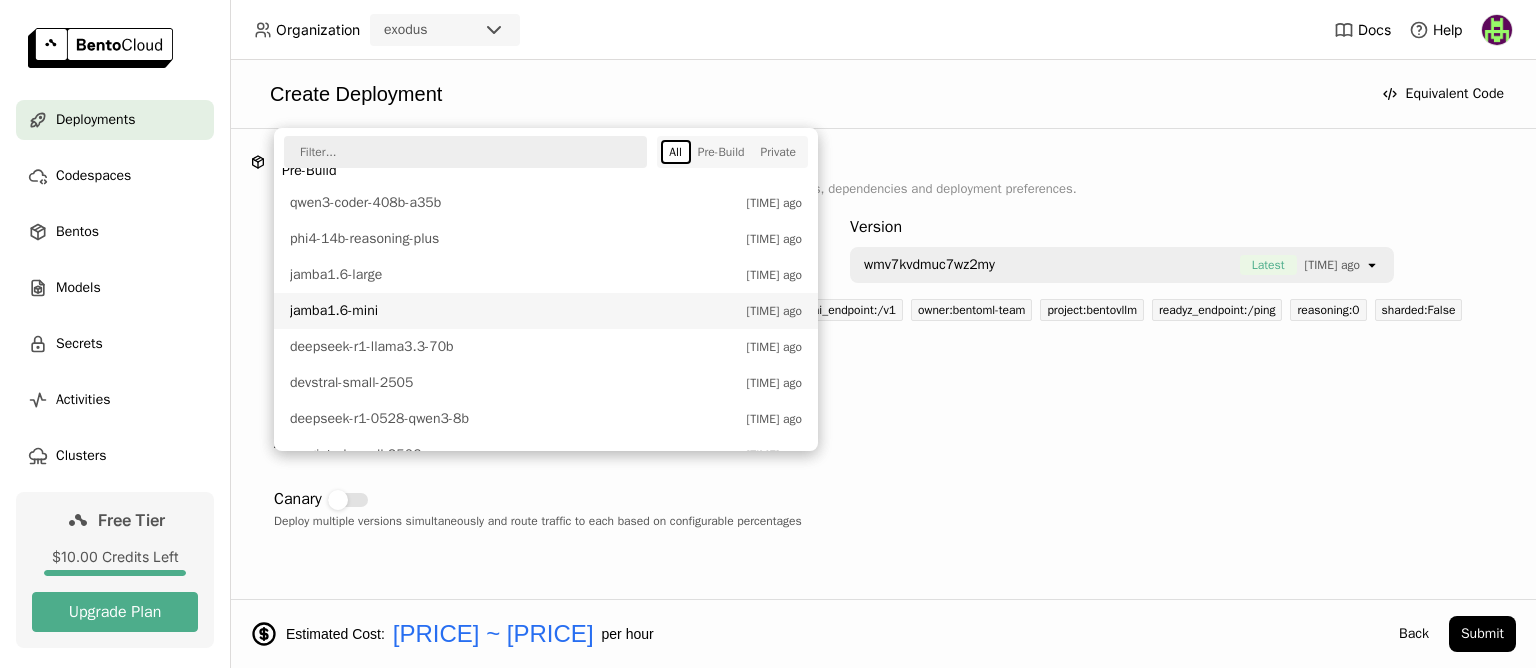 scroll, scrollTop: 120, scrollLeft: 0, axis: vertical 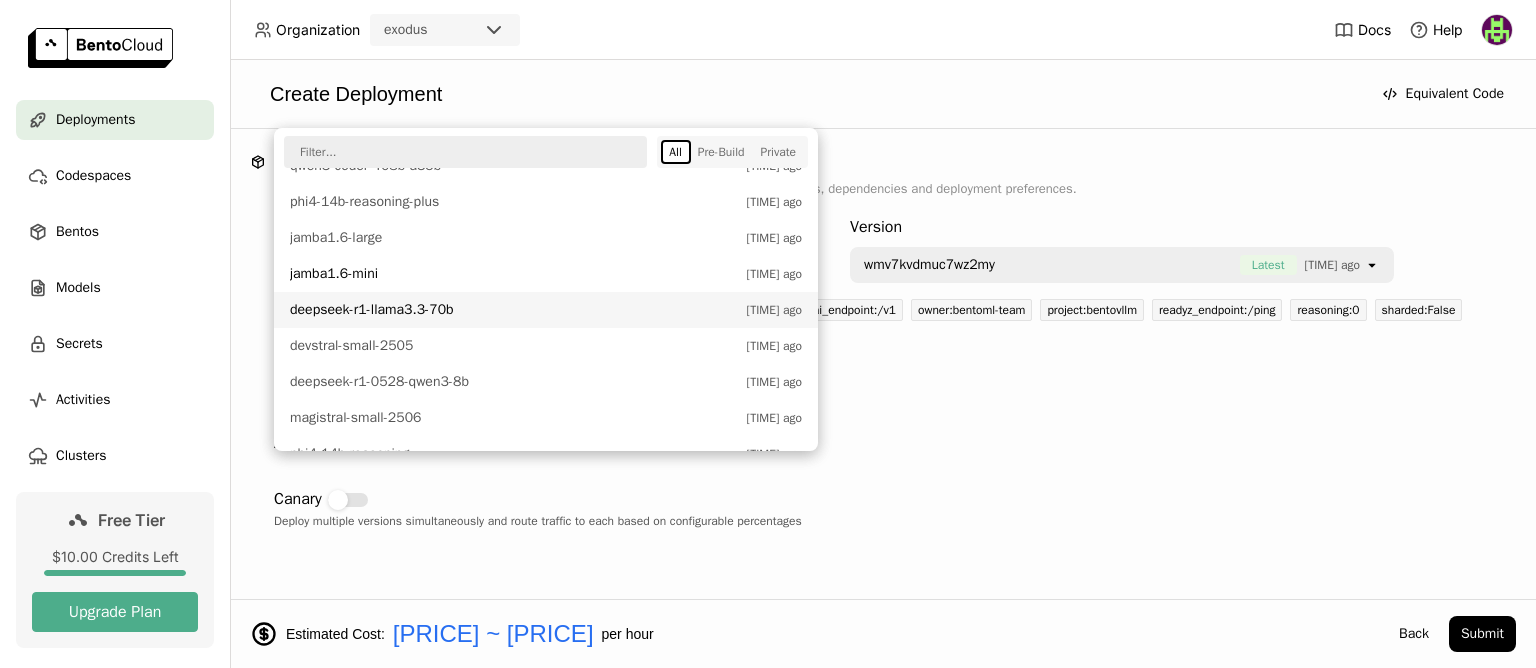click on "deepseek-r1-llama3.3-70b" at bounding box center [513, 310] 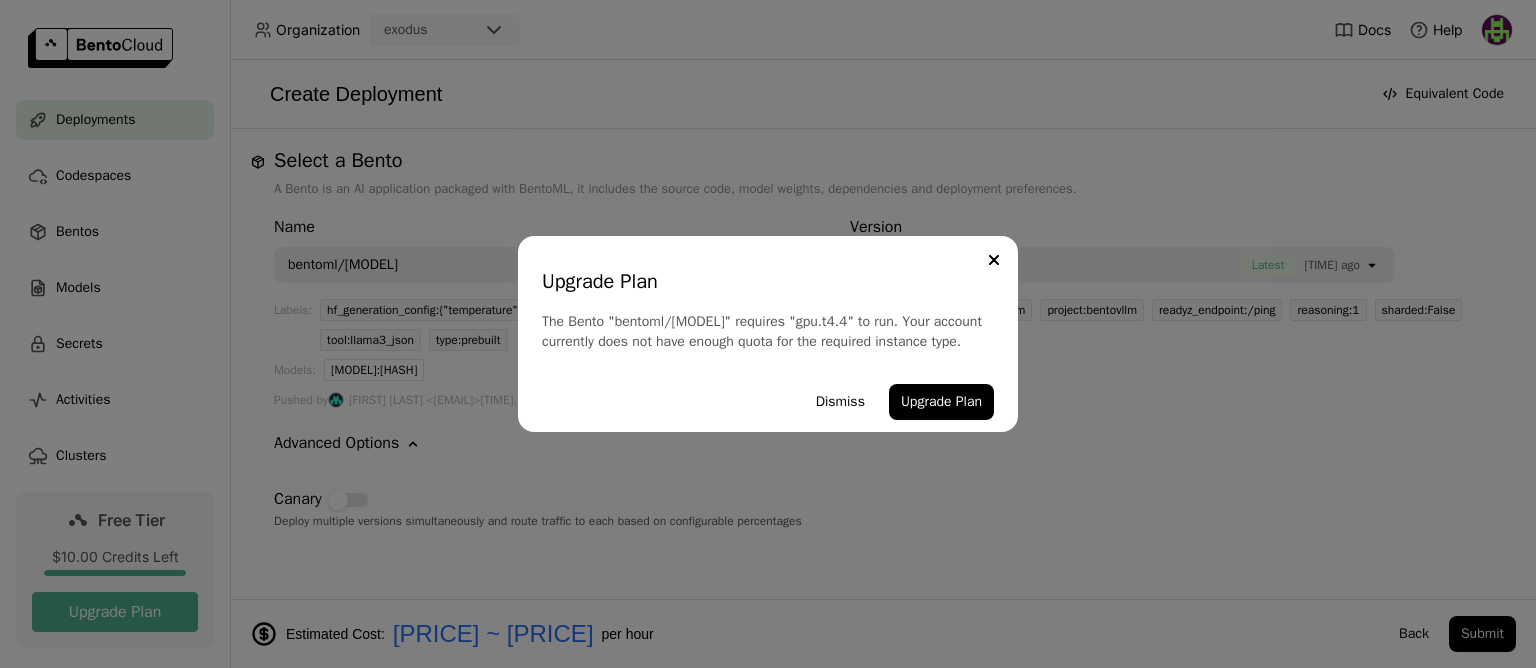 scroll, scrollTop: 480, scrollLeft: 0, axis: vertical 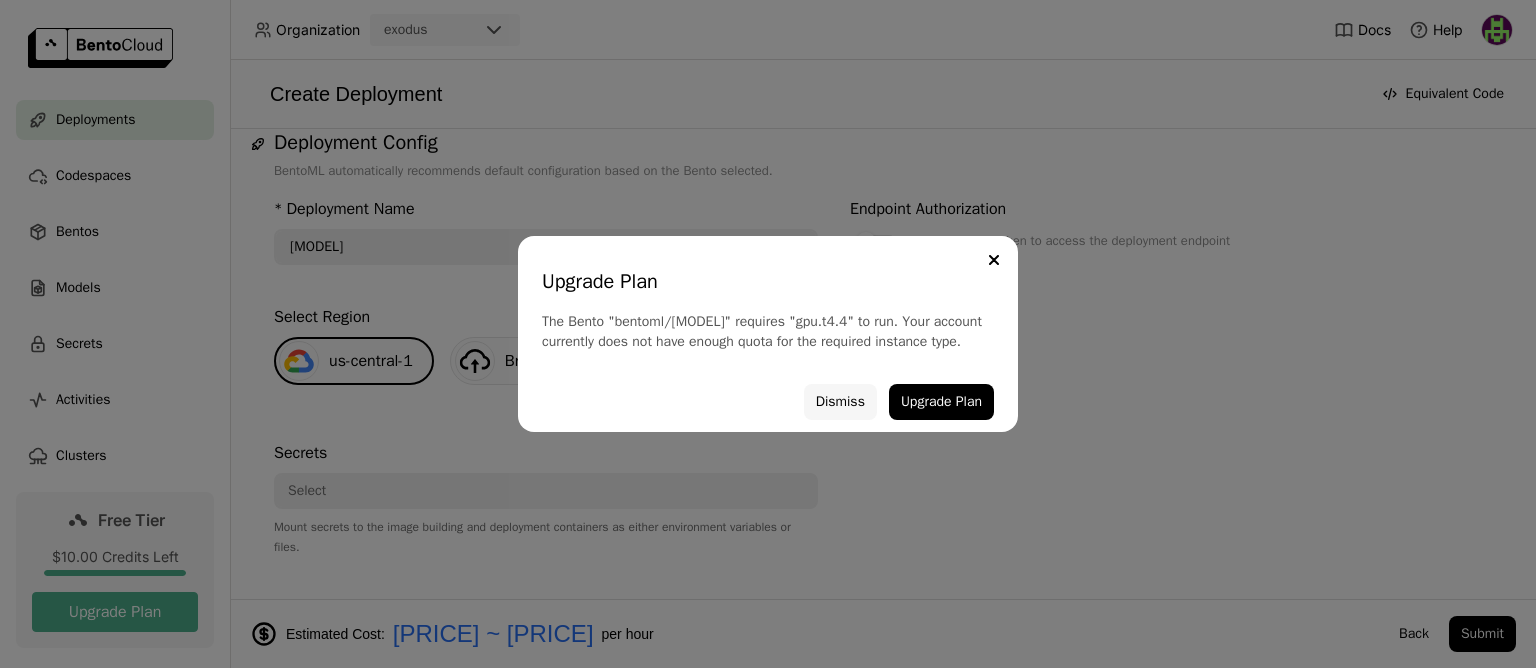 click on "Dismiss" at bounding box center [840, 402] 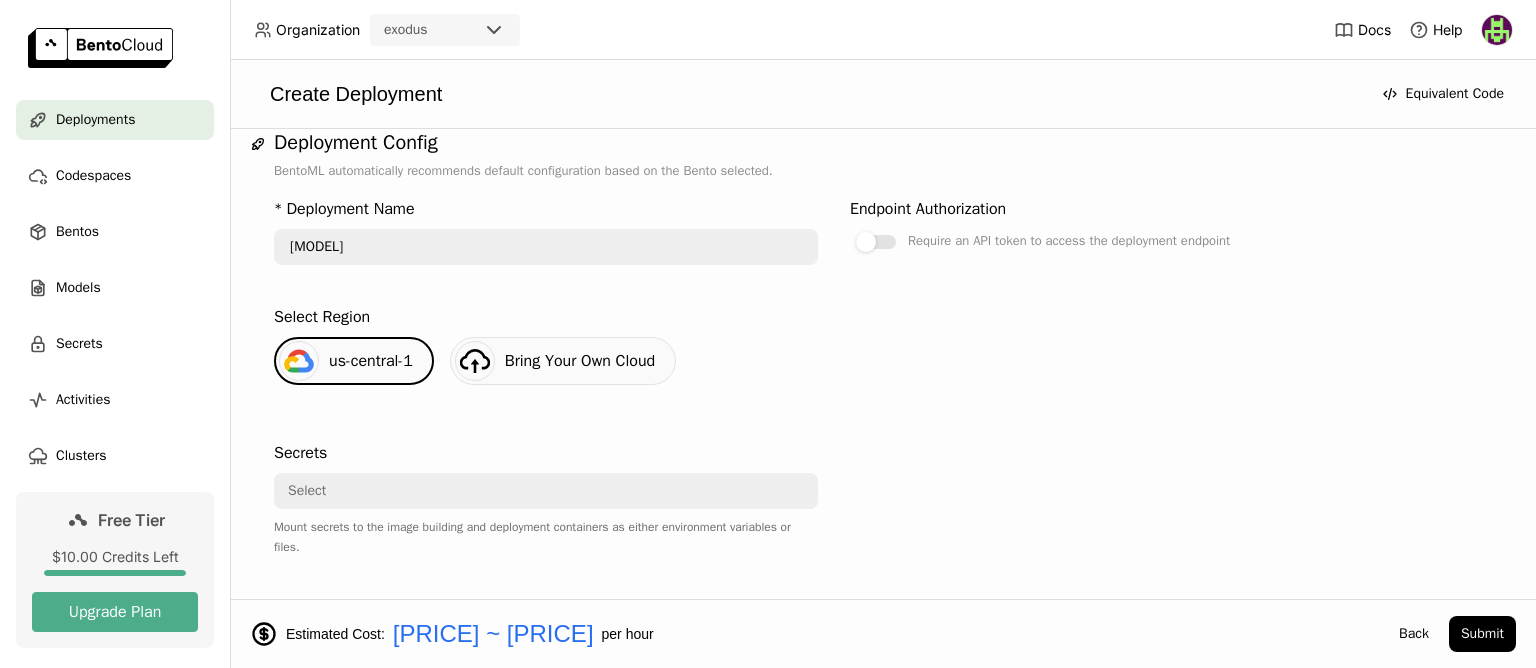 scroll, scrollTop: 0, scrollLeft: 0, axis: both 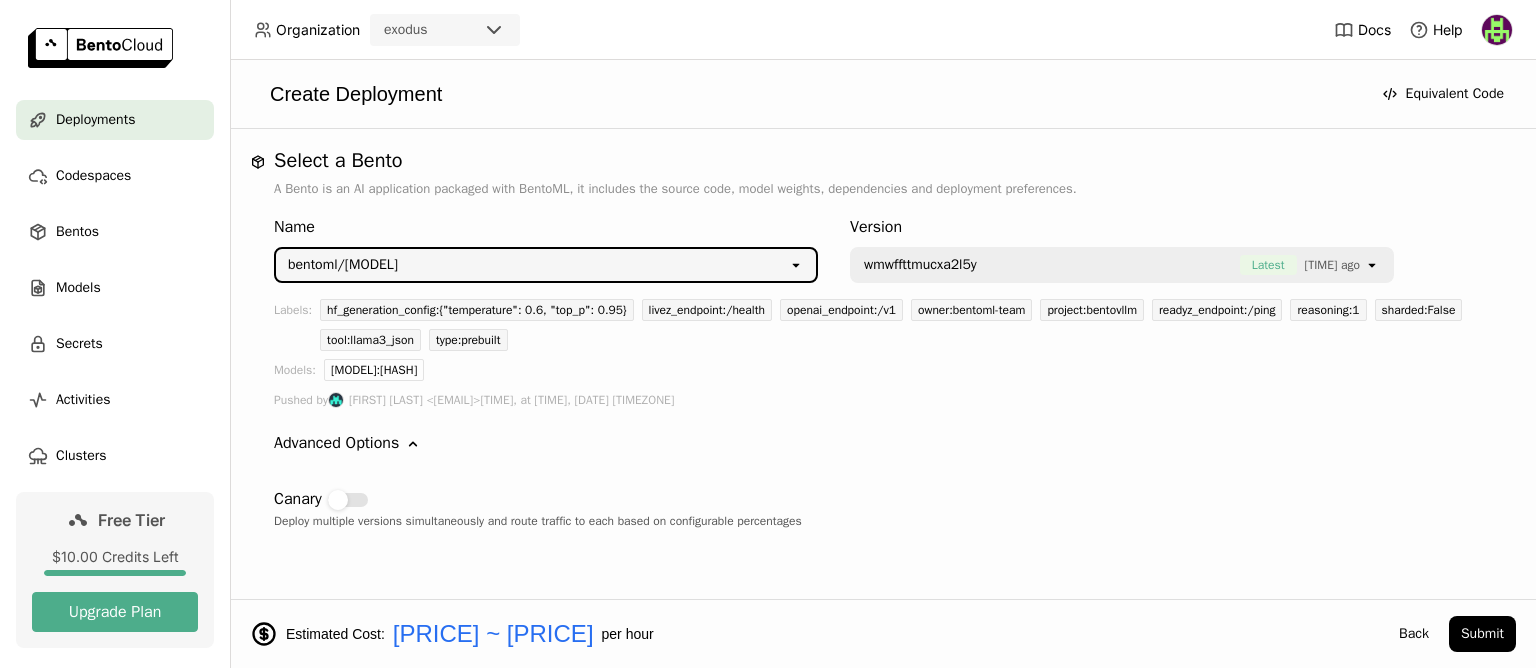 click on "bentoml/[MODEL]" at bounding box center (343, 265) 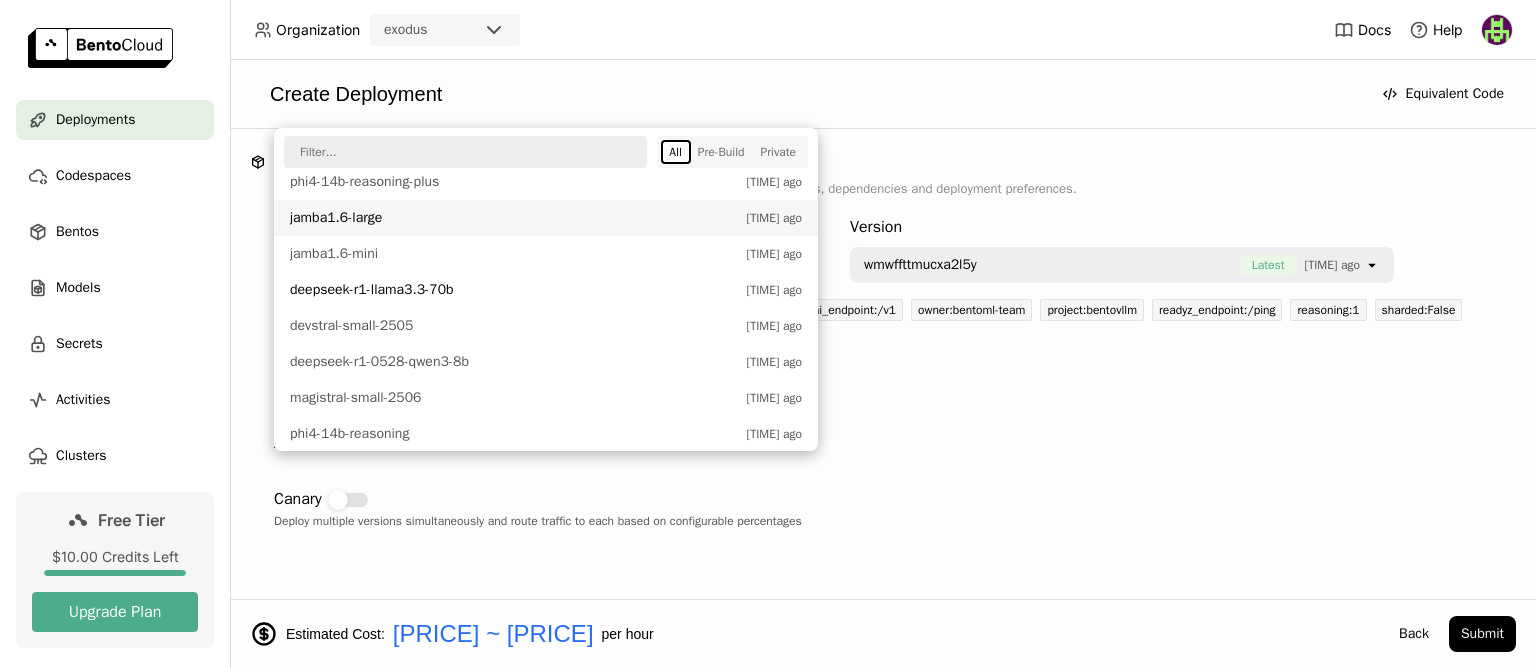 scroll, scrollTop: 240, scrollLeft: 0, axis: vertical 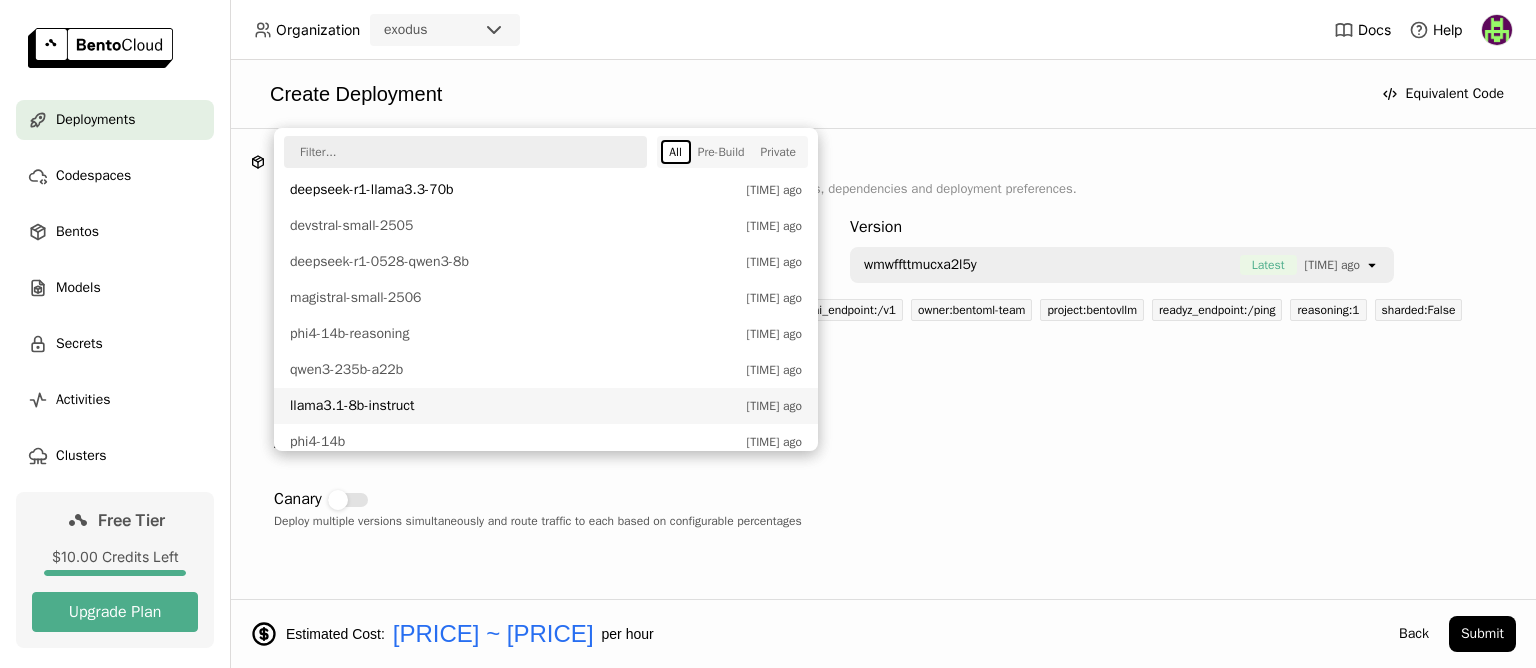 click on "llama3.1-8b-instruct" at bounding box center [513, 406] 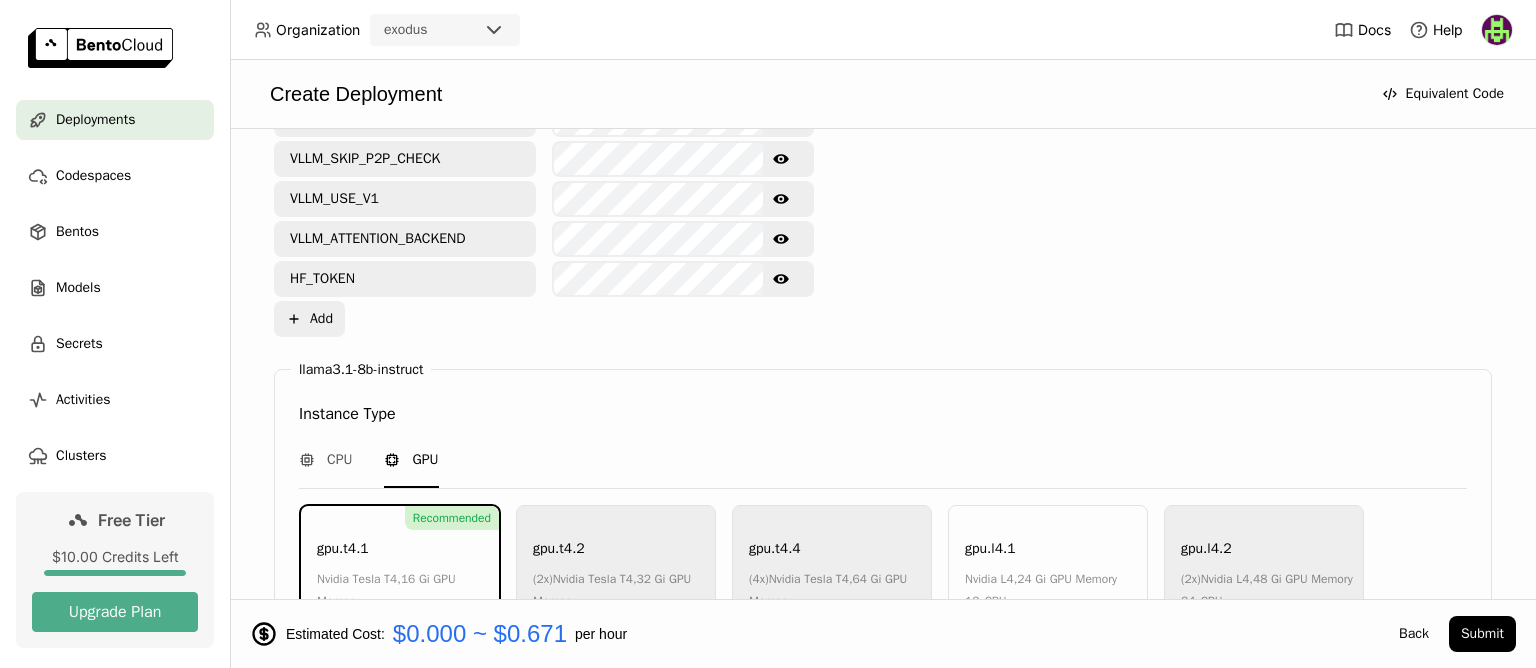 scroll, scrollTop: 1200, scrollLeft: 0, axis: vertical 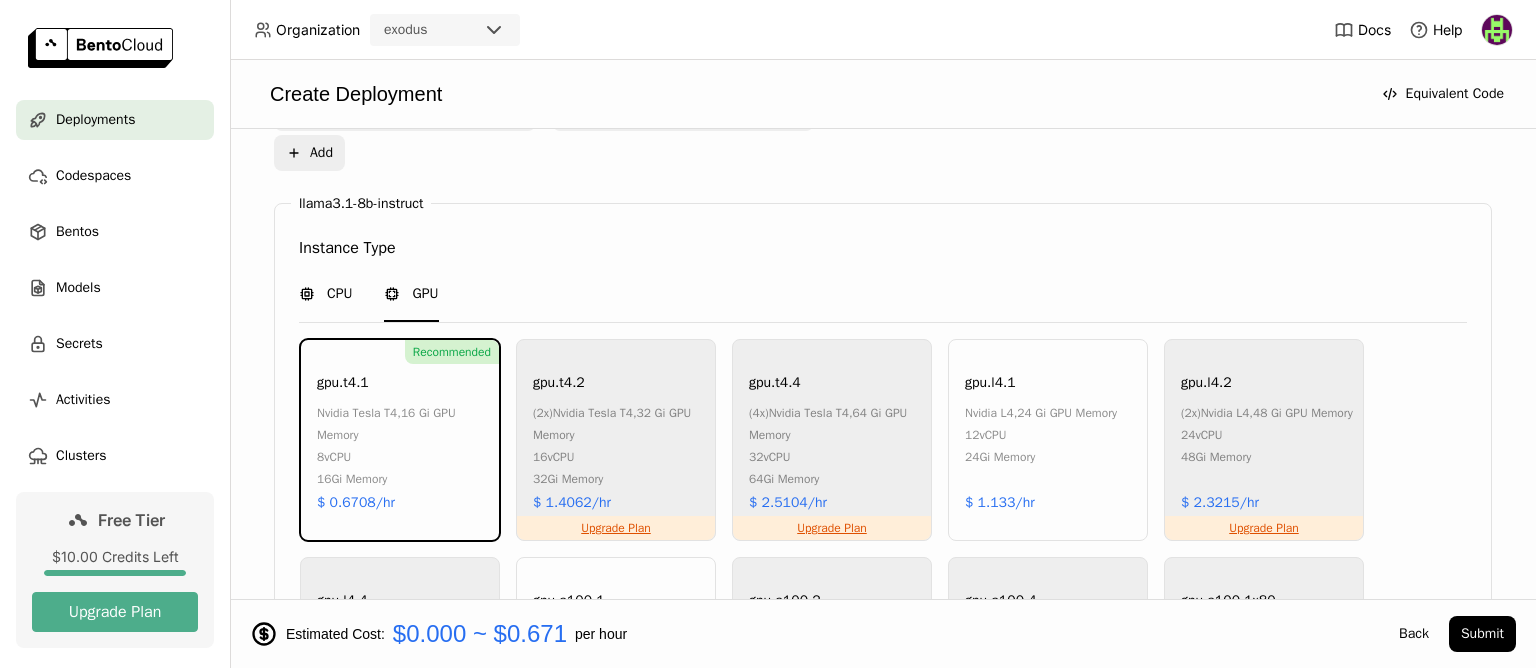 click on "CPU" at bounding box center (339, 294) 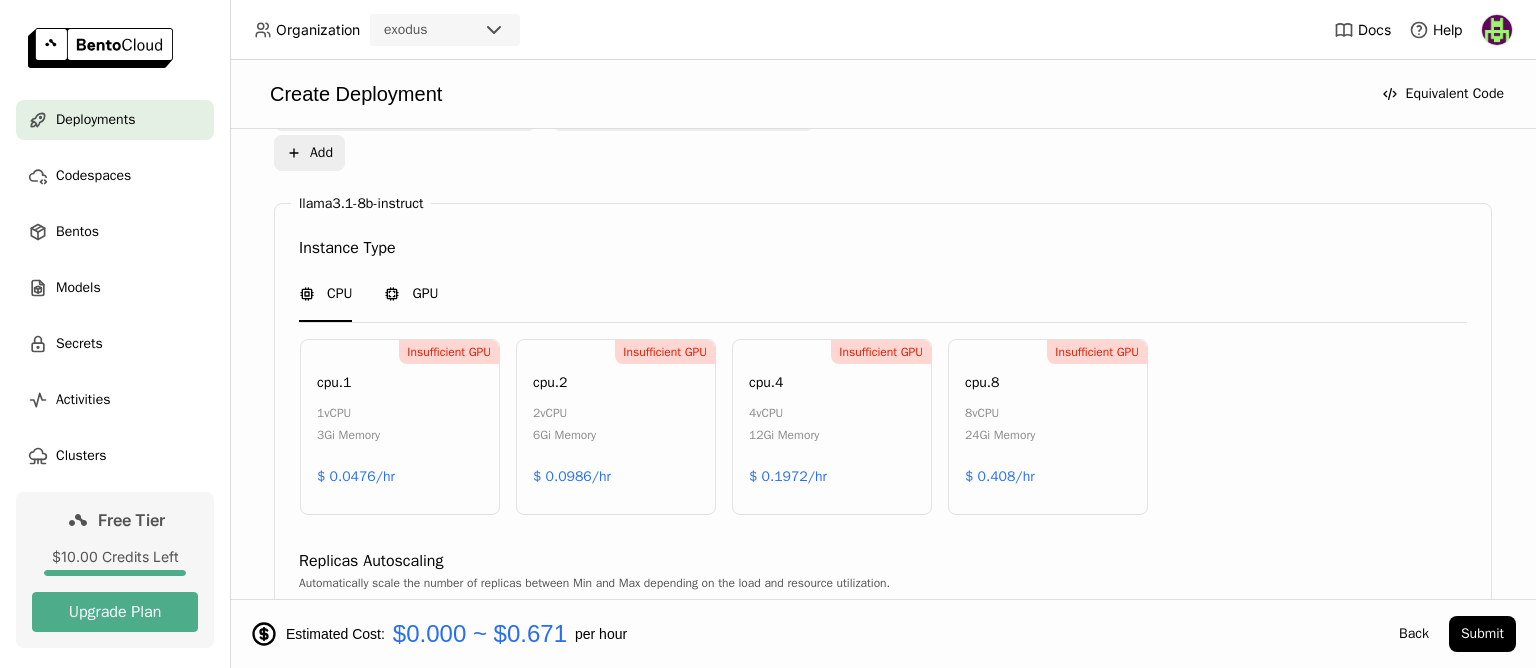click on "GPU" at bounding box center [425, 294] 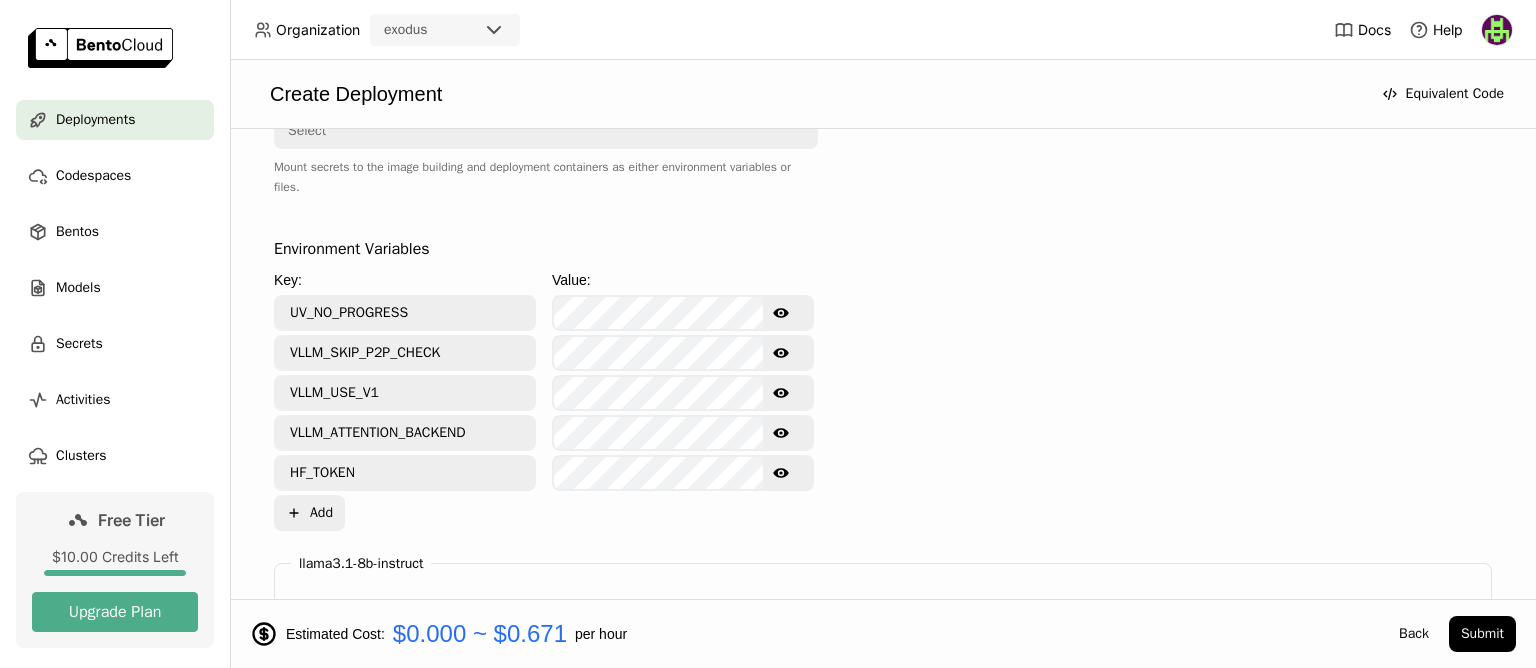 scroll, scrollTop: 480, scrollLeft: 0, axis: vertical 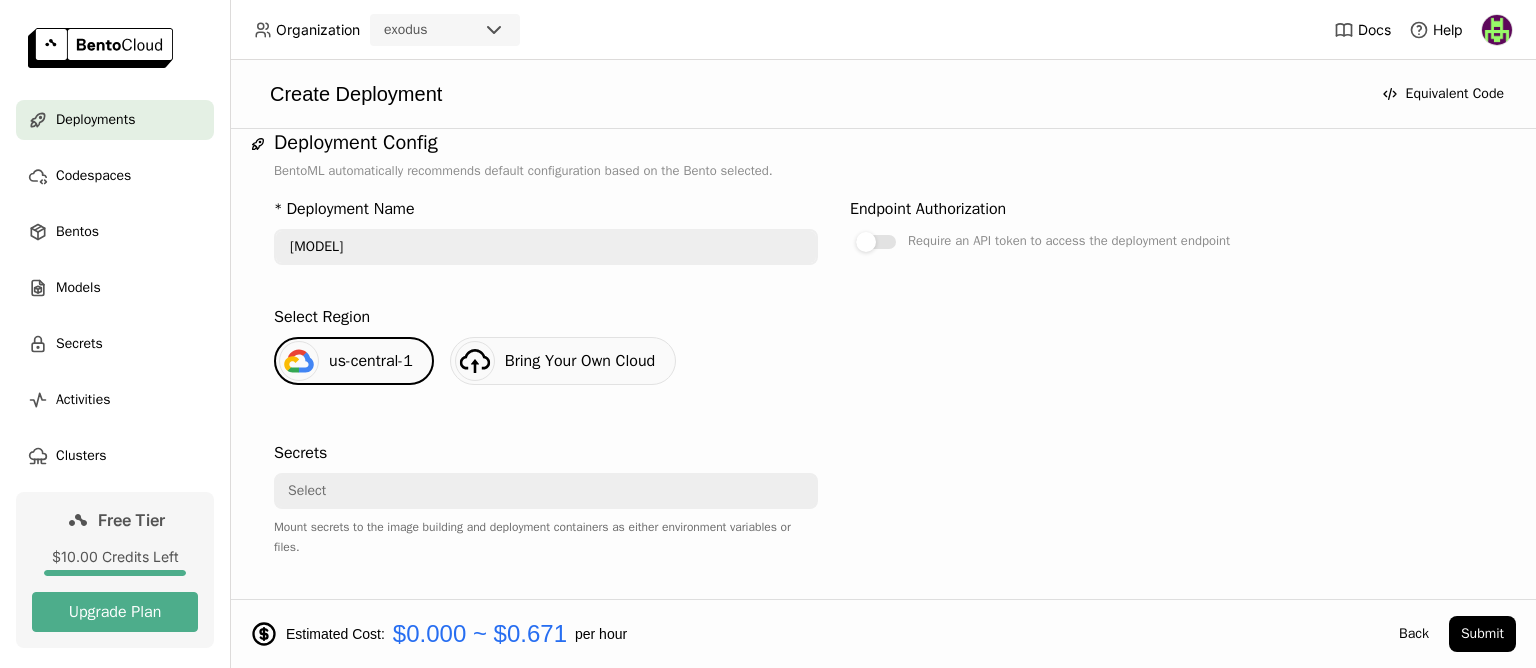 click on "Deployment Name [MODEL]" at bounding box center (546, 235) 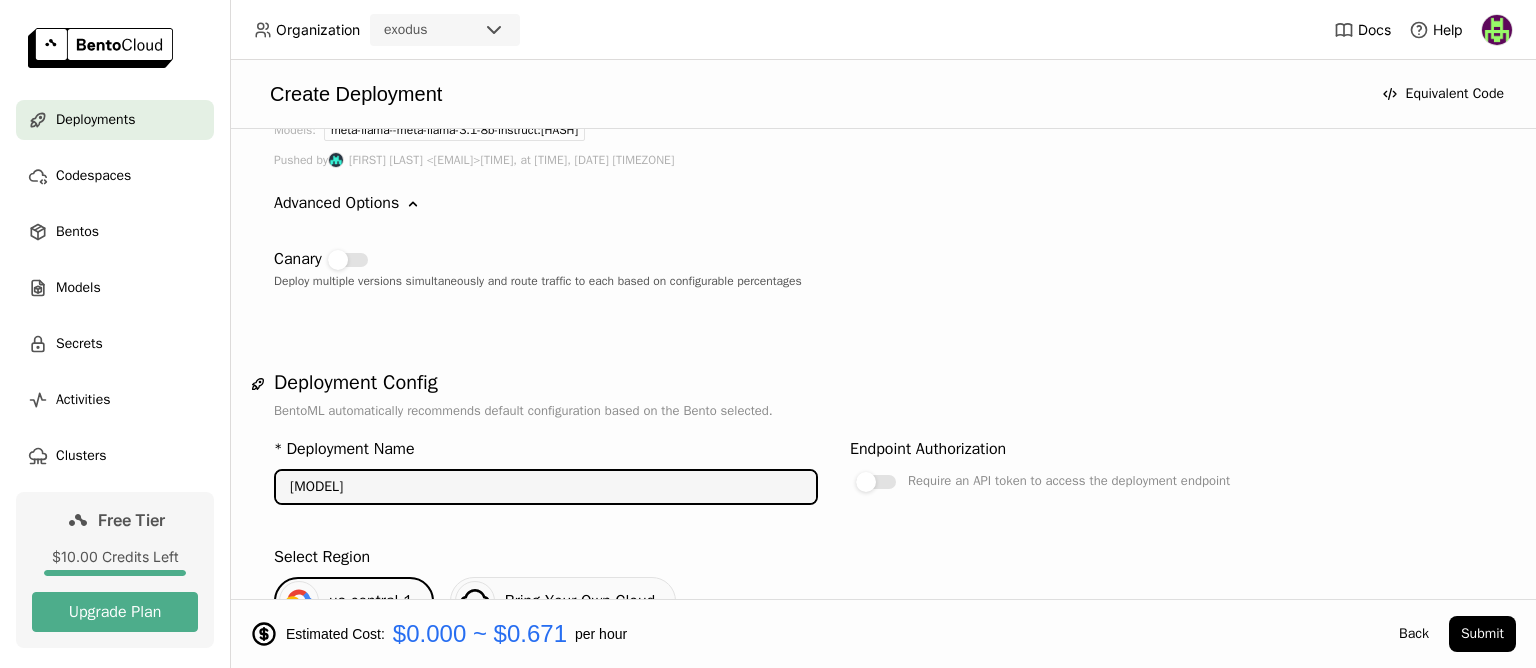 scroll, scrollTop: 0, scrollLeft: 0, axis: both 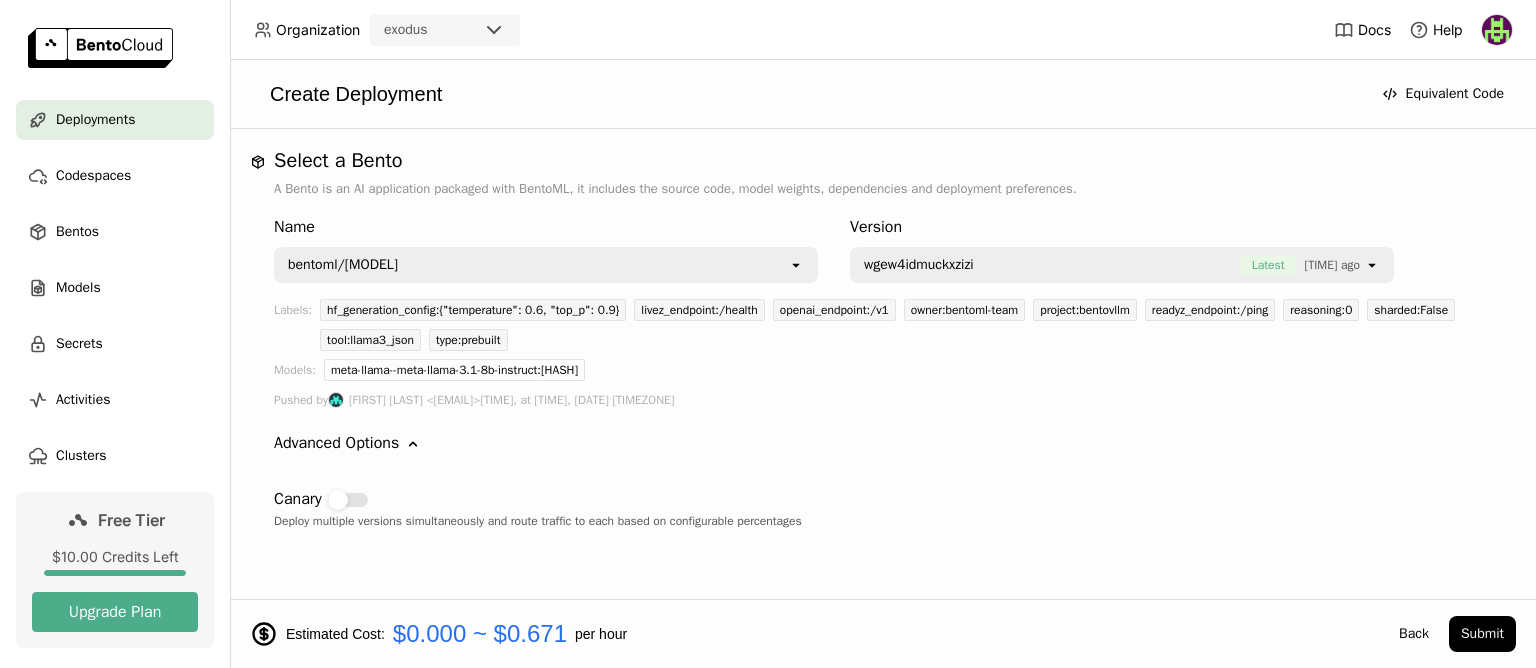 click on "bentoml/[MODEL]" at bounding box center [532, 265] 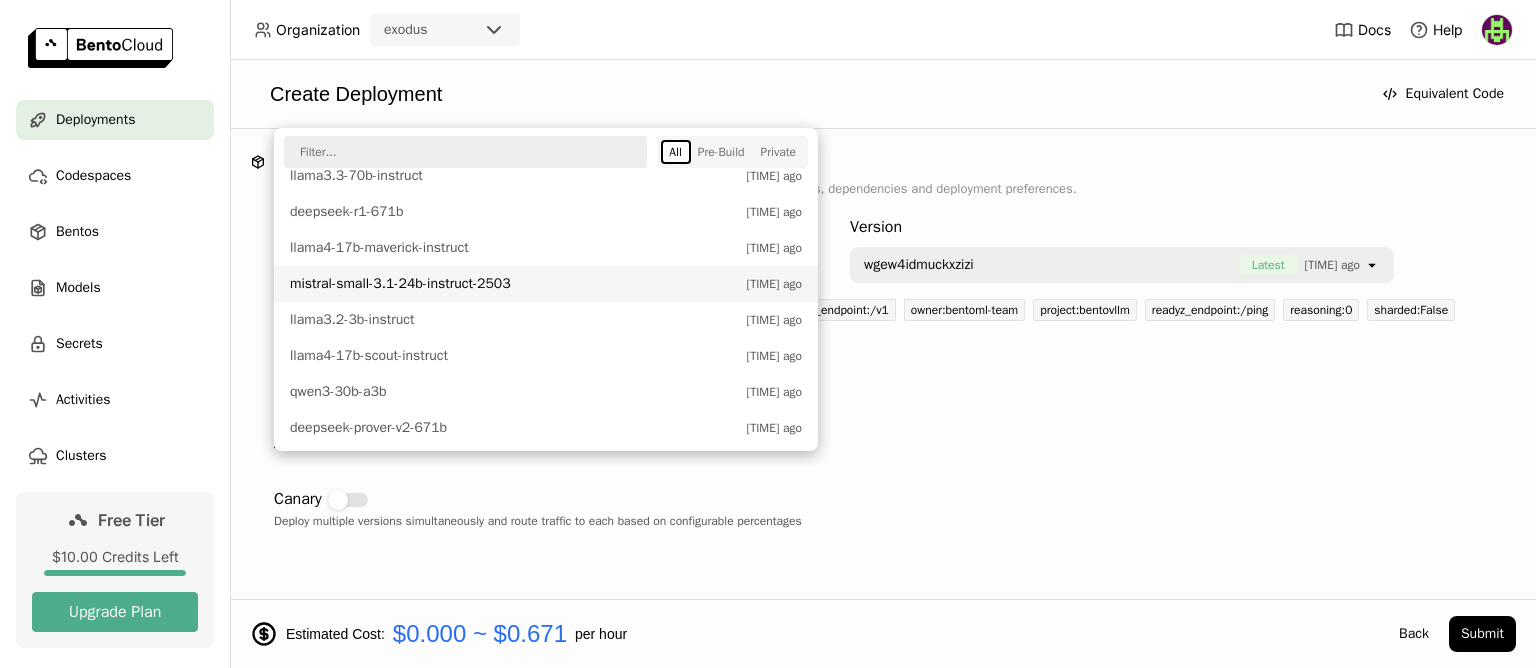 scroll, scrollTop: 652, scrollLeft: 0, axis: vertical 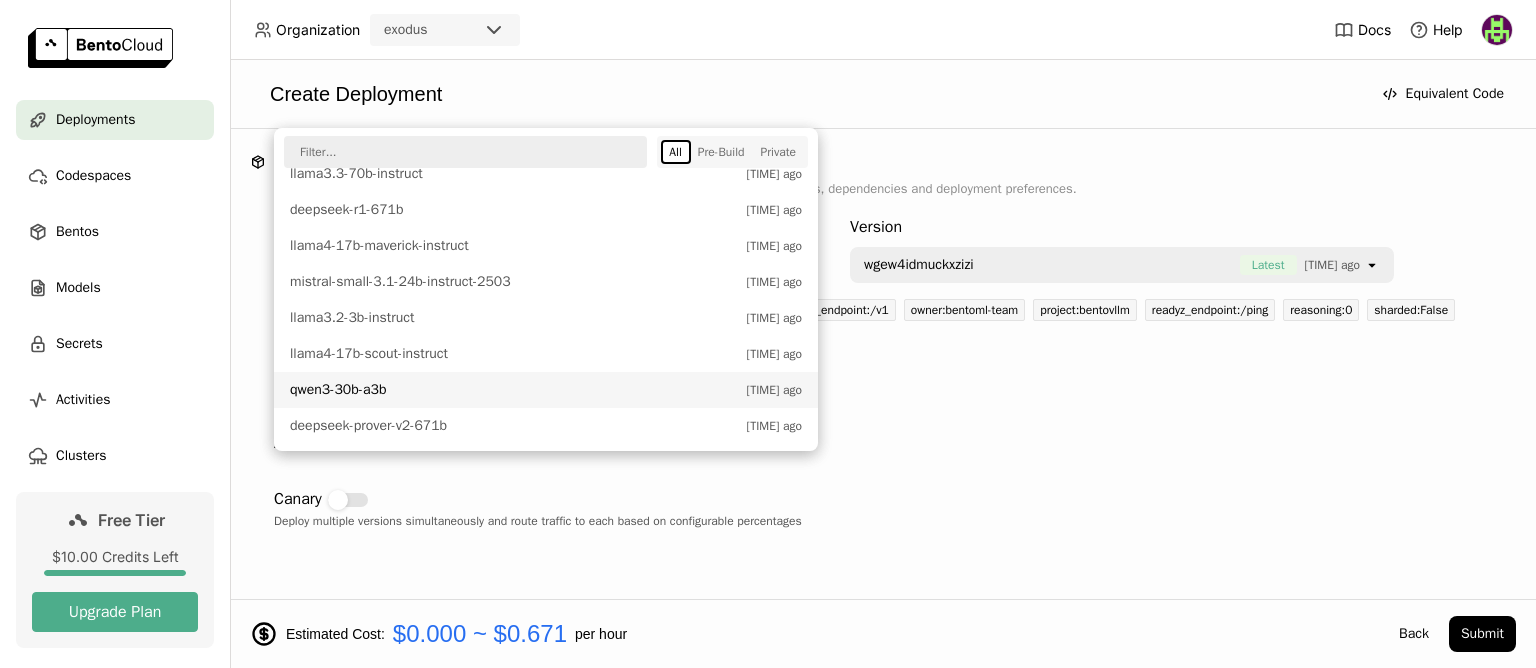 click on "qwen3-30b-a3b" at bounding box center (513, 390) 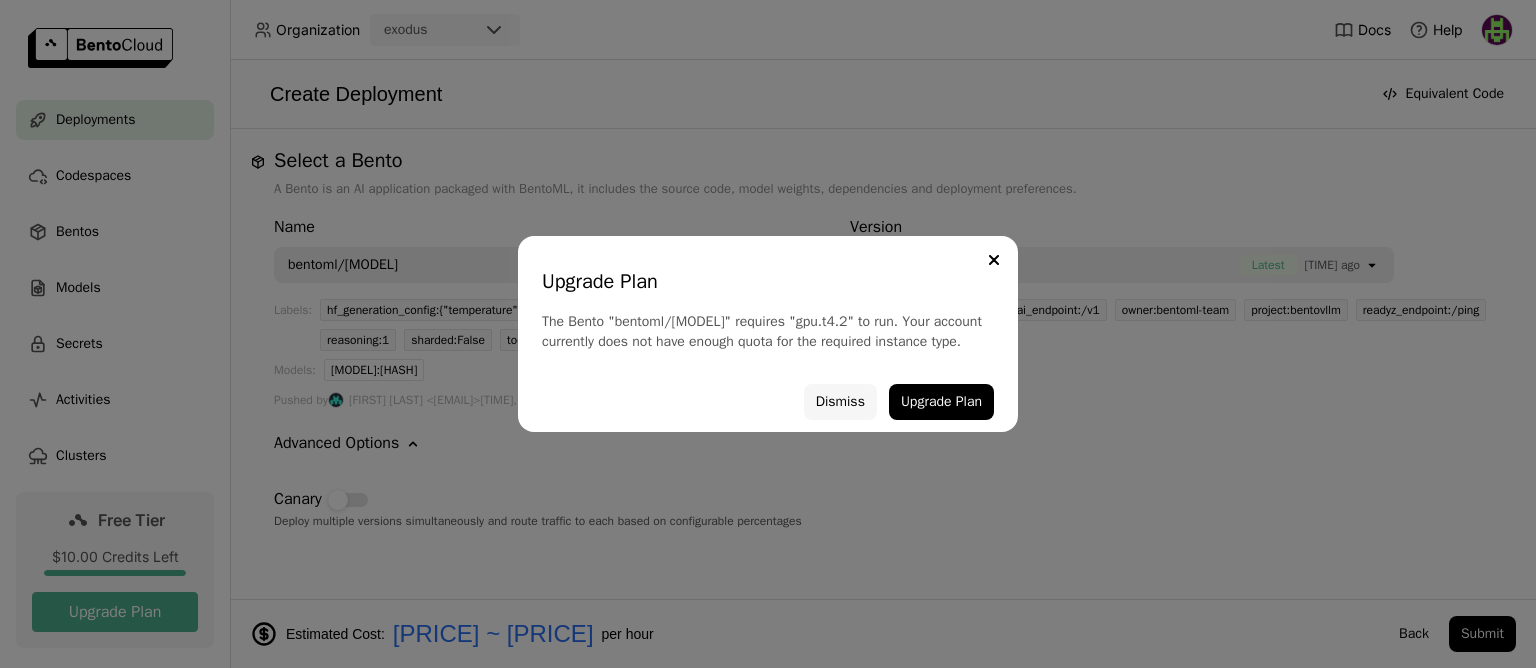 click on "Dismiss" at bounding box center [840, 402] 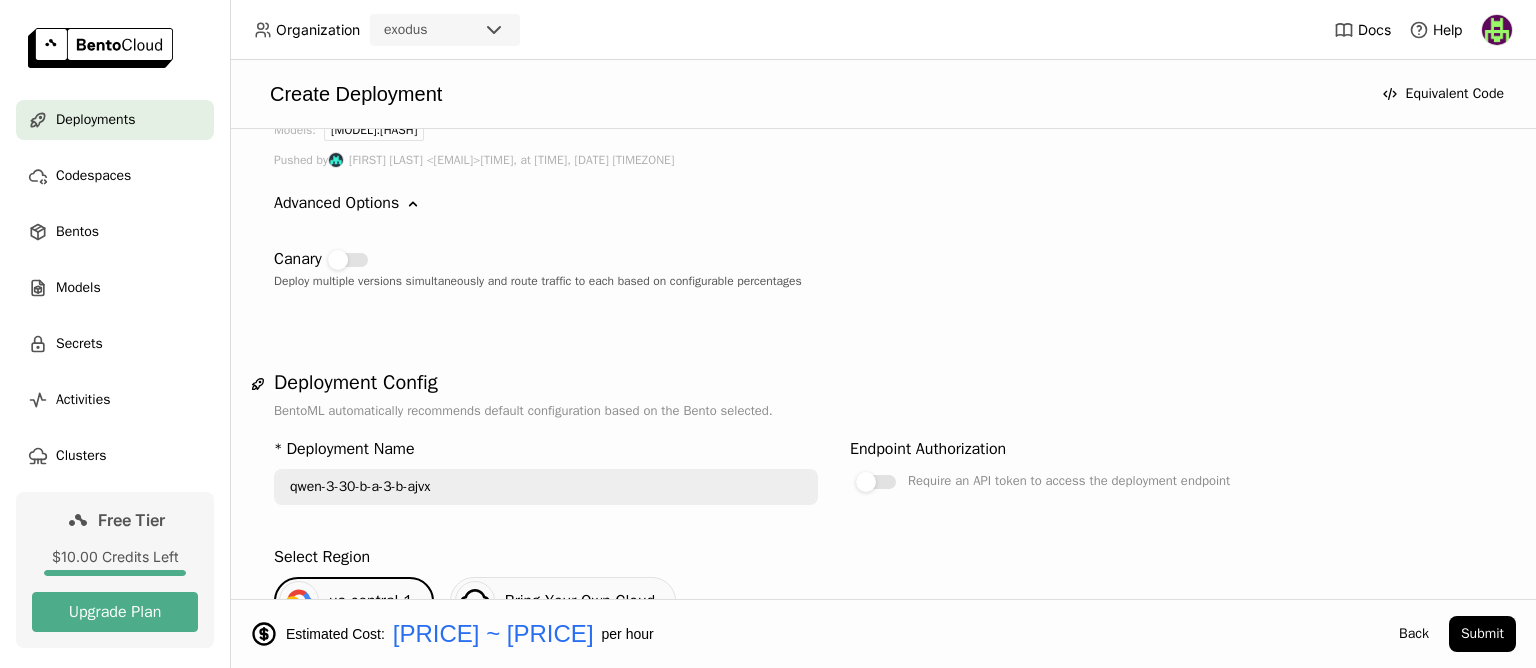 scroll, scrollTop: 120, scrollLeft: 0, axis: vertical 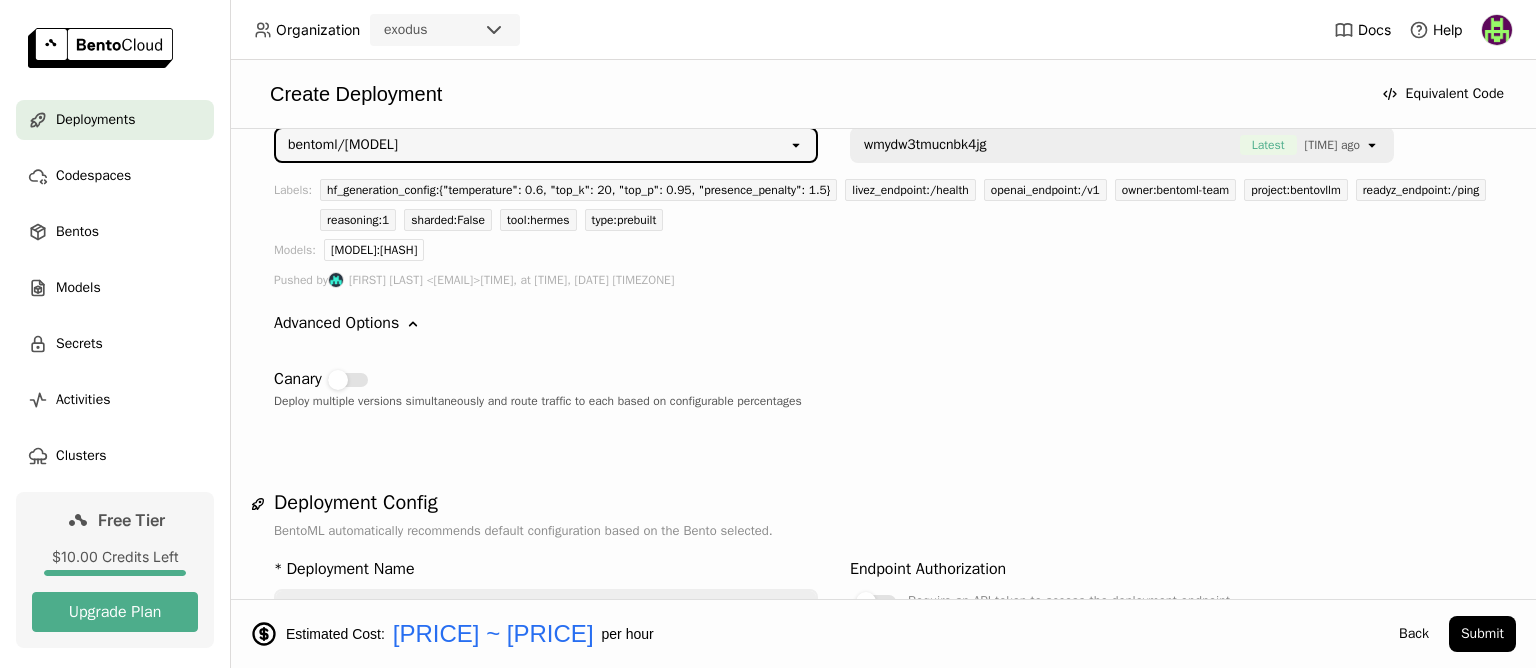click on "bentoml/[MODEL]" at bounding box center [343, 145] 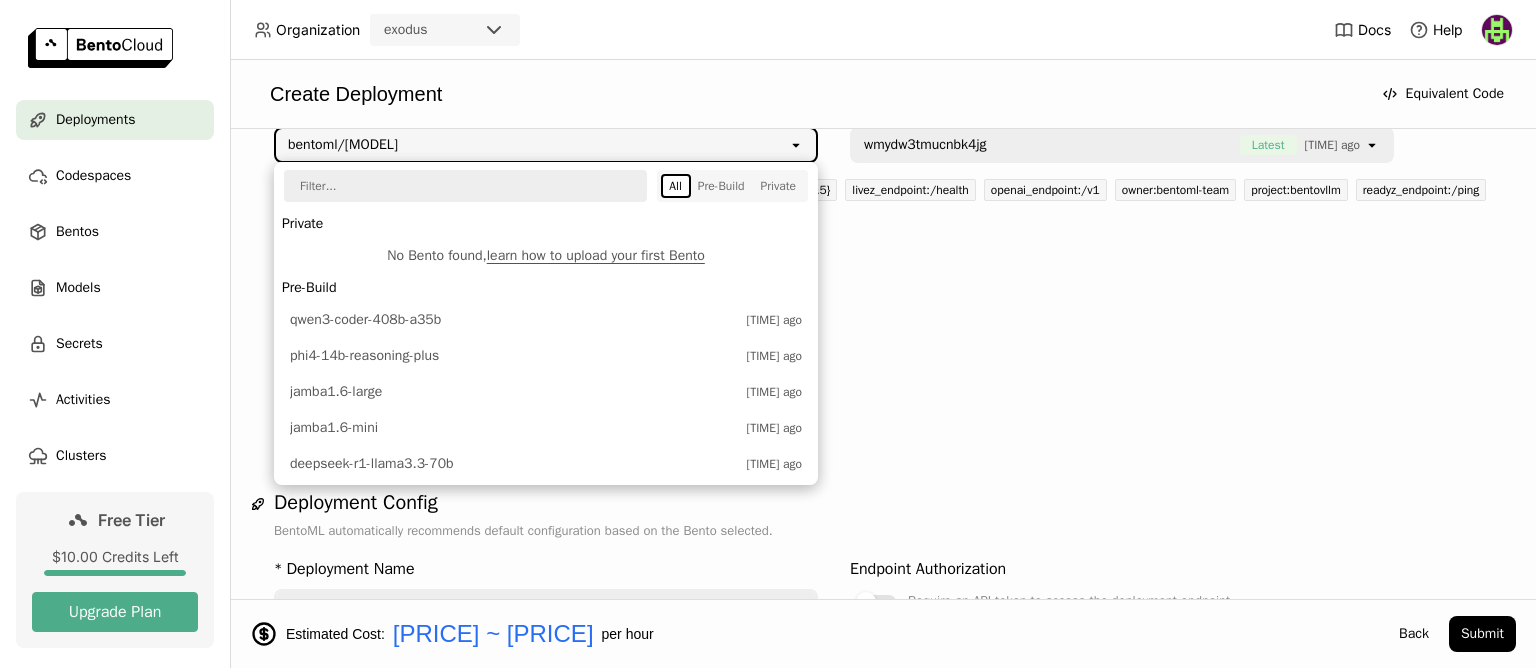 scroll, scrollTop: 652, scrollLeft: 0, axis: vertical 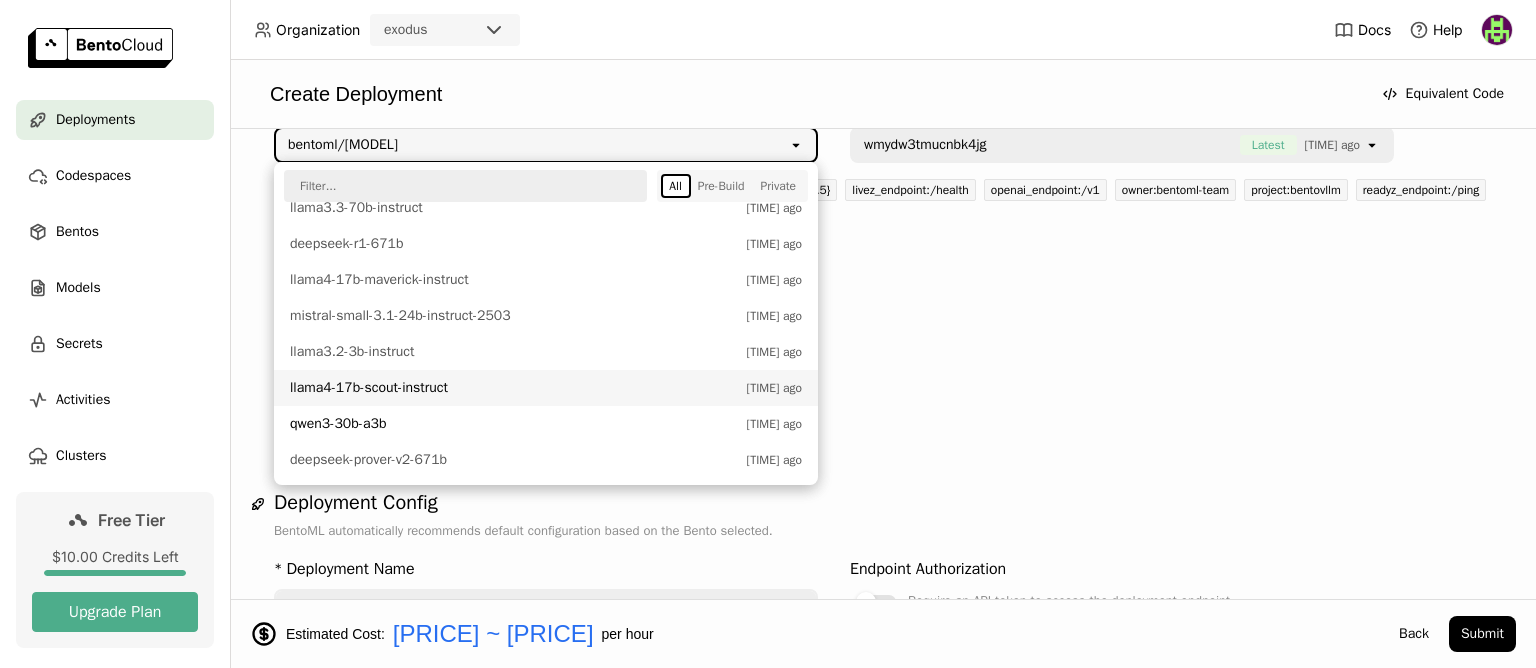 click on "llama4-17b-scout-instruct" at bounding box center [513, 388] 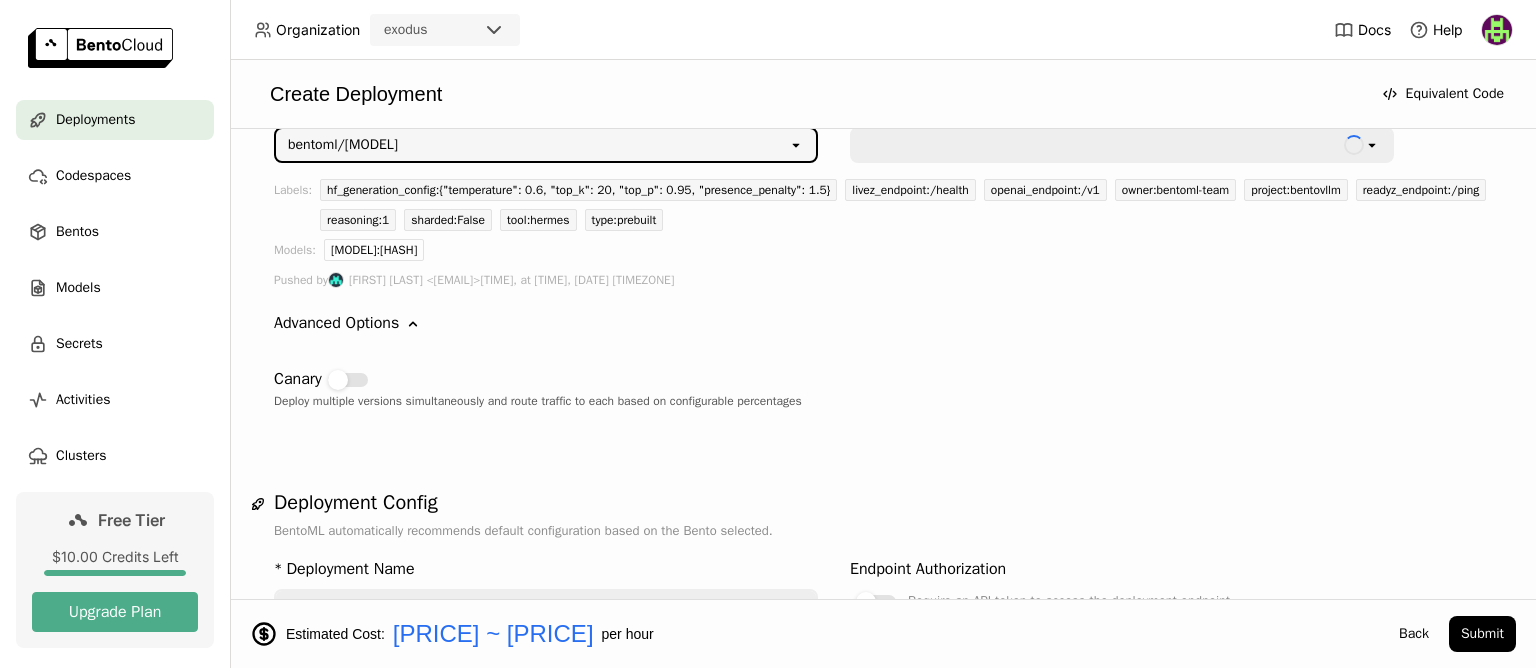 scroll, scrollTop: 840, scrollLeft: 0, axis: vertical 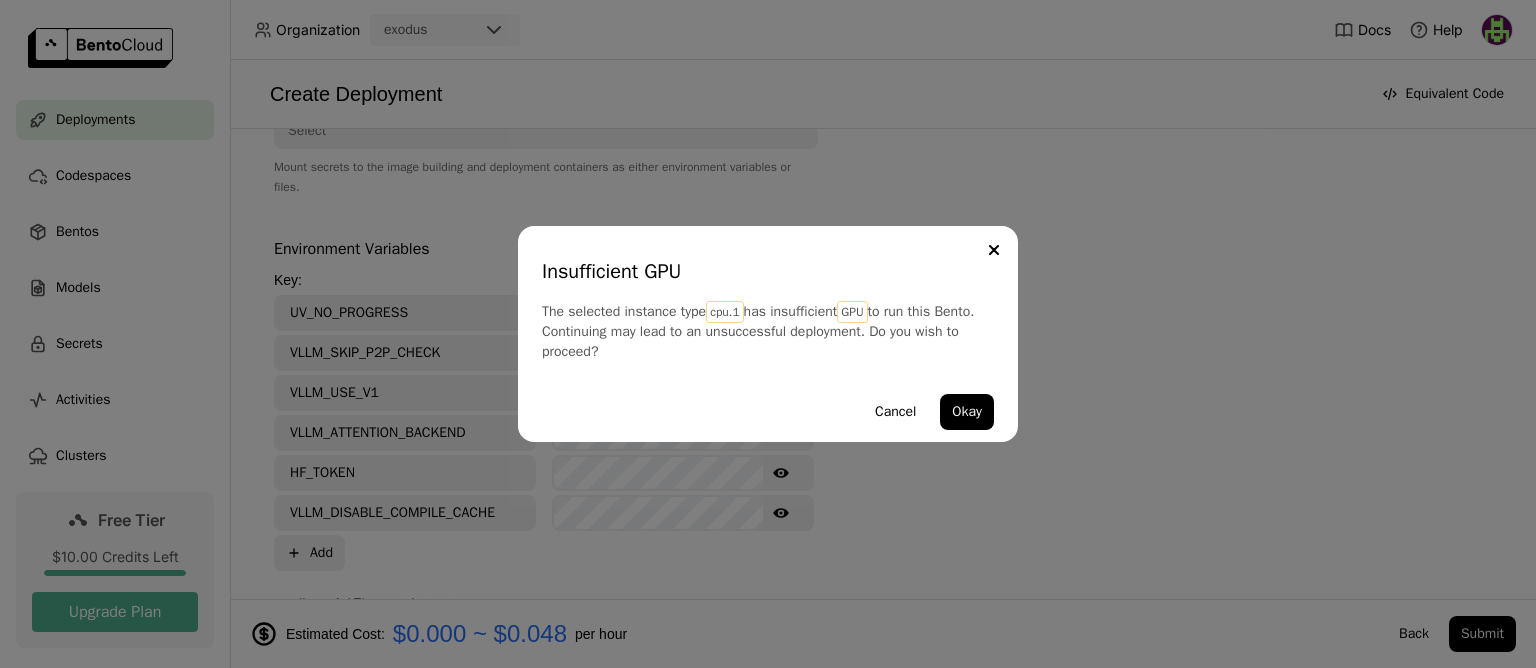 click on "Cancel" at bounding box center (895, 412) 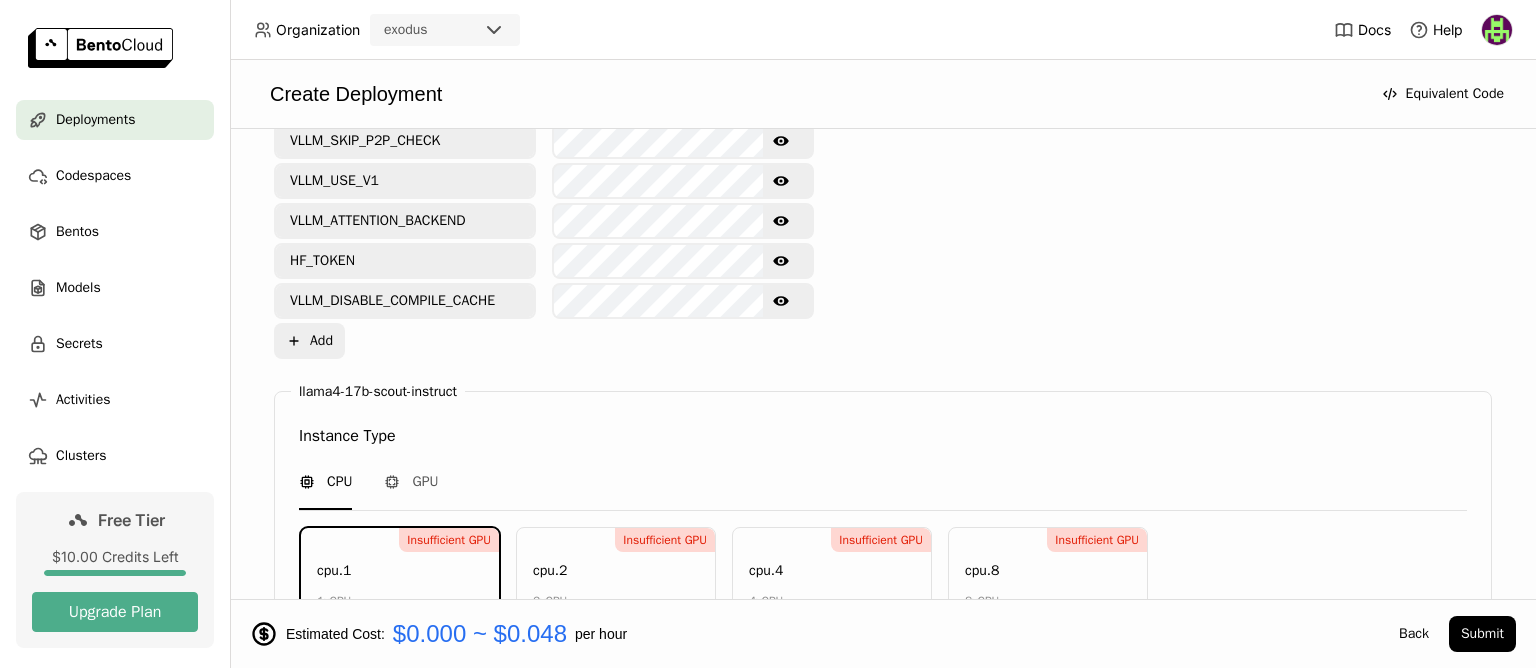 scroll, scrollTop: 1320, scrollLeft: 0, axis: vertical 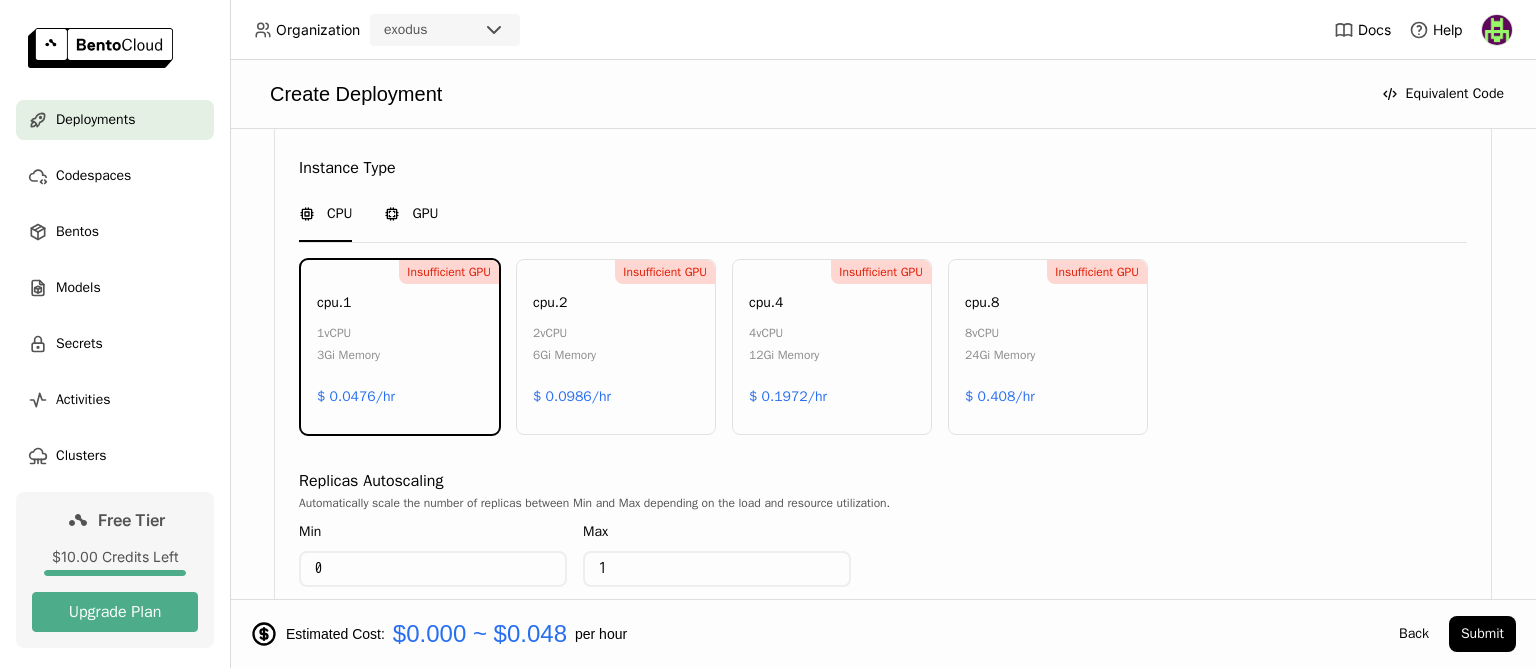 click on "GPU" at bounding box center (425, 214) 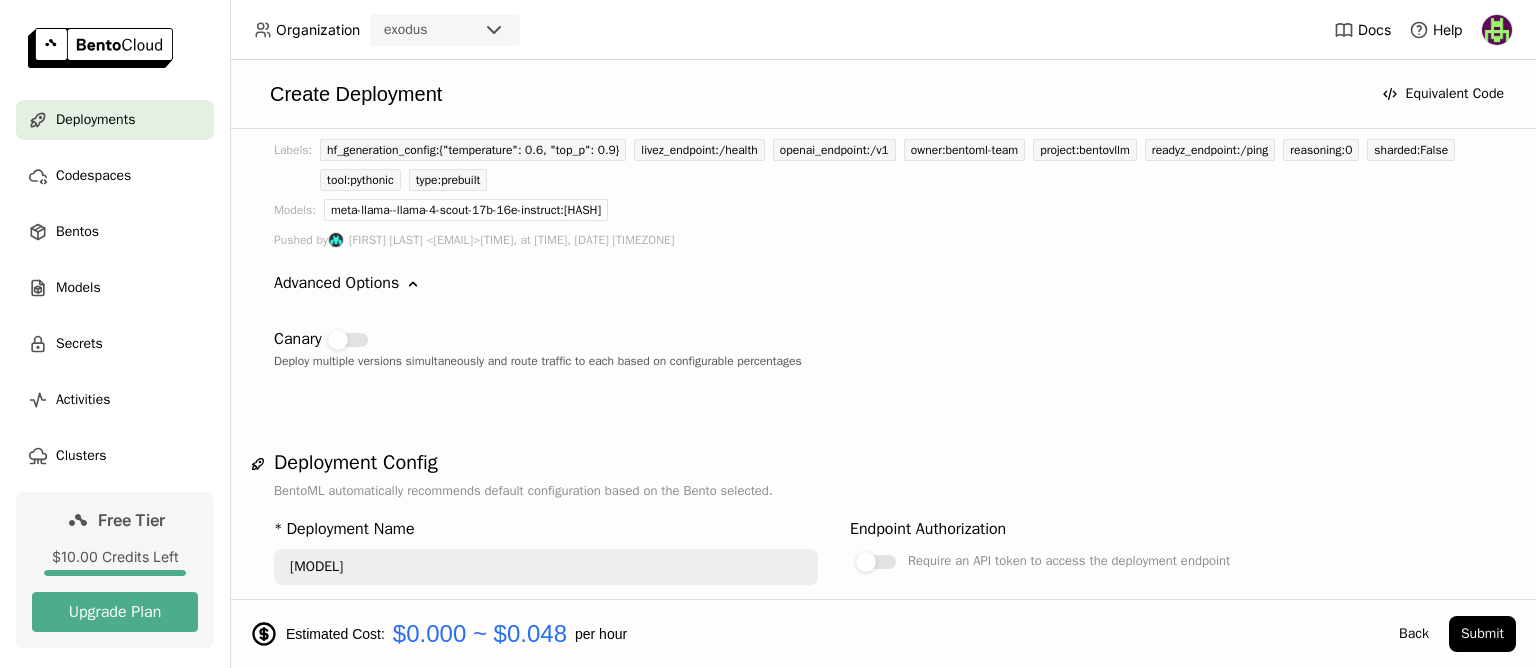 scroll, scrollTop: 0, scrollLeft: 0, axis: both 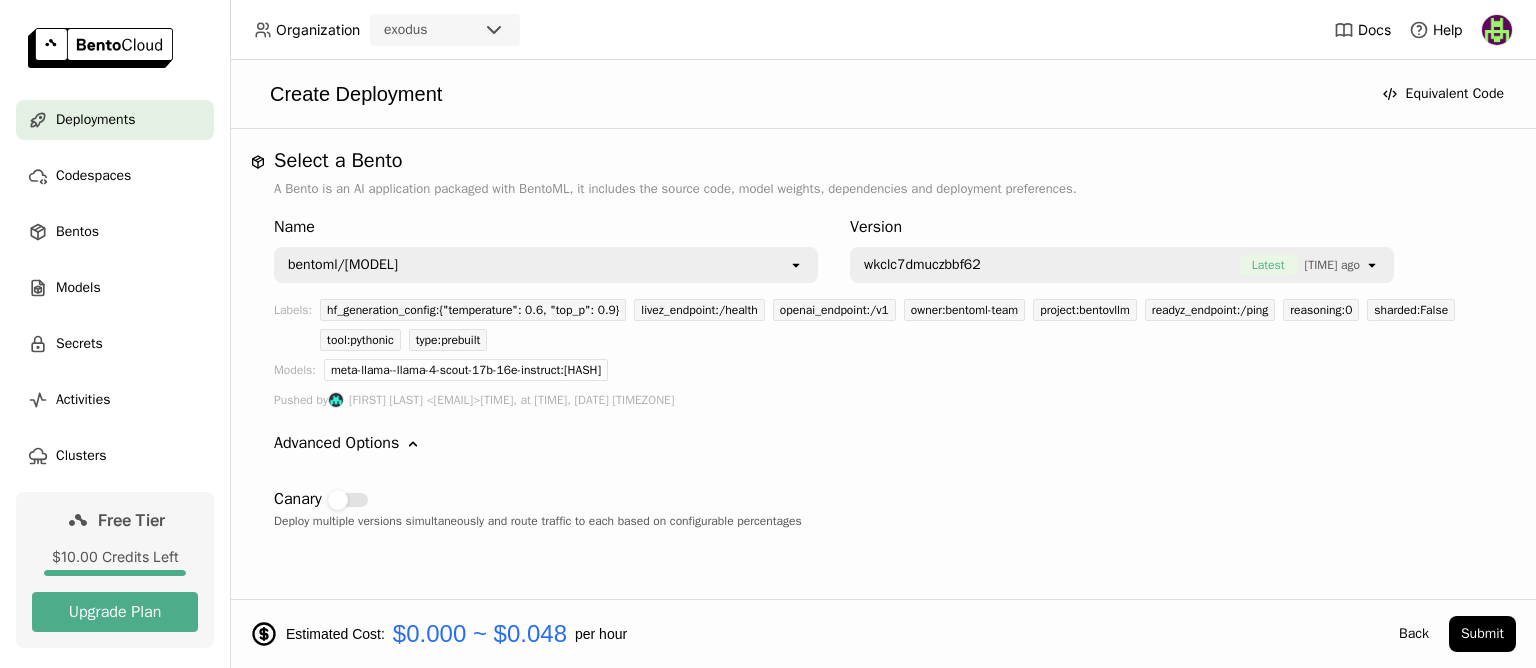 click on "bentoml/[MODEL]" at bounding box center [343, 265] 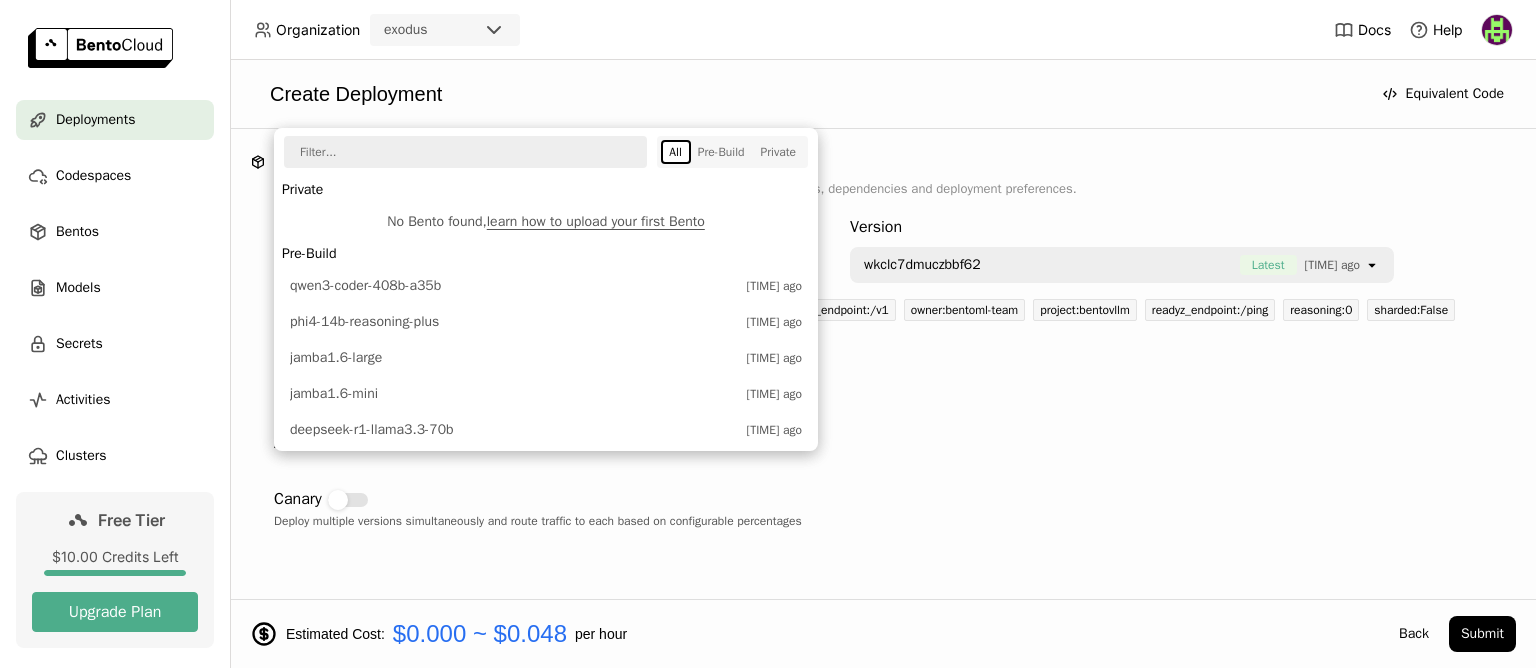 scroll, scrollTop: 652, scrollLeft: 0, axis: vertical 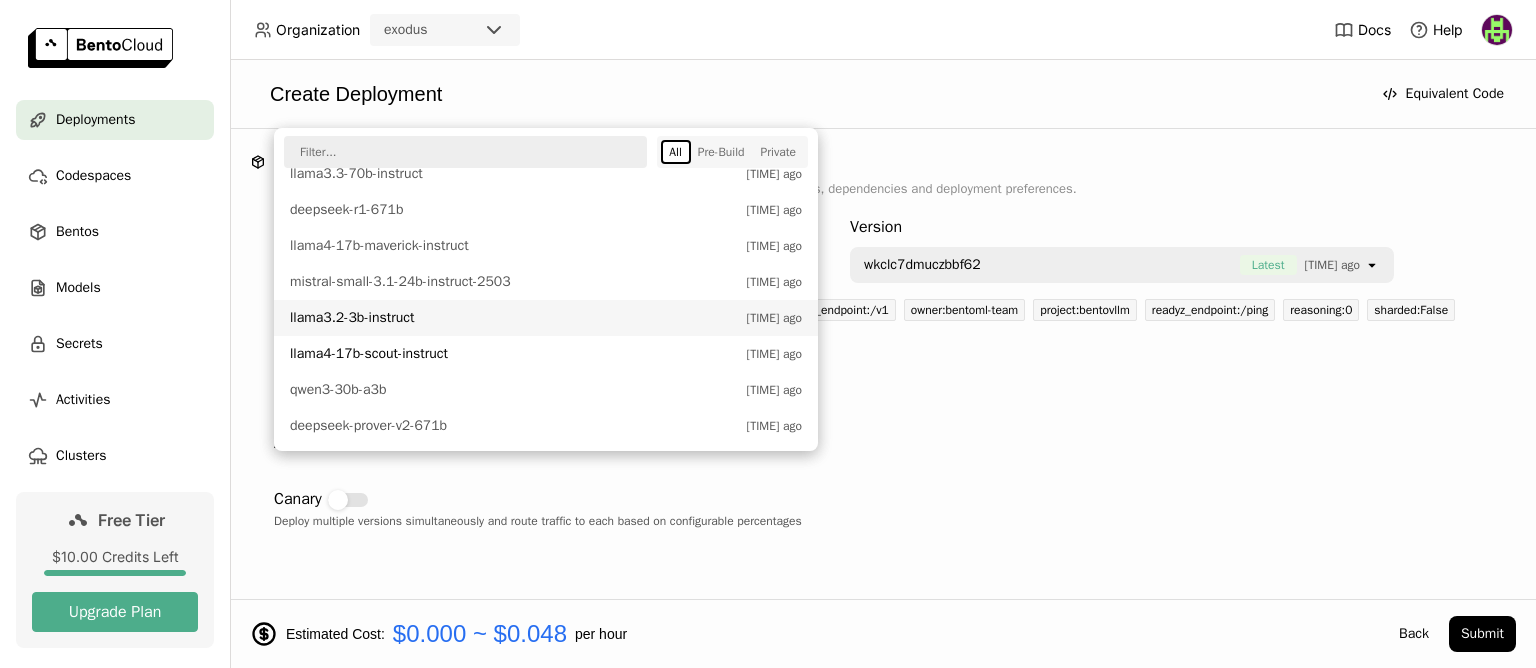 click on "llama3.2-3b-instruct" at bounding box center (513, 318) 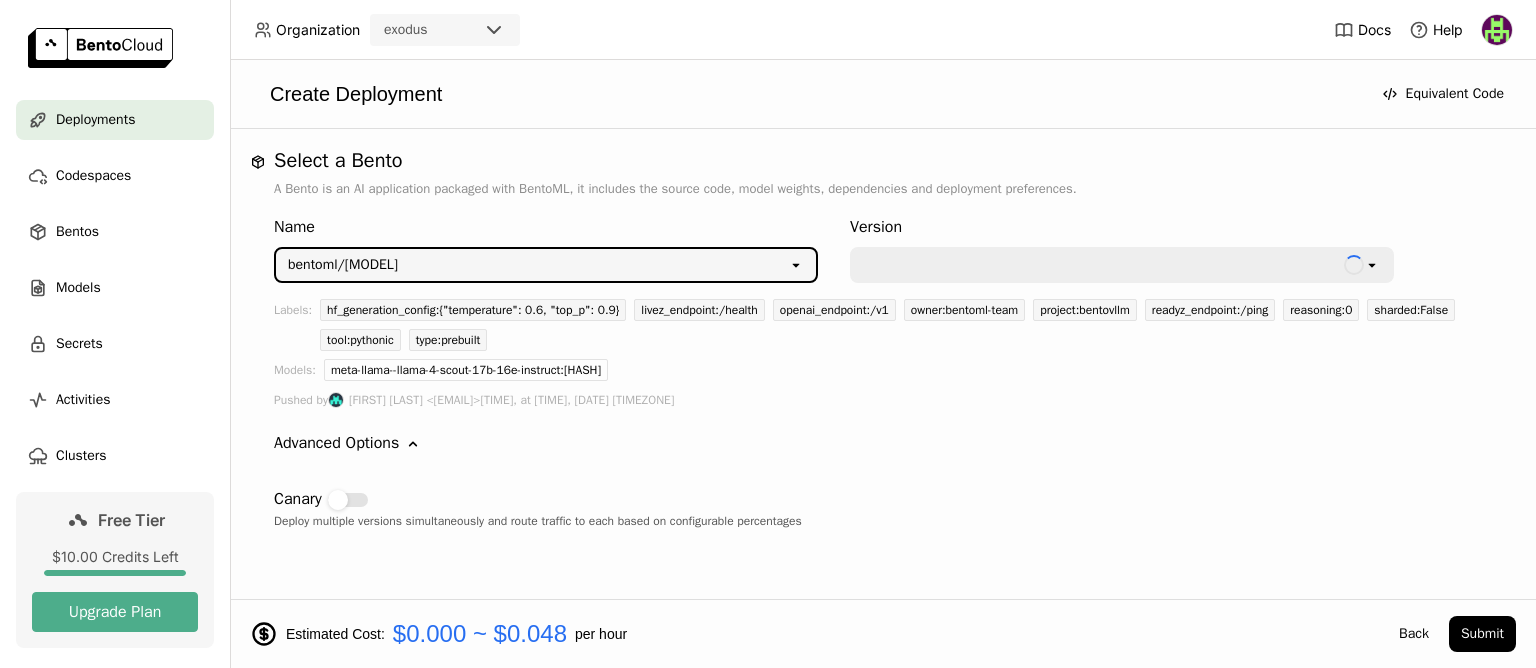 type on "llama-3-2-3-b-instruct-uqig" 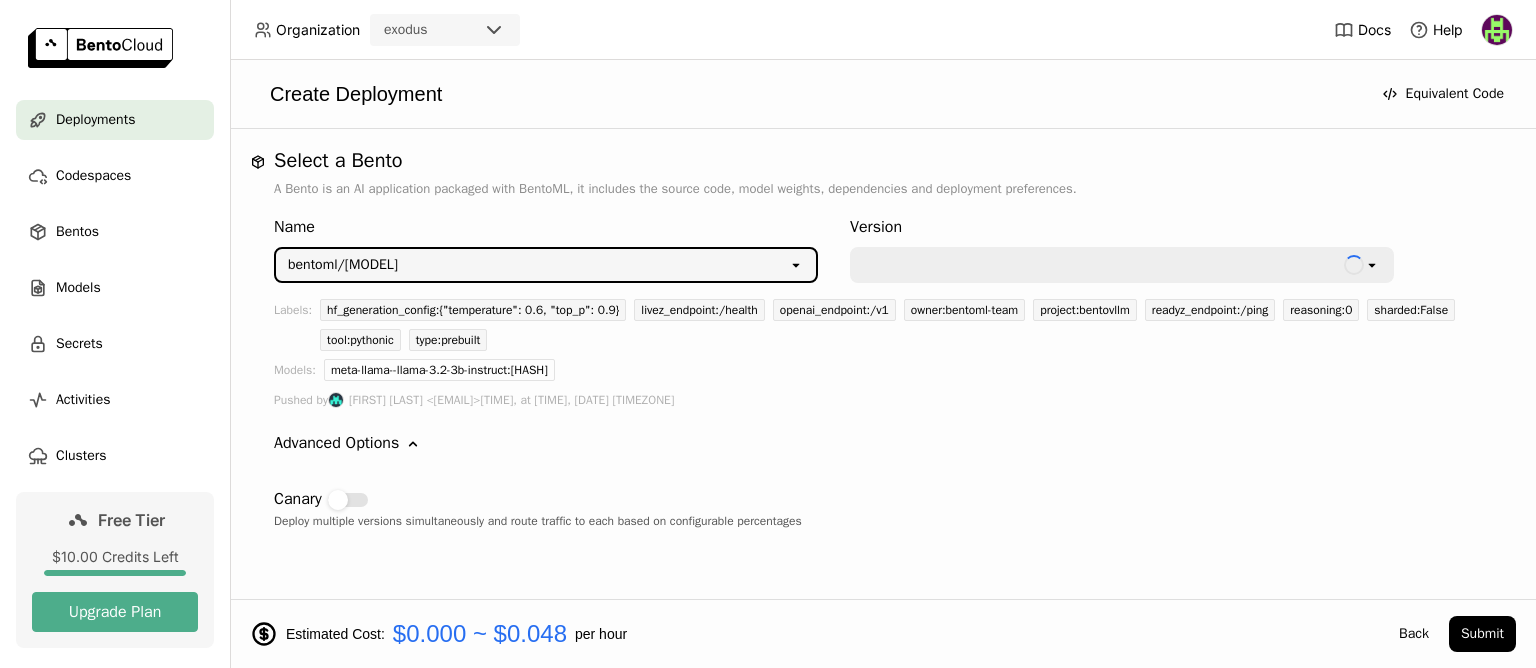 click on "Advanced Options Down" at bounding box center (883, 443) 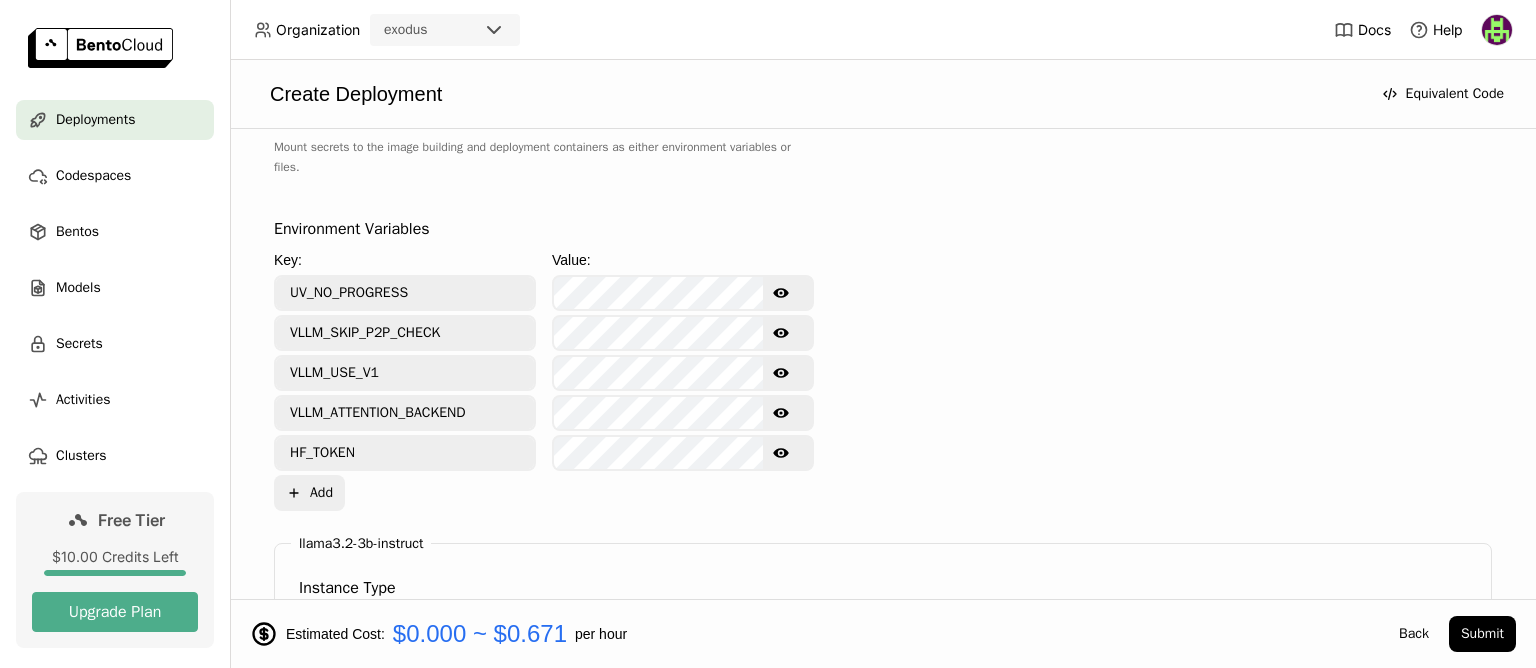 scroll, scrollTop: 1080, scrollLeft: 0, axis: vertical 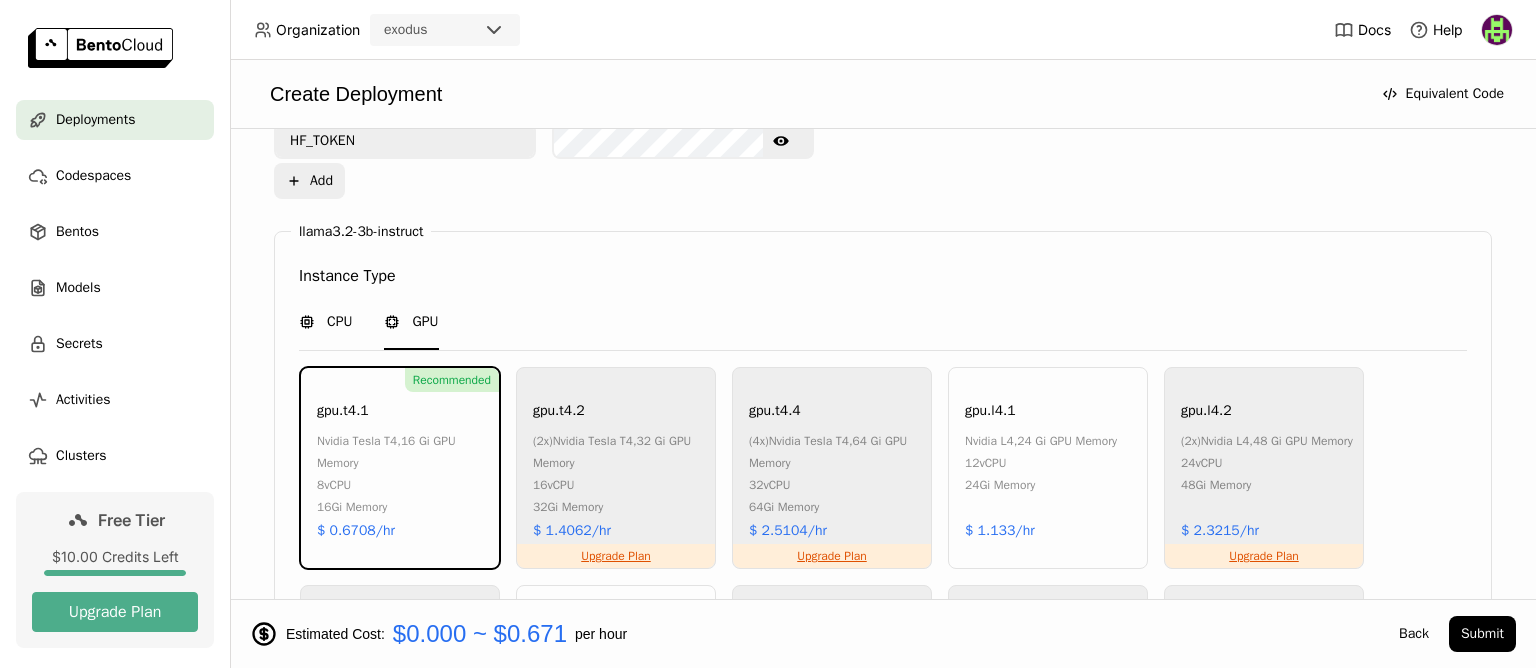 click on "CPU" at bounding box center (339, 322) 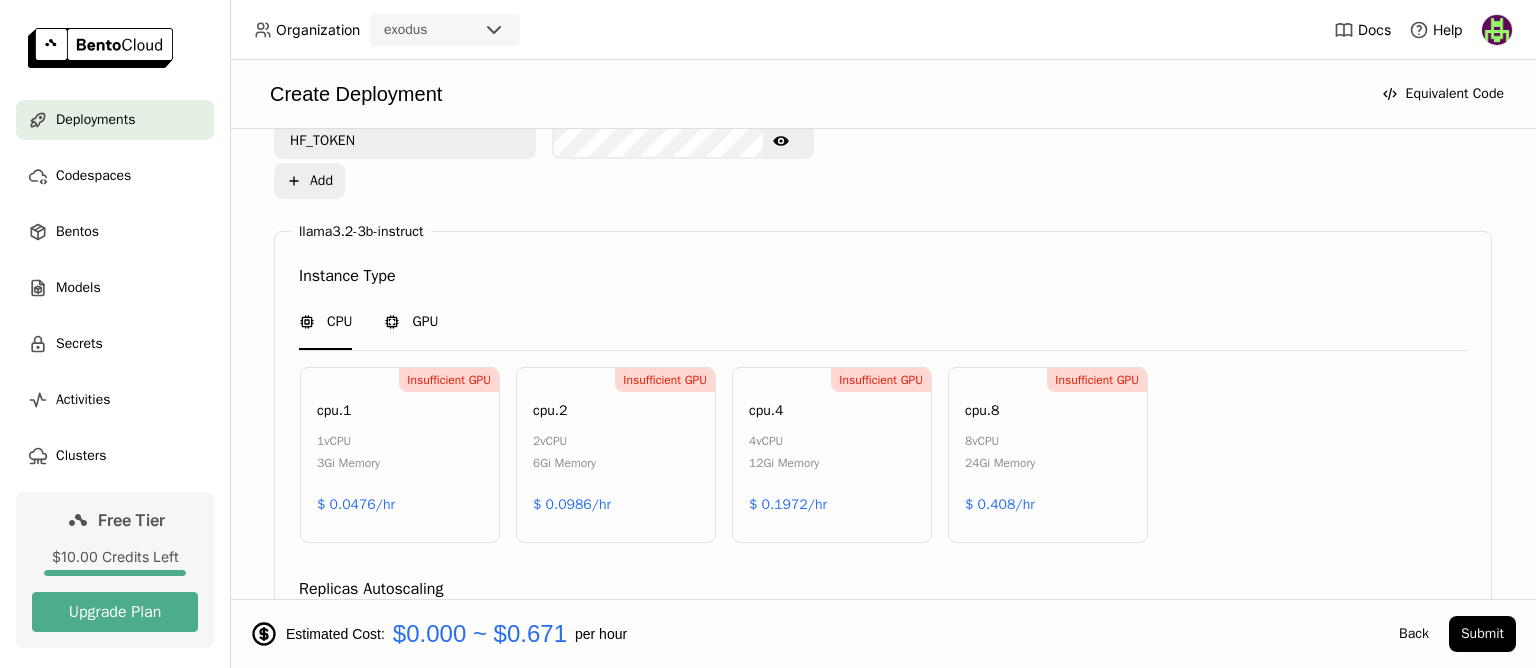 click on "GPU" at bounding box center (411, 322) 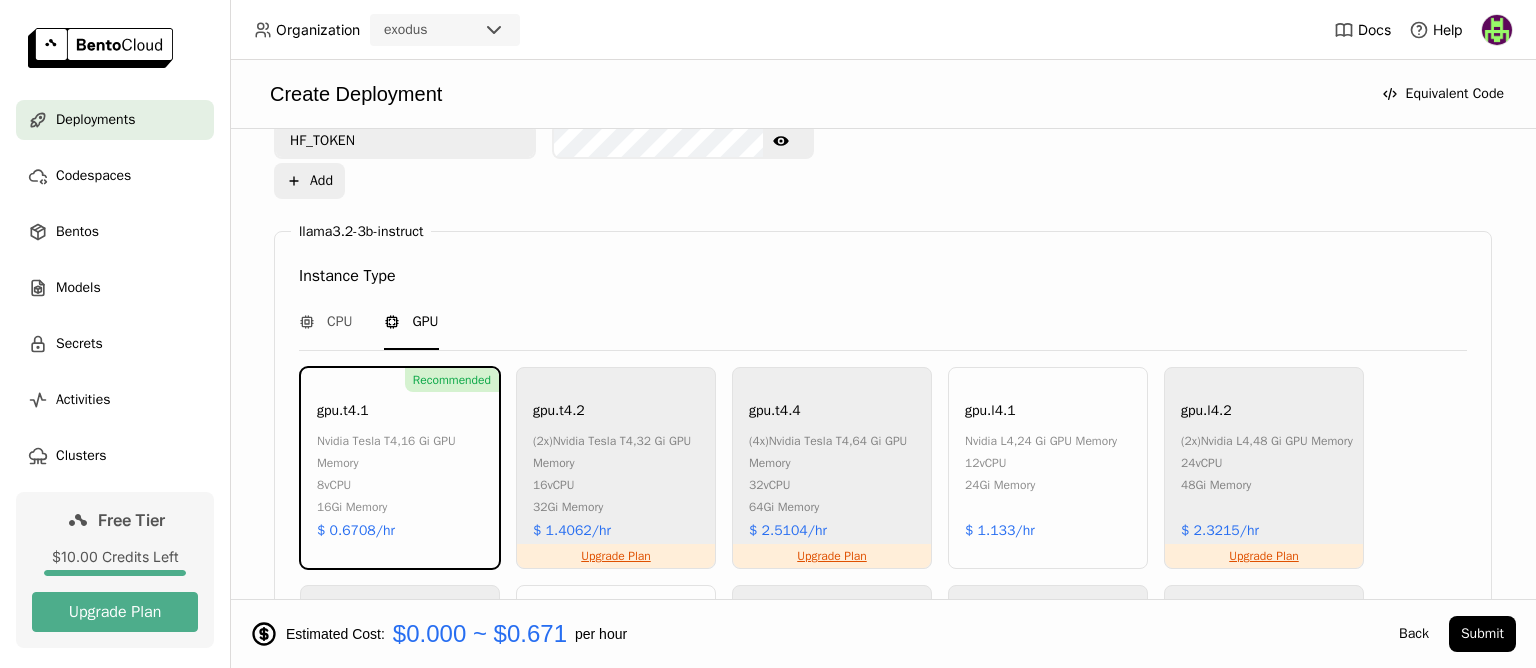 click on "Recommended gpu.t4.1 nvidia tesla t4 , [MEMORY]   GPU Memory [CPU]  vCPU [MEMORY]   Memory [PRICE]/hr" at bounding box center (400, 468) 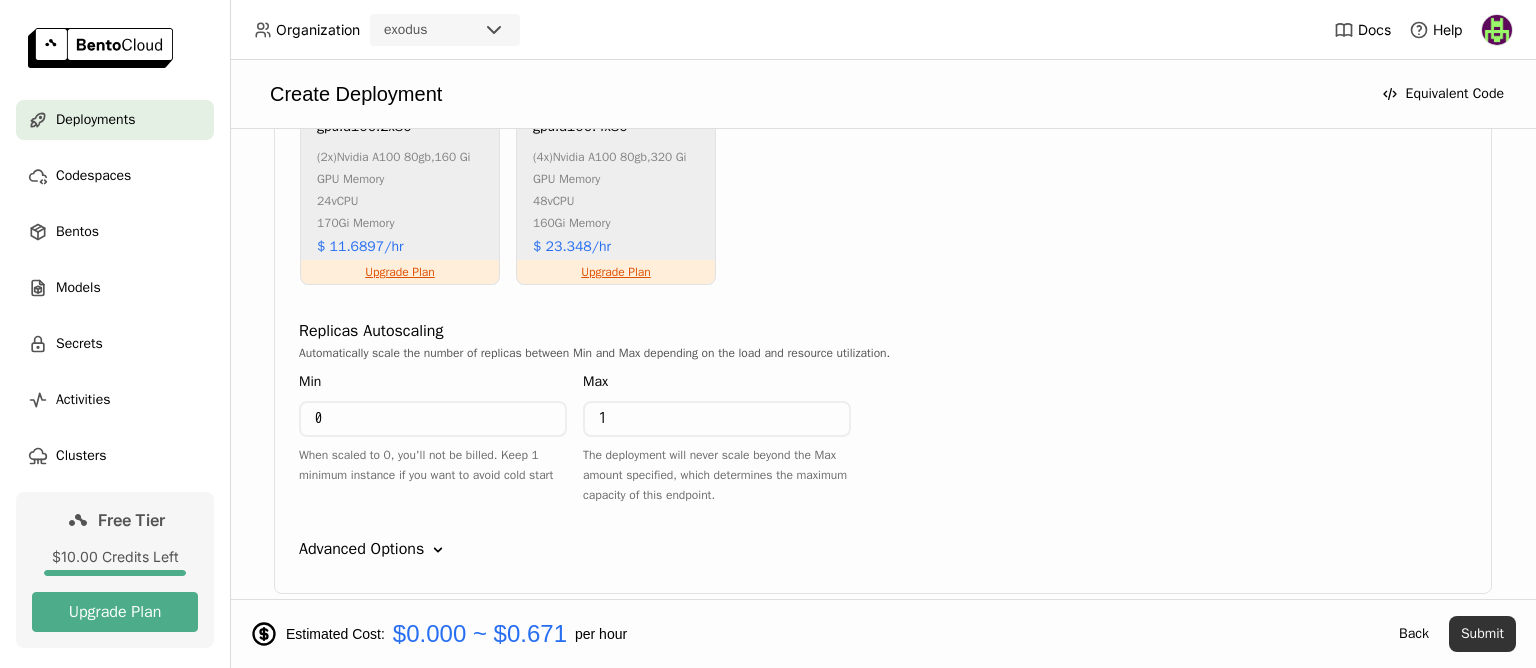 click on "Submit" at bounding box center (1482, 634) 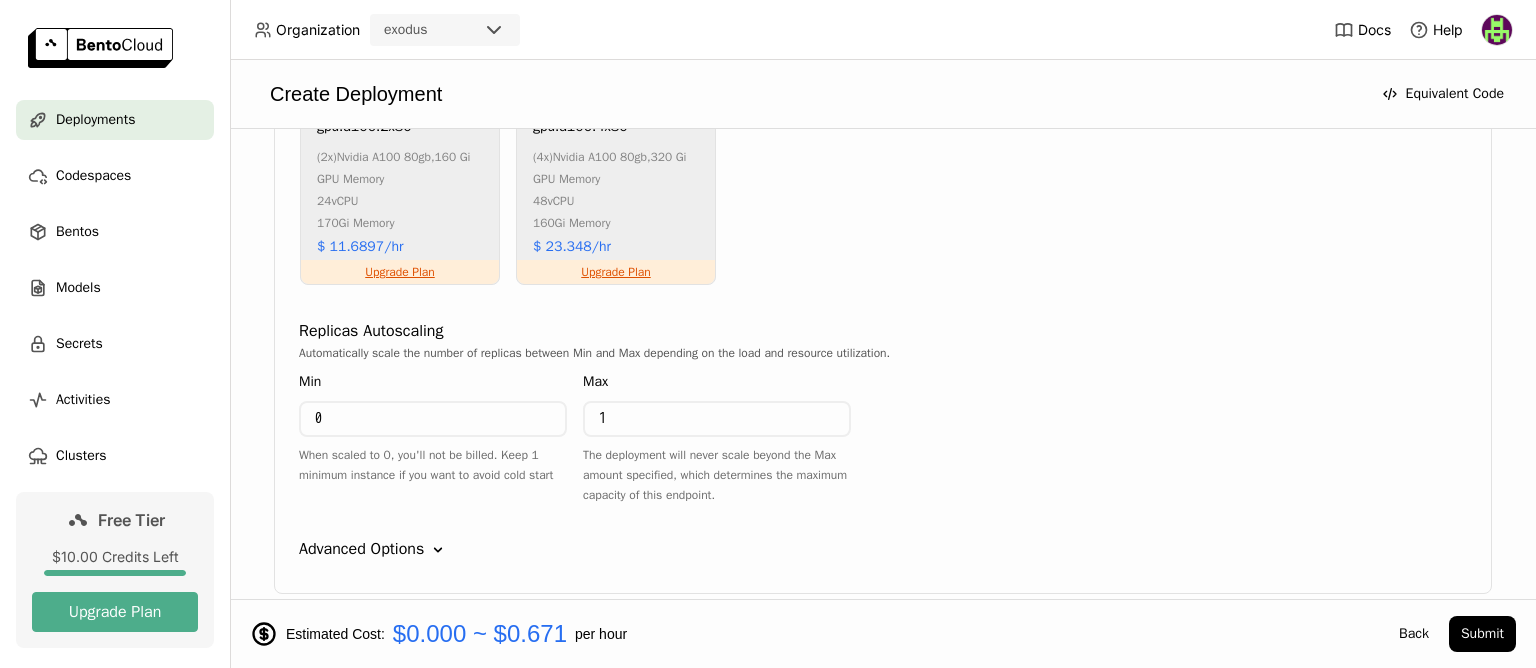 scroll, scrollTop: 1828, scrollLeft: 0, axis: vertical 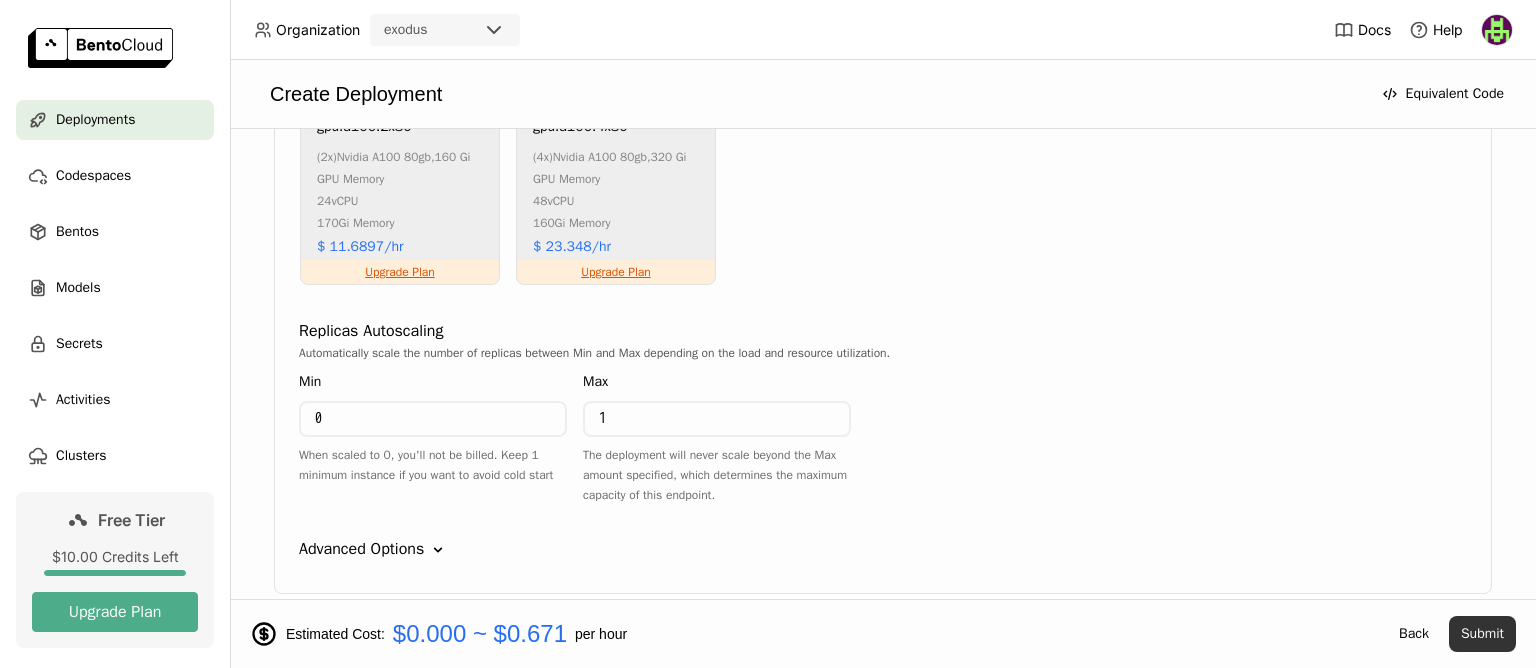 click on "Submit" at bounding box center [1482, 634] 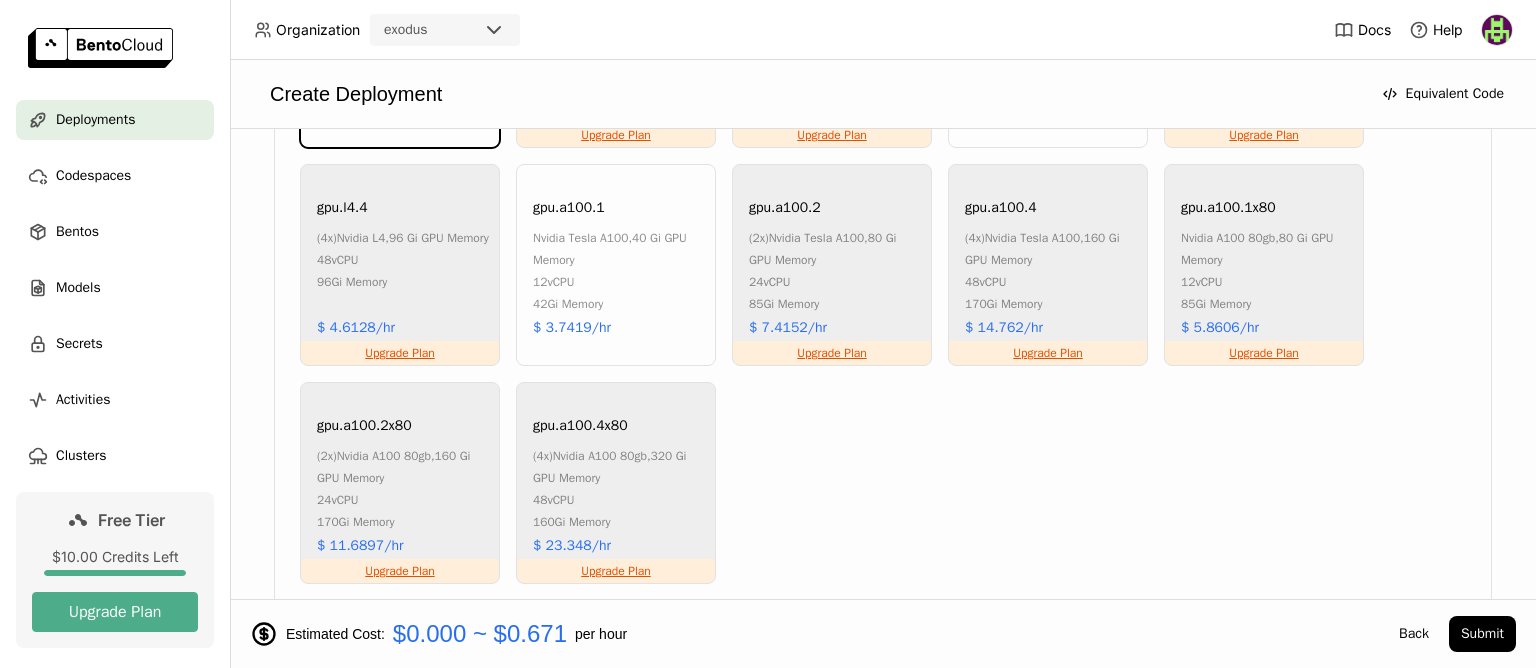 scroll, scrollTop: 951, scrollLeft: 0, axis: vertical 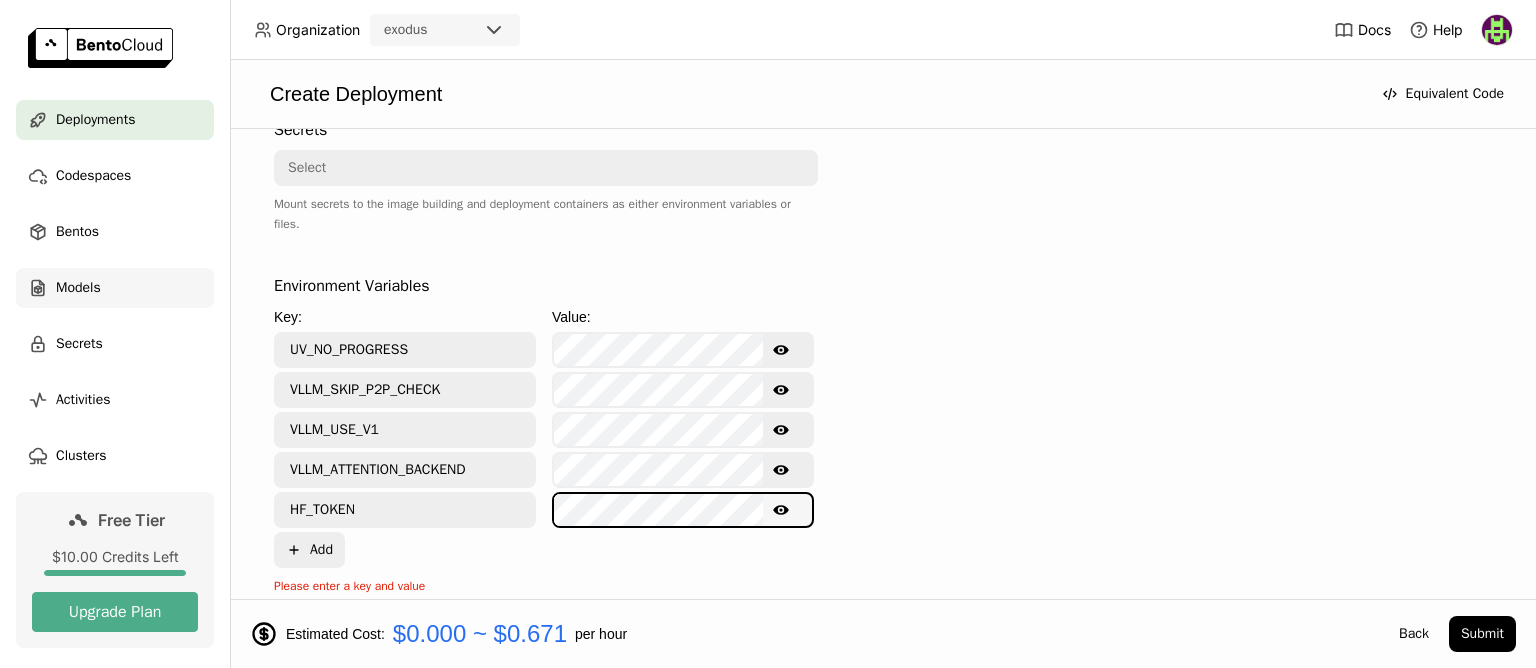 click on "Models" at bounding box center [78, 288] 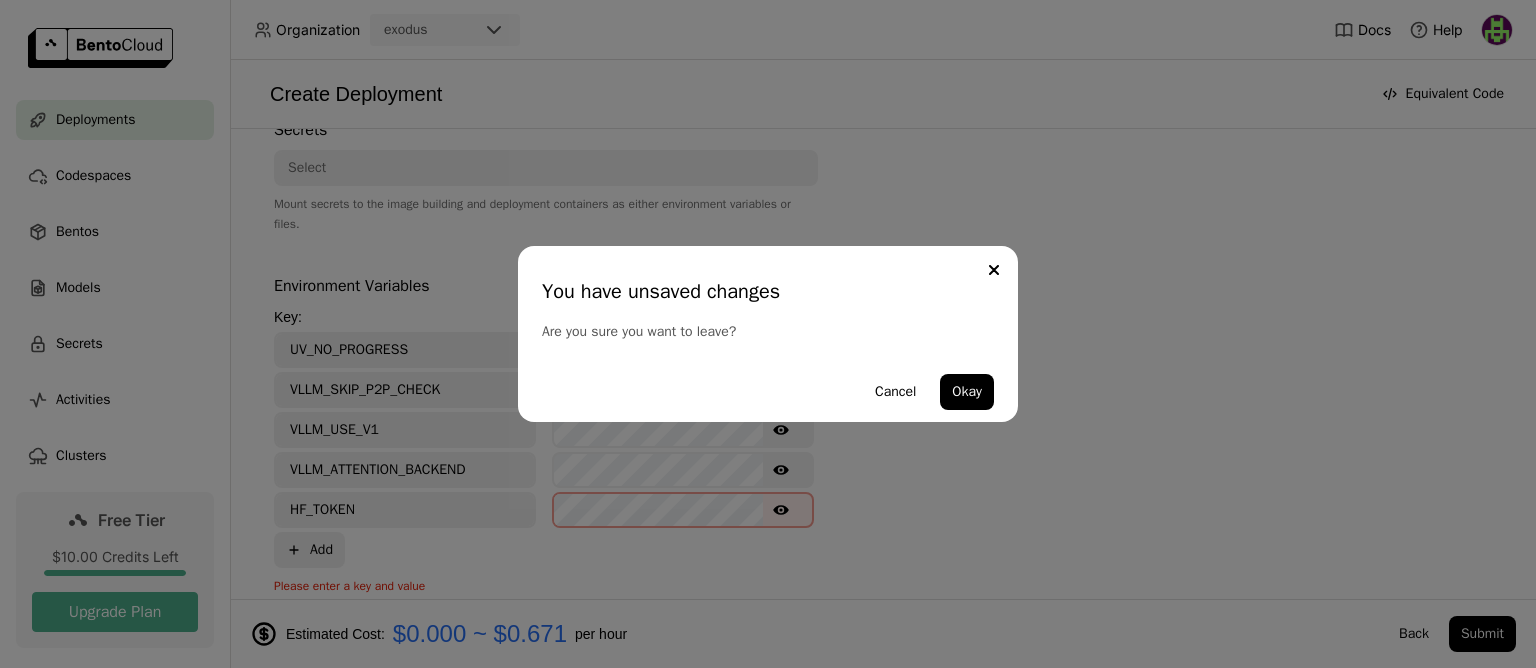 click on "Okay" at bounding box center (967, 392) 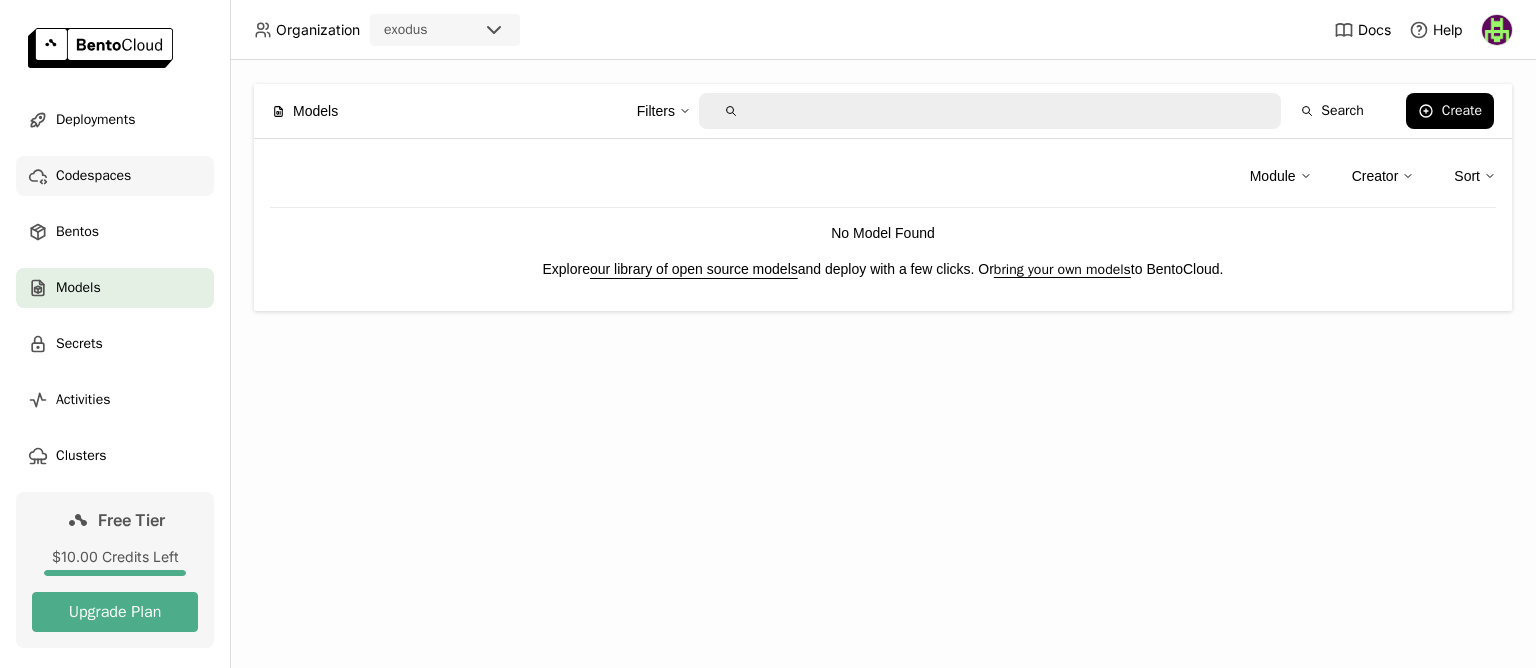 click on "Codespaces" at bounding box center (93, 176) 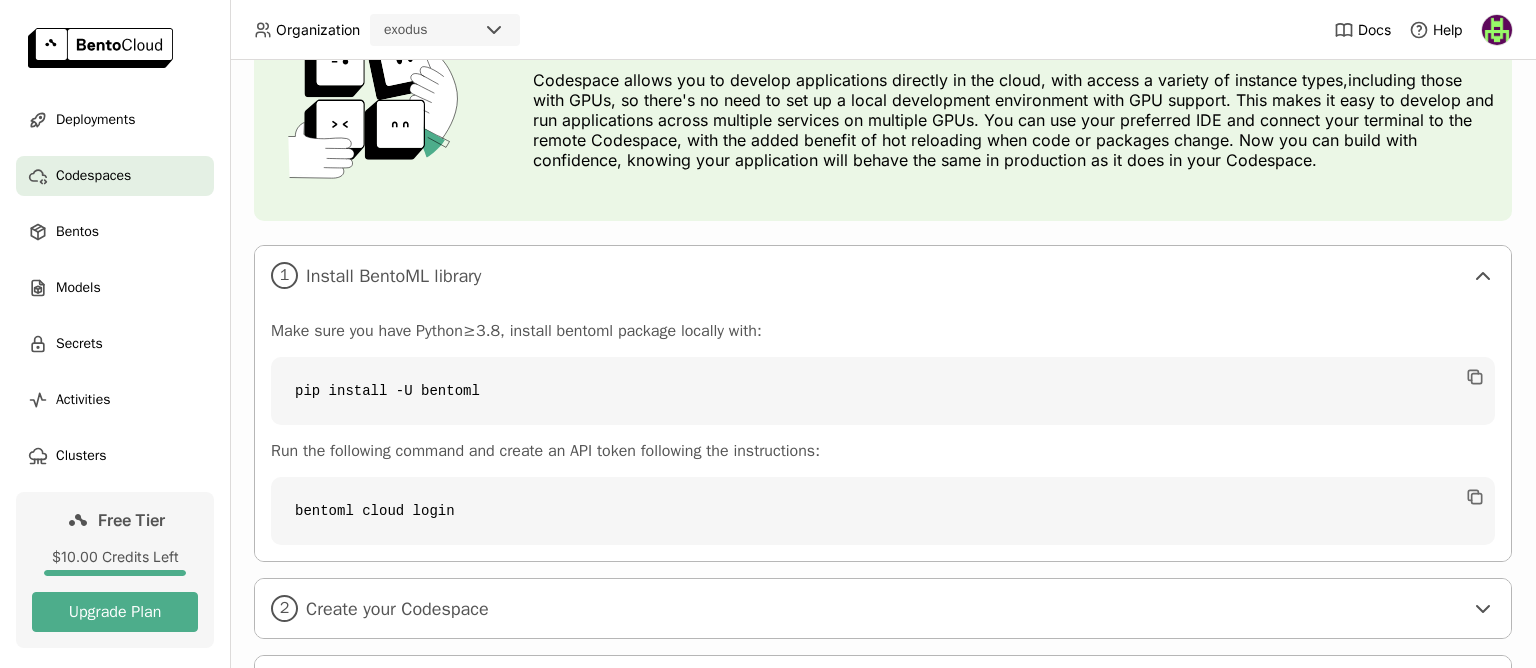 scroll, scrollTop: 236, scrollLeft: 0, axis: vertical 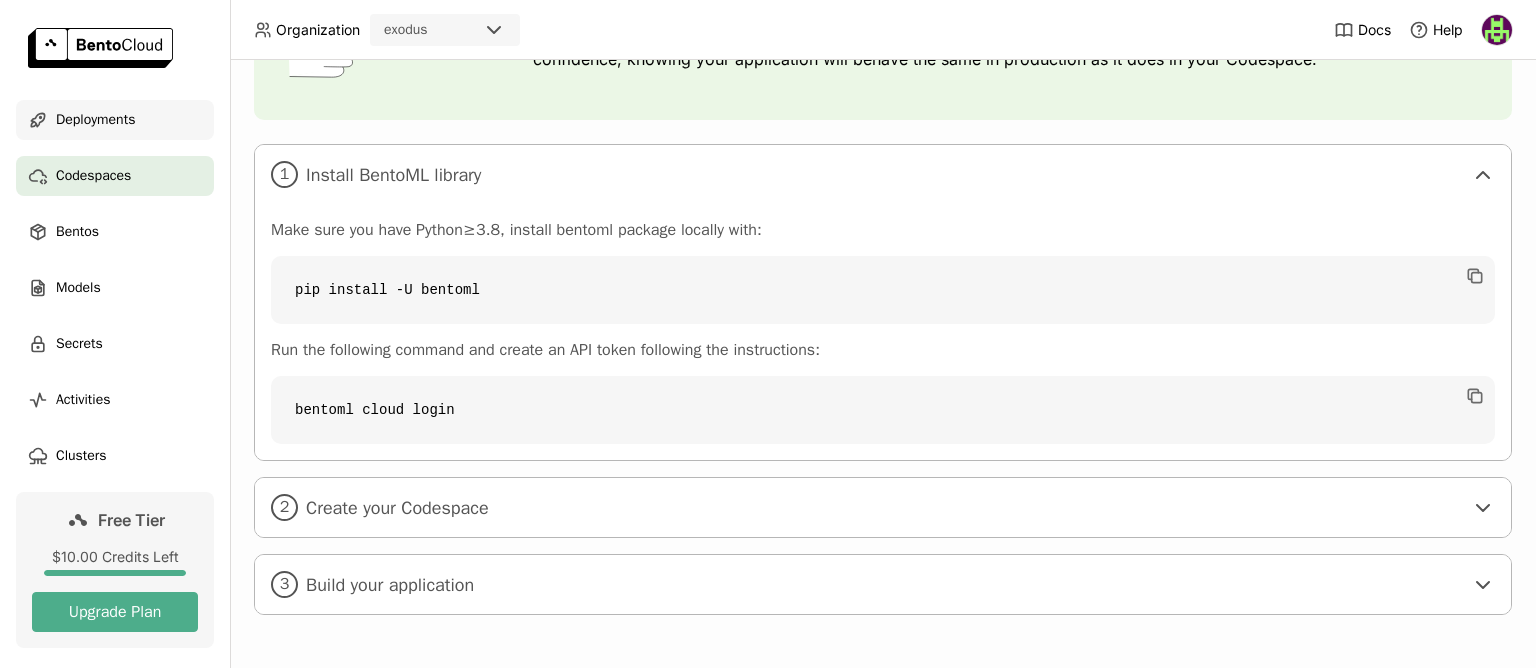 click on "Deployments" at bounding box center [95, 120] 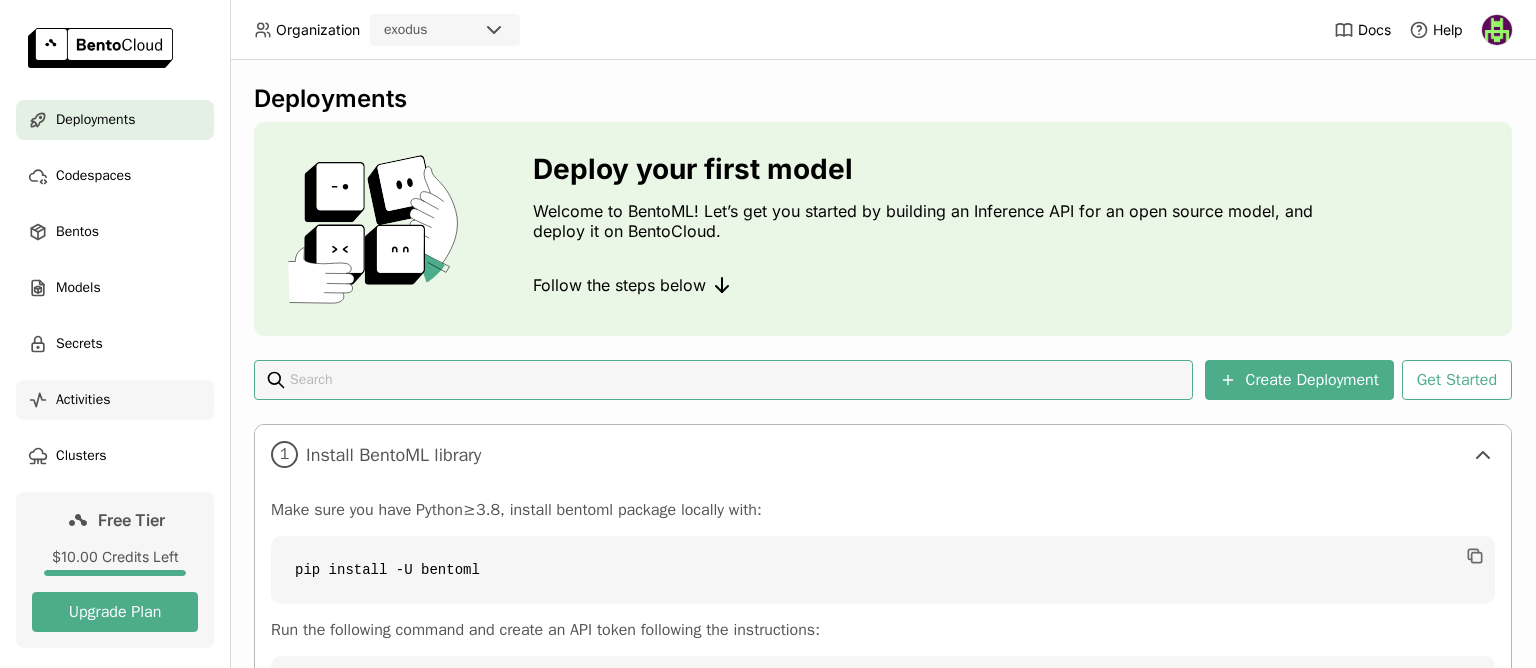 click on "Activities" at bounding box center (83, 400) 